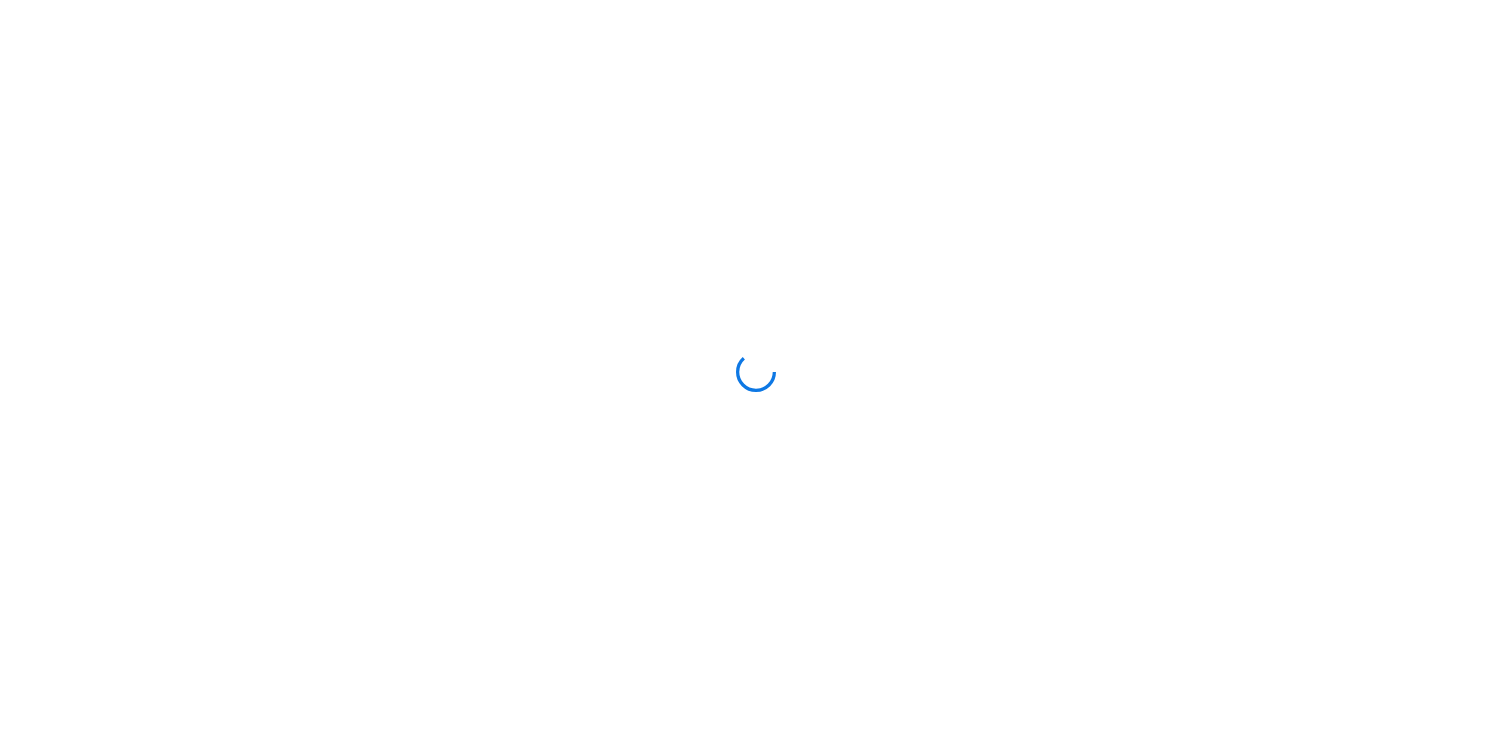 scroll, scrollTop: 0, scrollLeft: 0, axis: both 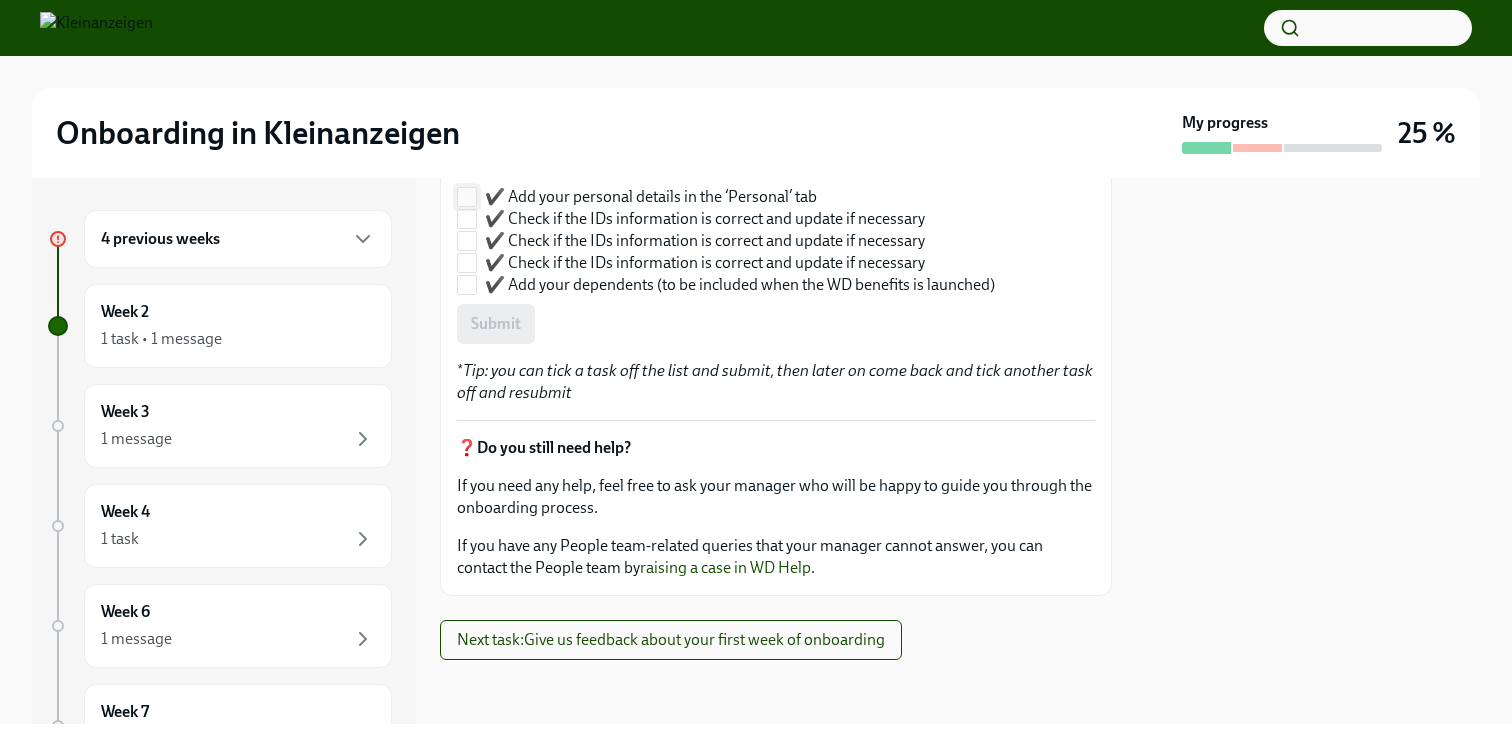 click on "✔️ Add your personal details in the ‘Personal’ tab" at bounding box center [651, 197] 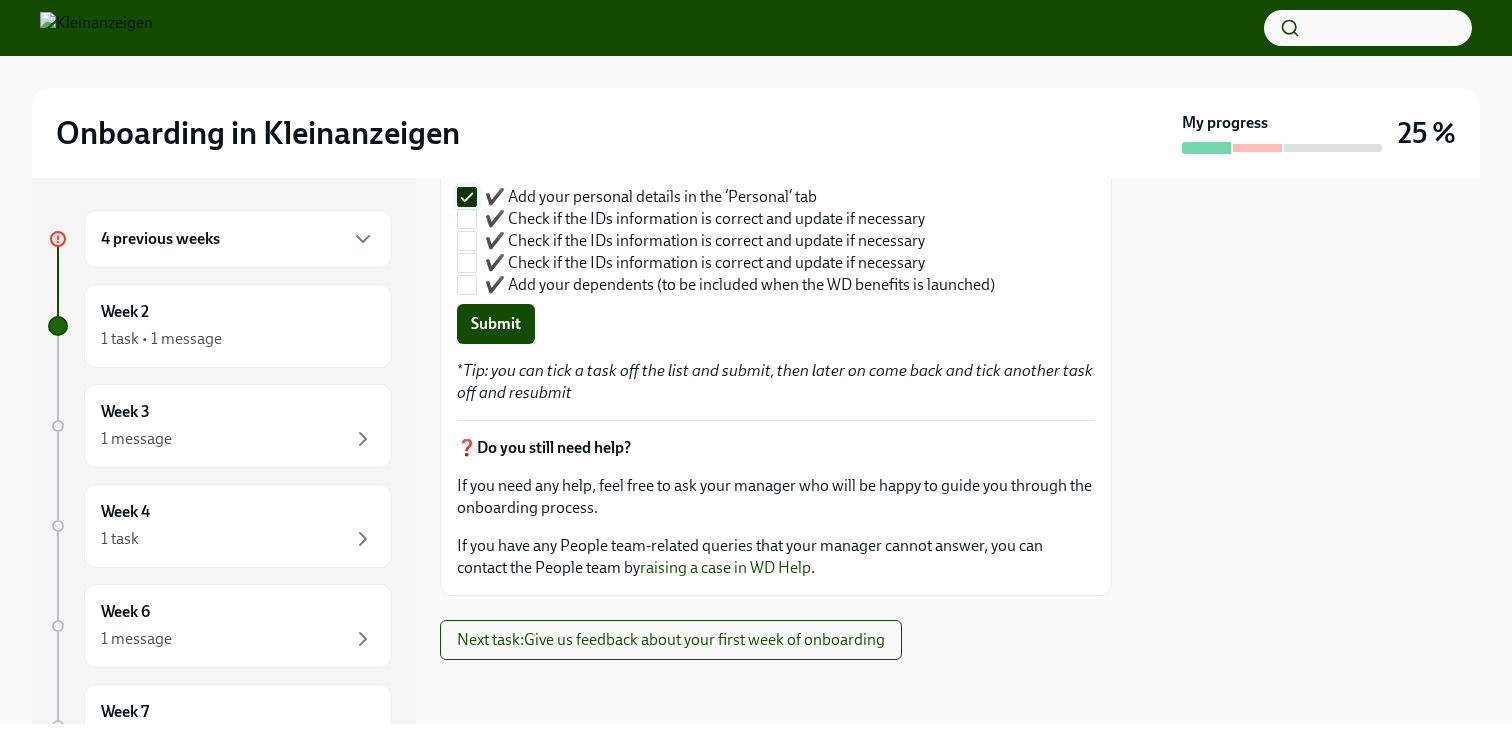 click on "✔️ Add your personal details in the ‘Personal’ tab" at bounding box center [651, 197] 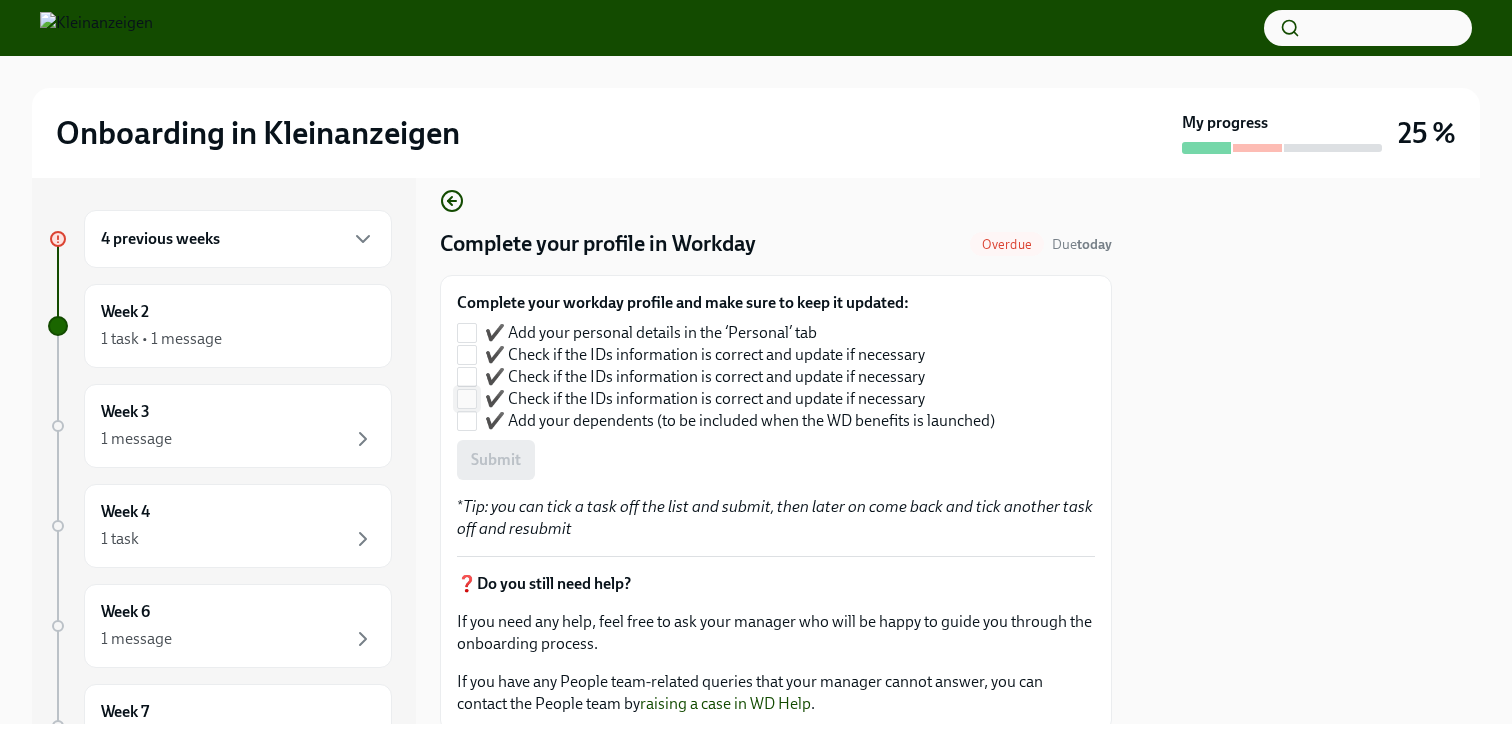 scroll, scrollTop: 19, scrollLeft: 0, axis: vertical 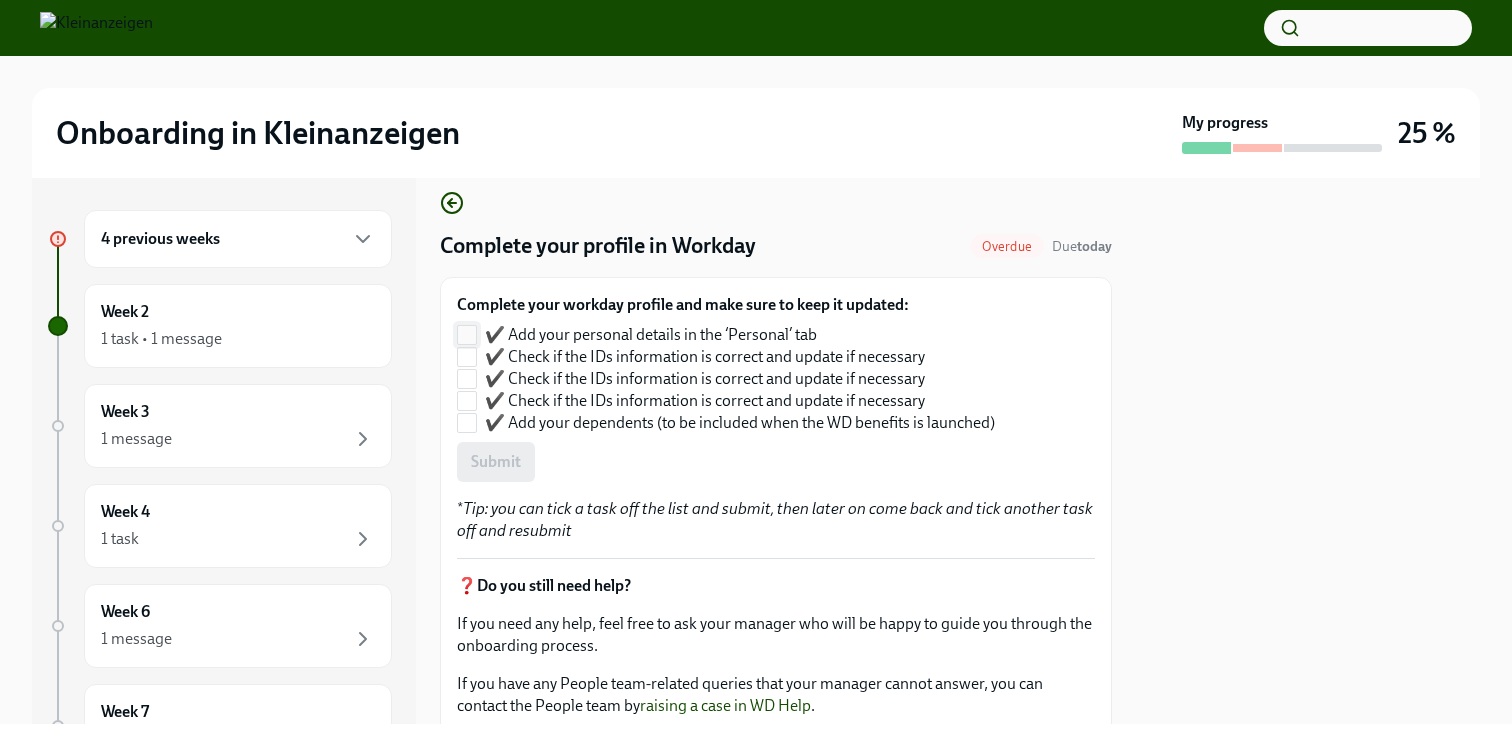 click on "✔️ Add your personal details in the ‘Personal’ tab" at bounding box center [467, 335] 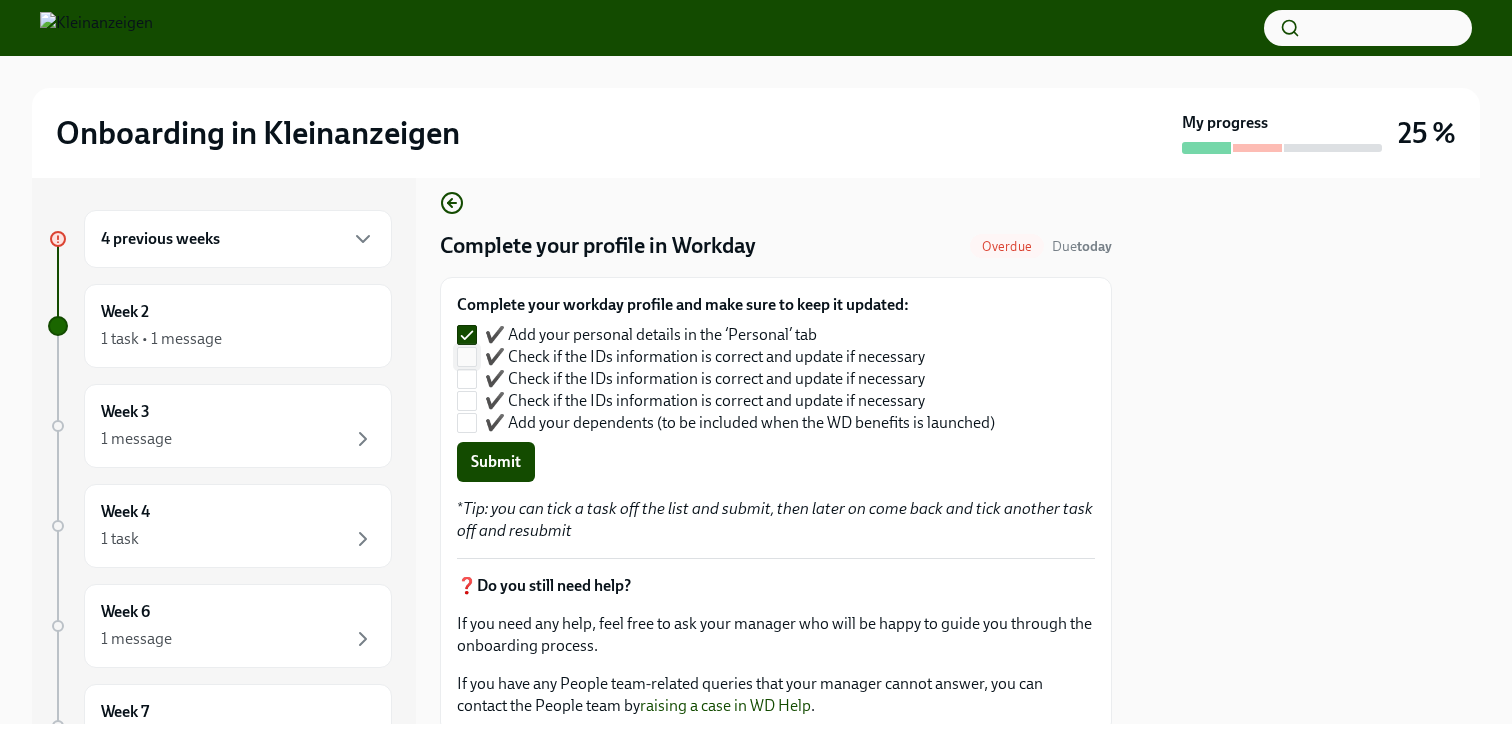 click on "✔️ Check if the IDs information is correct and update if necessary" at bounding box center (467, 357) 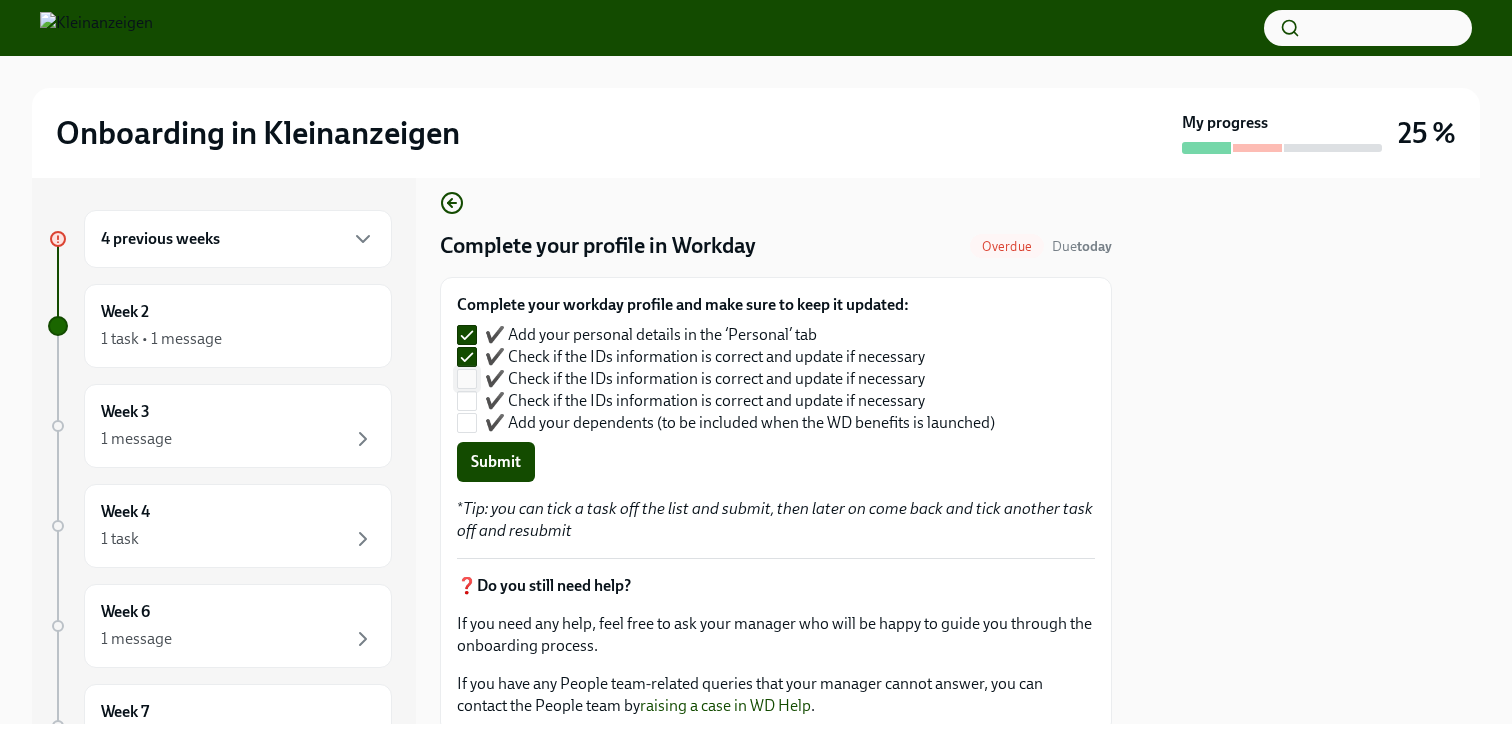 click on "✔️ Check if the IDs information is correct and update if necessary" at bounding box center [467, 379] 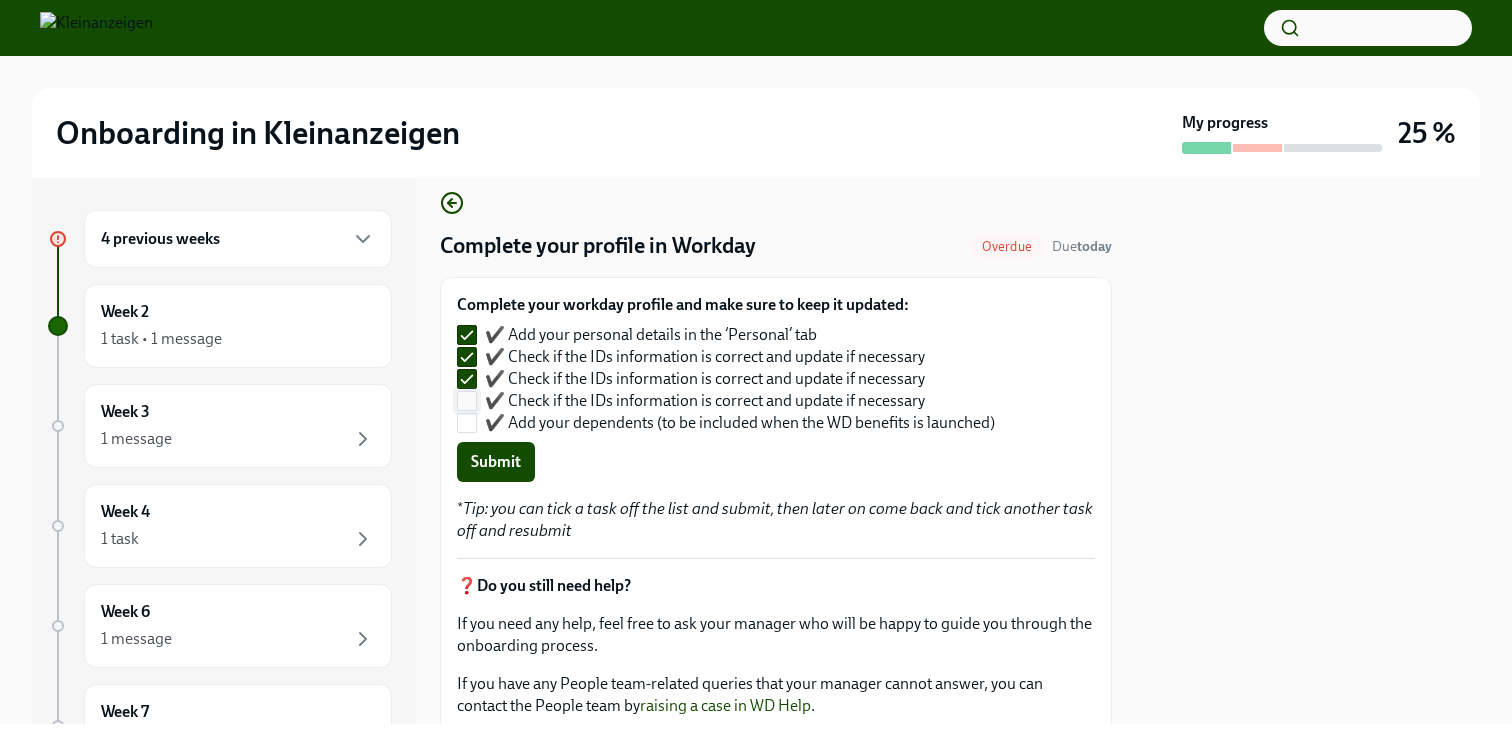 click on "✔️ Check if the IDs information is correct and update if necessary" at bounding box center (467, 401) 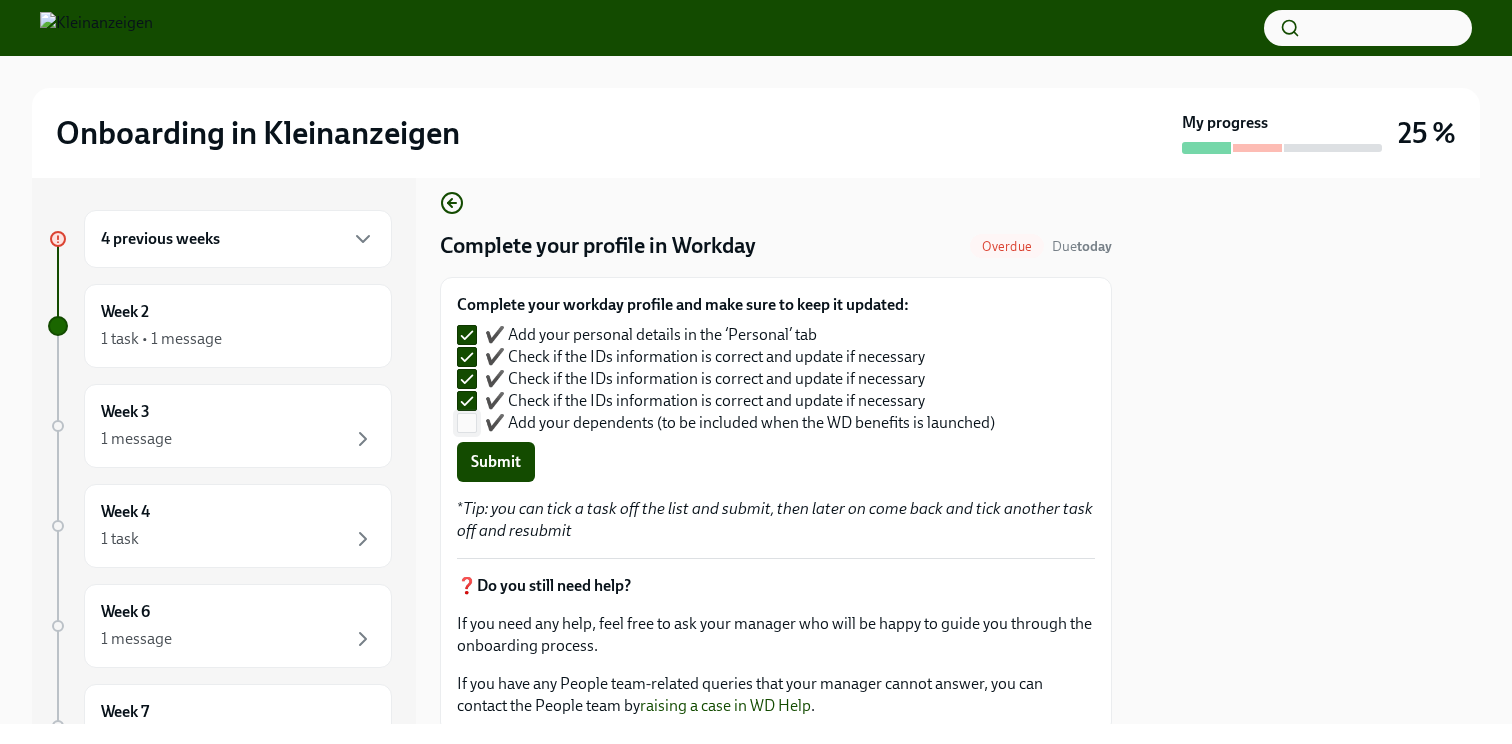 click on "✔️ Add your dependents (to be included when the WD benefits is launched)" at bounding box center (467, 423) 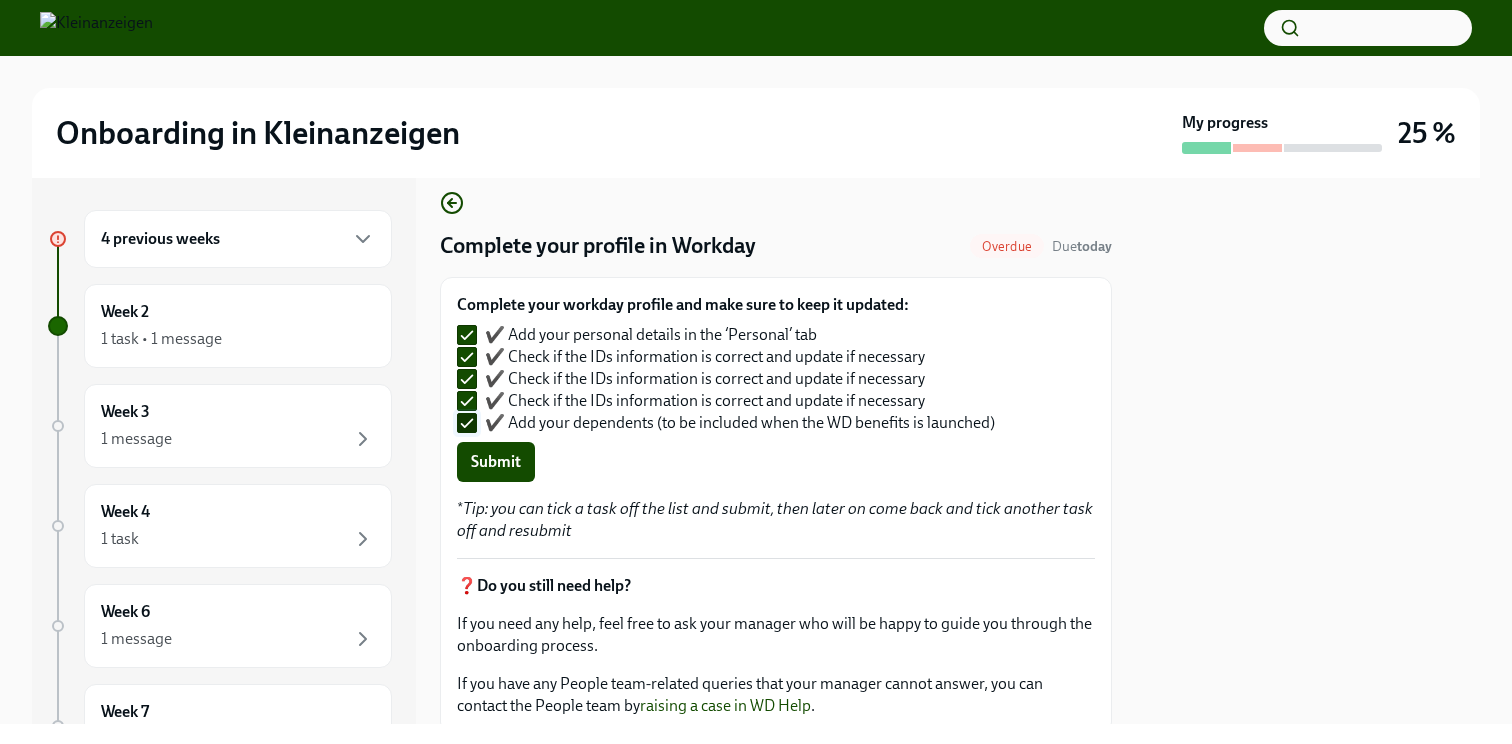 click on "✔️ Add your dependents (to be included when the WD benefits is launched)" at bounding box center [467, 423] 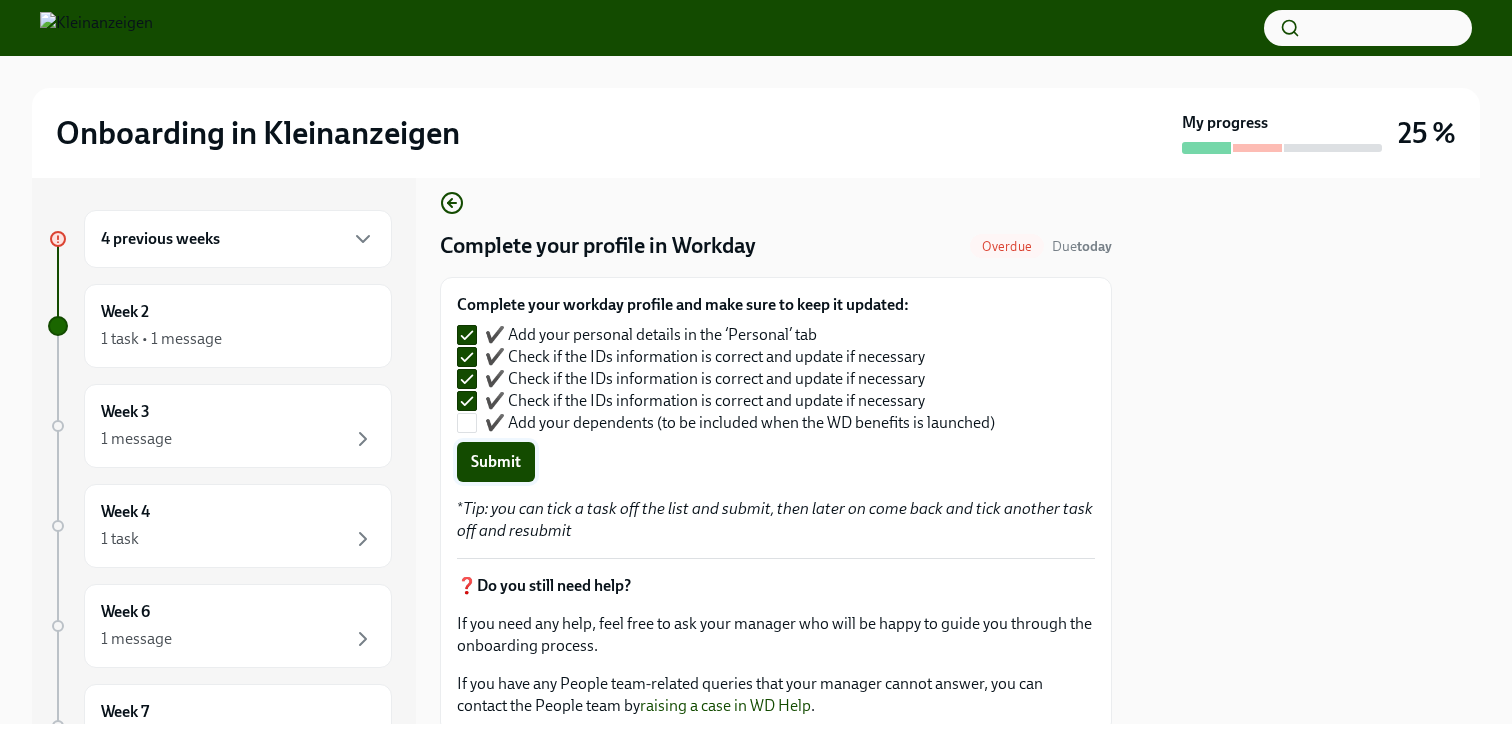 click on "Submit" at bounding box center [496, 462] 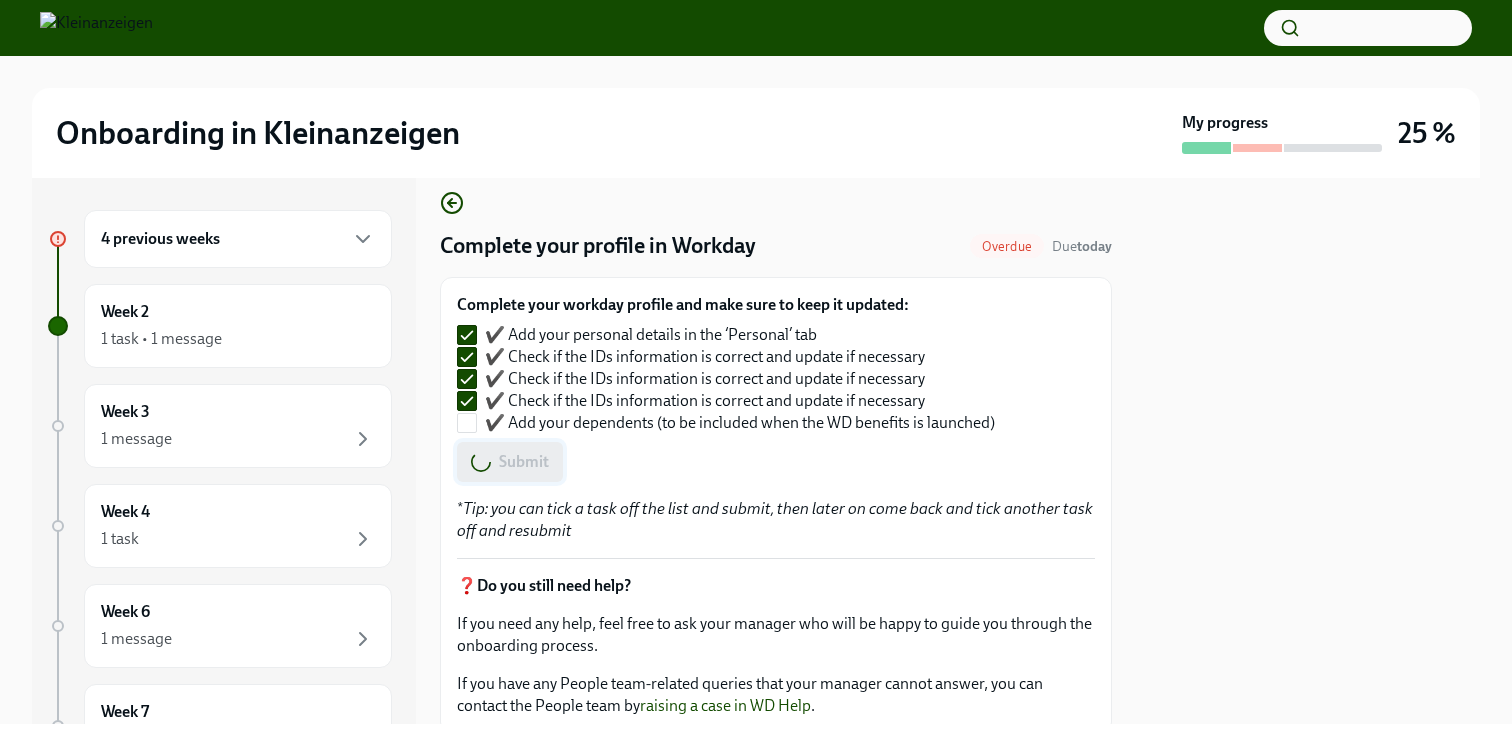 checkbox on "false" 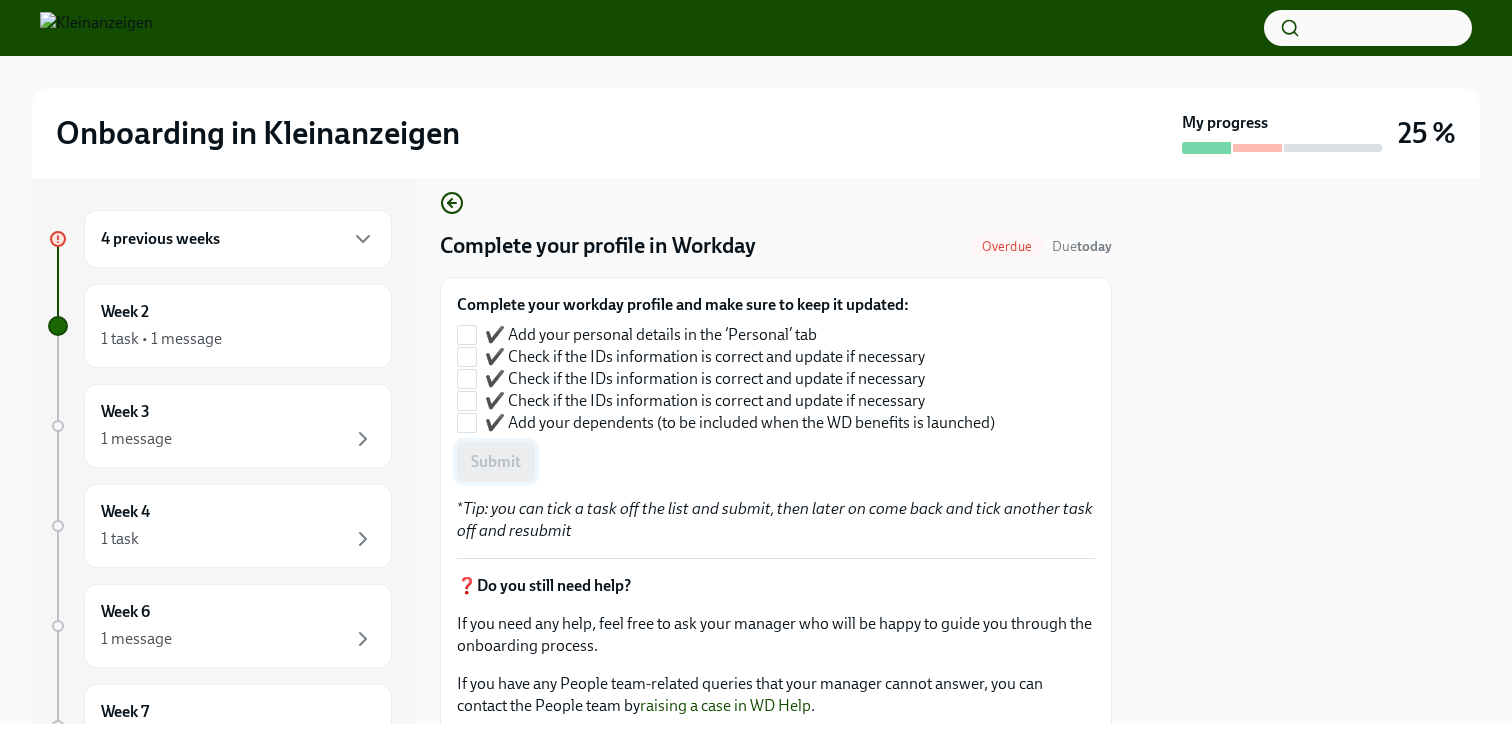 checkbox on "true" 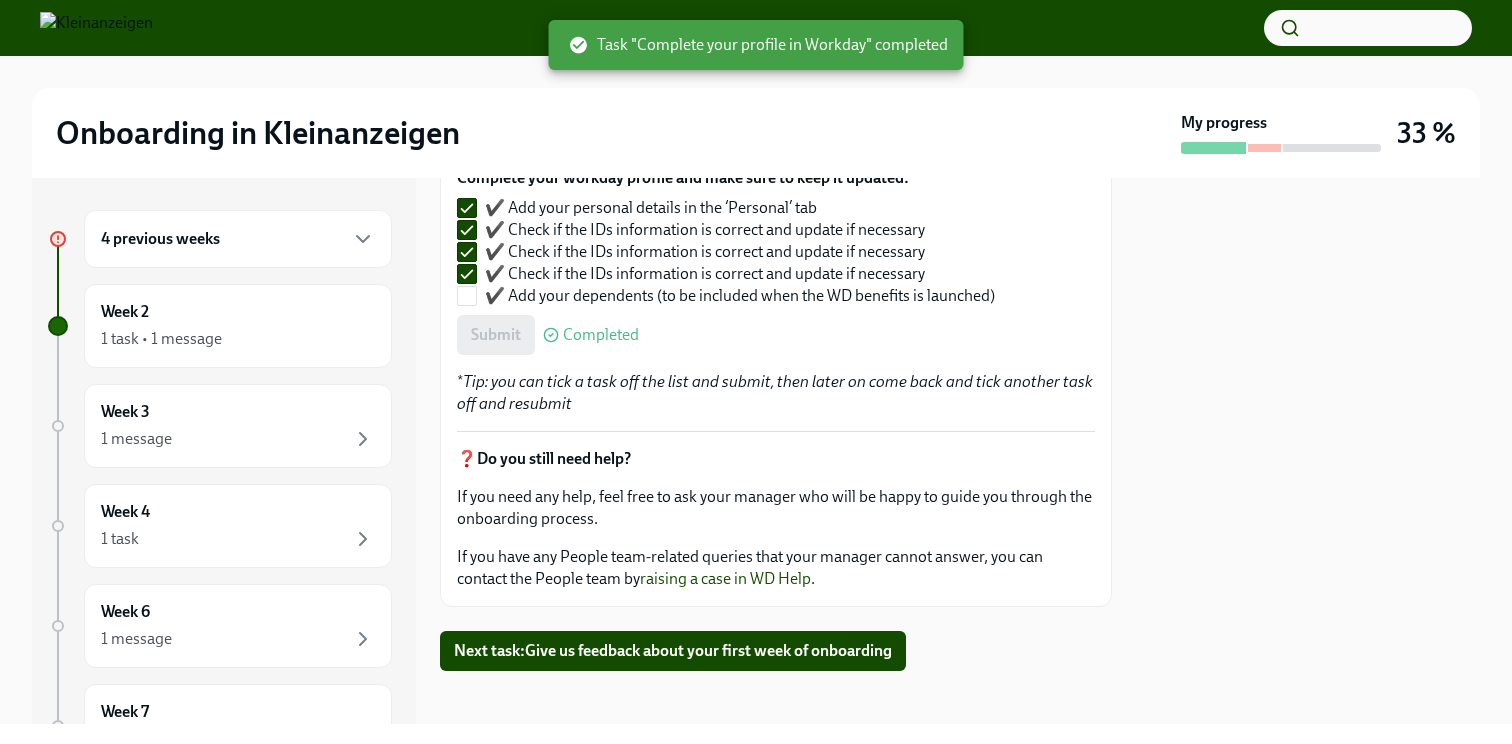 scroll, scrollTop: 157, scrollLeft: 0, axis: vertical 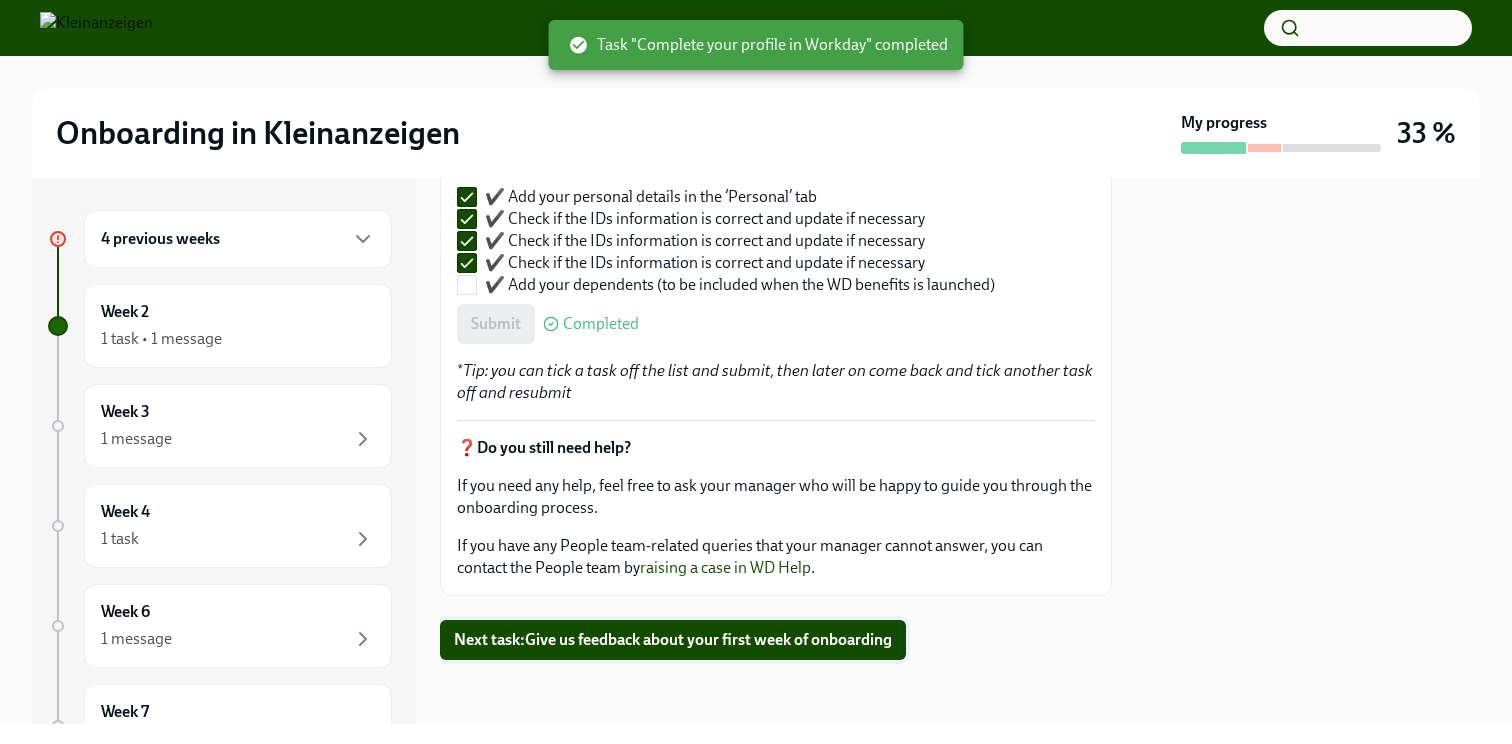 click on "Next task :  Give us feedback about your first week of onboarding" at bounding box center (673, 640) 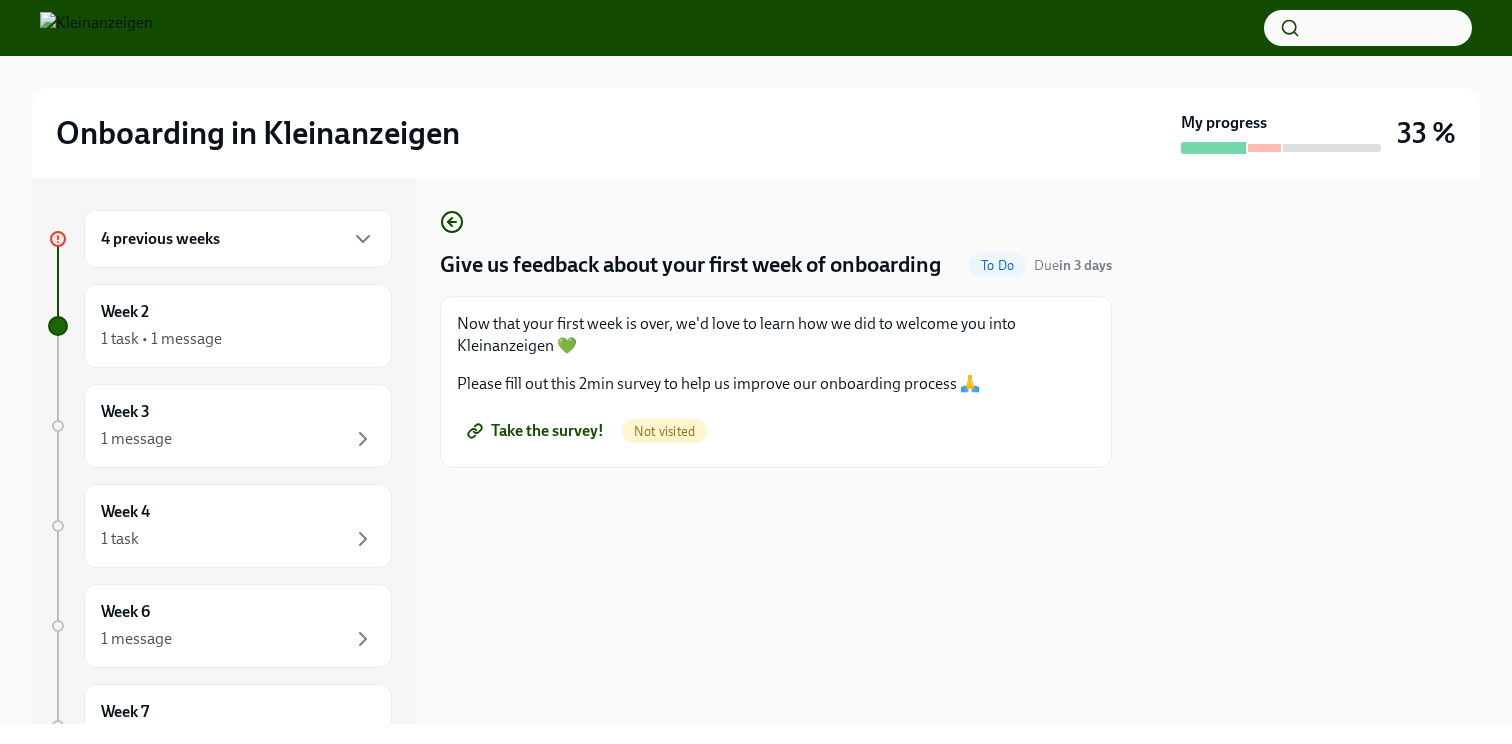 click on "Take the survey!" at bounding box center (537, 431) 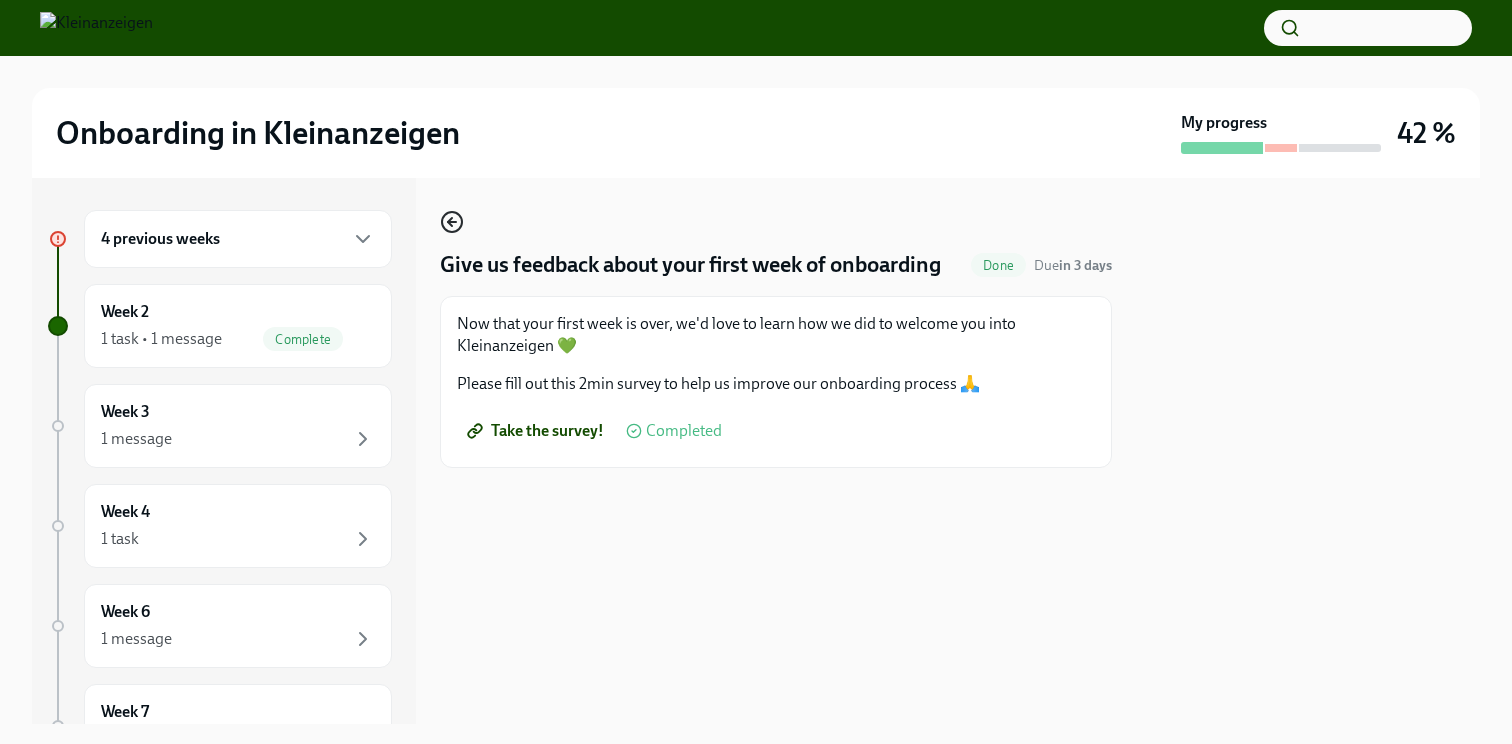 click 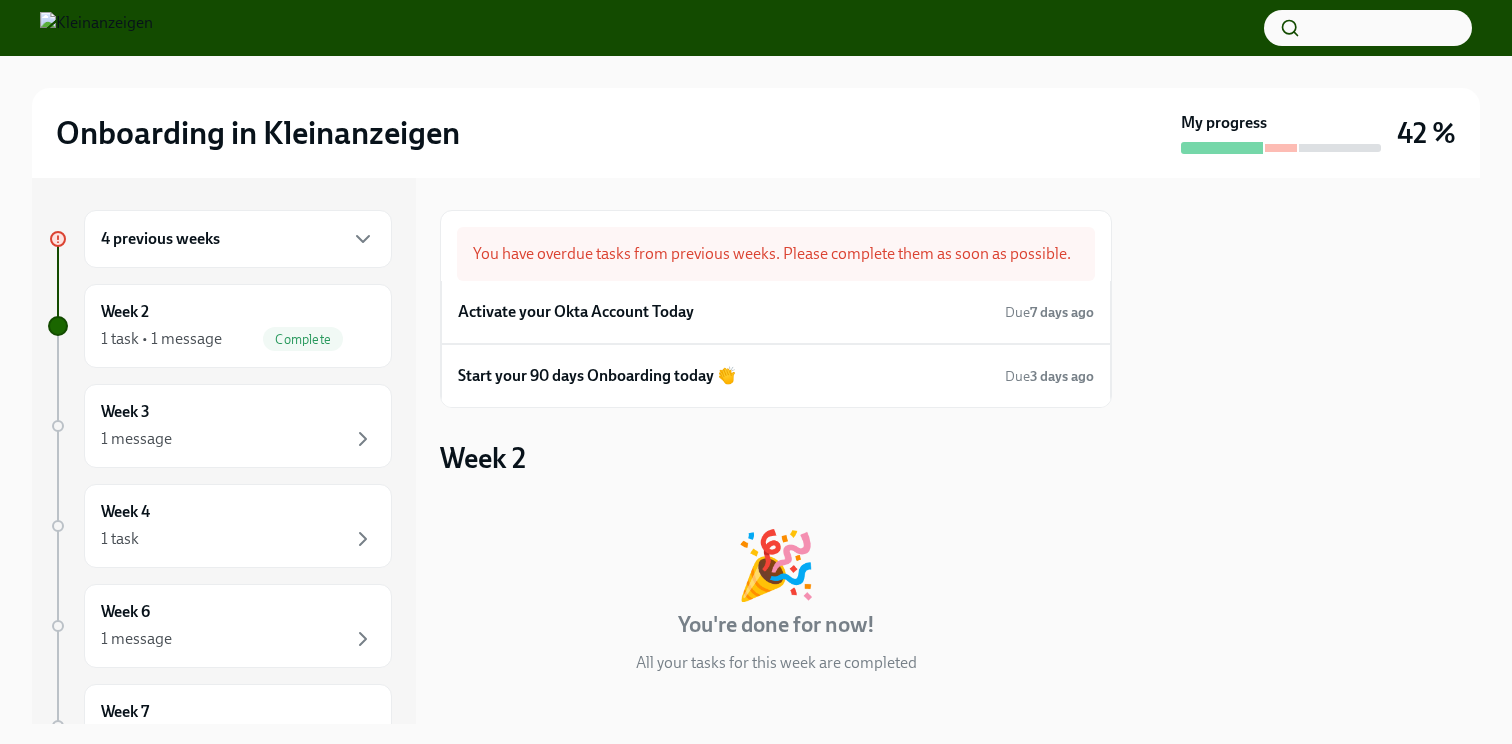 click on "4 previous weeks" at bounding box center [238, 239] 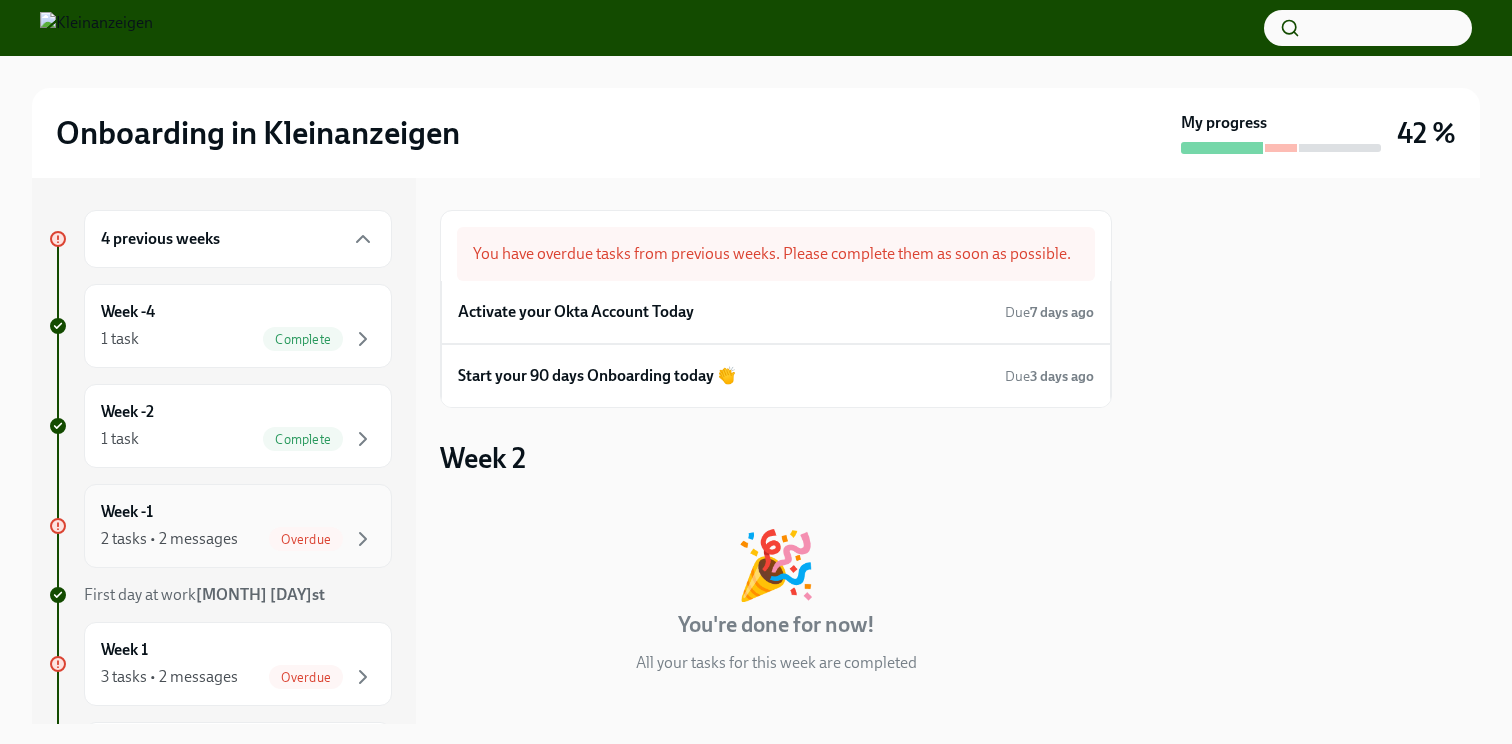 click on "Week -1 2 tasks • 2 messages Overdue" at bounding box center (238, 526) 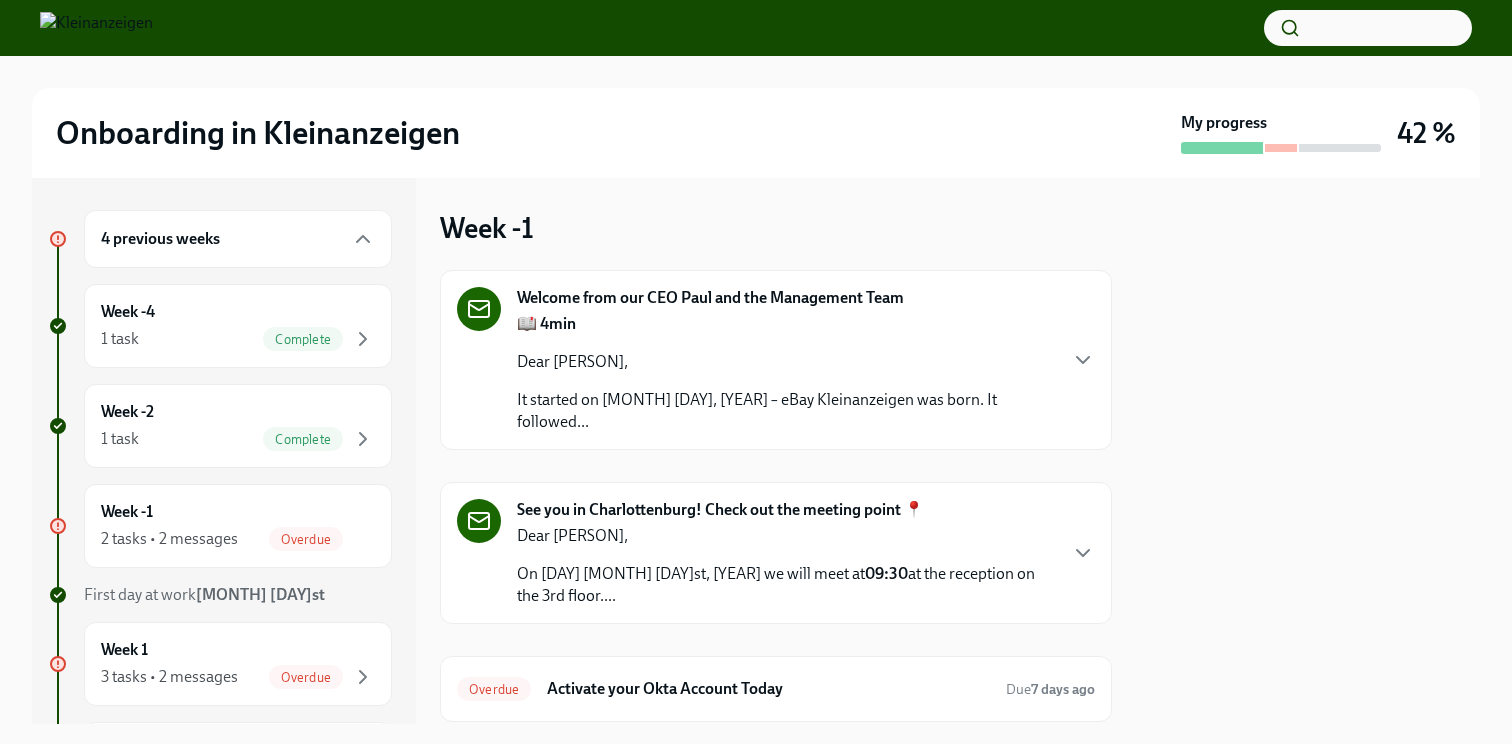 click on "Welcome from our CEO Paul and the Management Team 📖 4min
Dear Stefanie,
It started on September 9, 2009 – eBay Kleinanzeigen was born. It followed..." at bounding box center (776, 360) 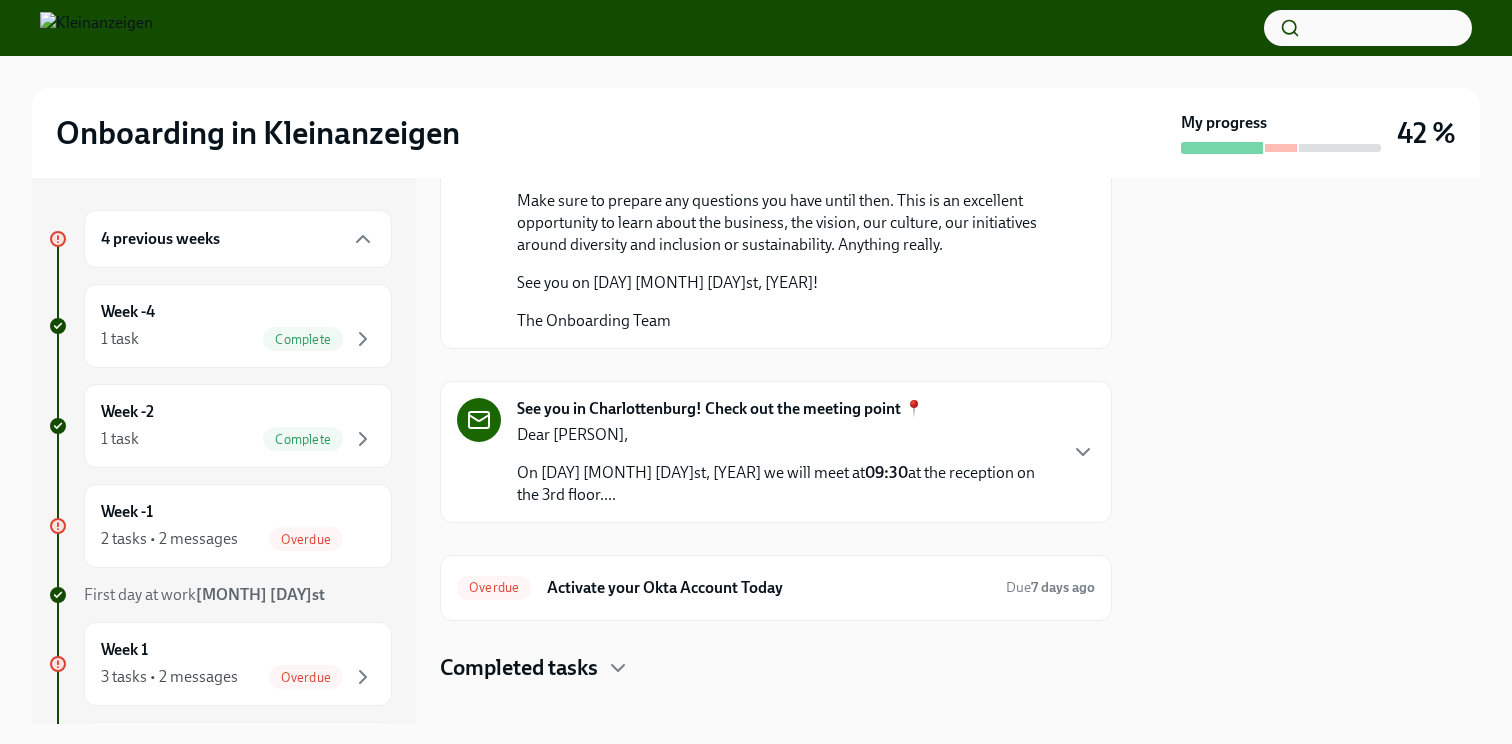 scroll, scrollTop: 1410, scrollLeft: 0, axis: vertical 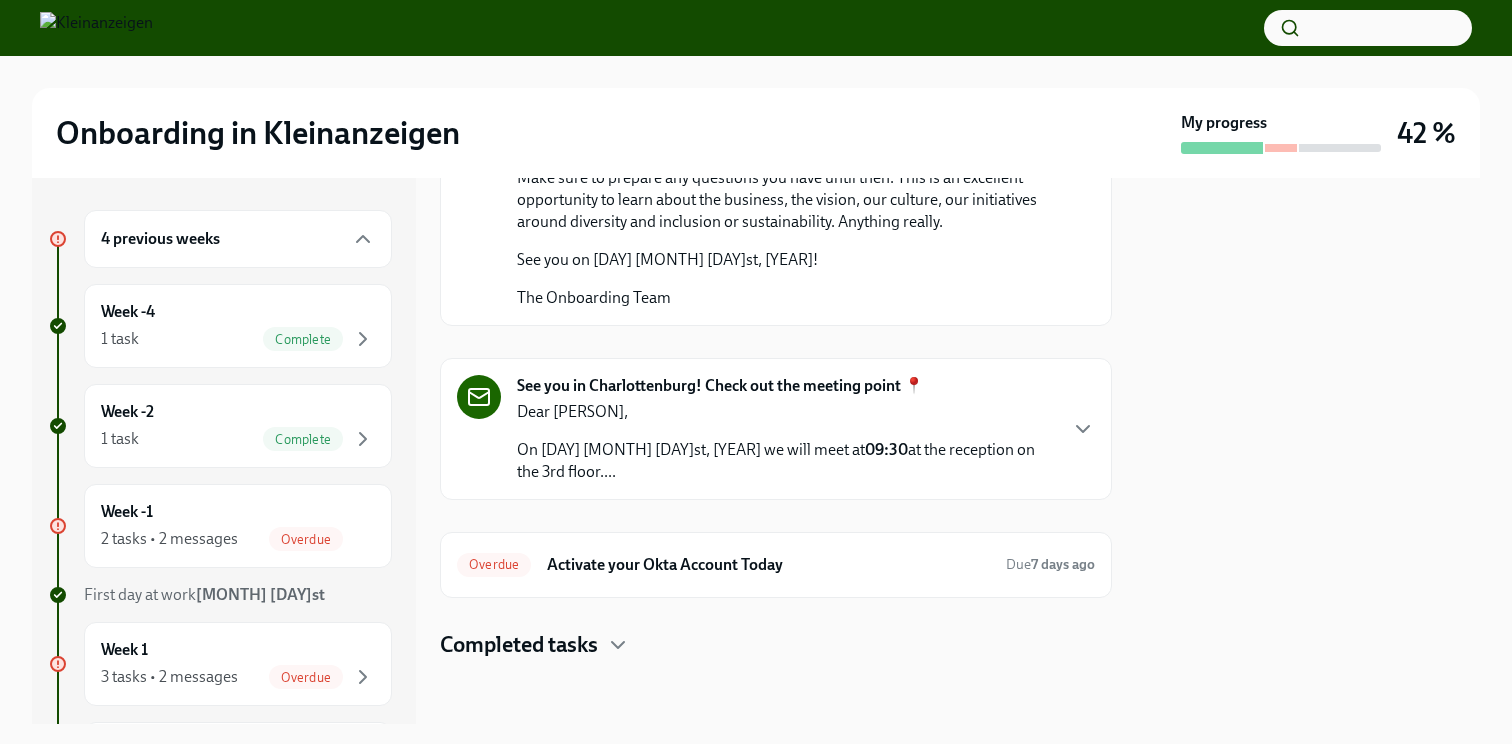 click on "On Friday August 1st, 2025 we will meet at  09:30  at the reception on the 3rd floor...." at bounding box center (786, 461) 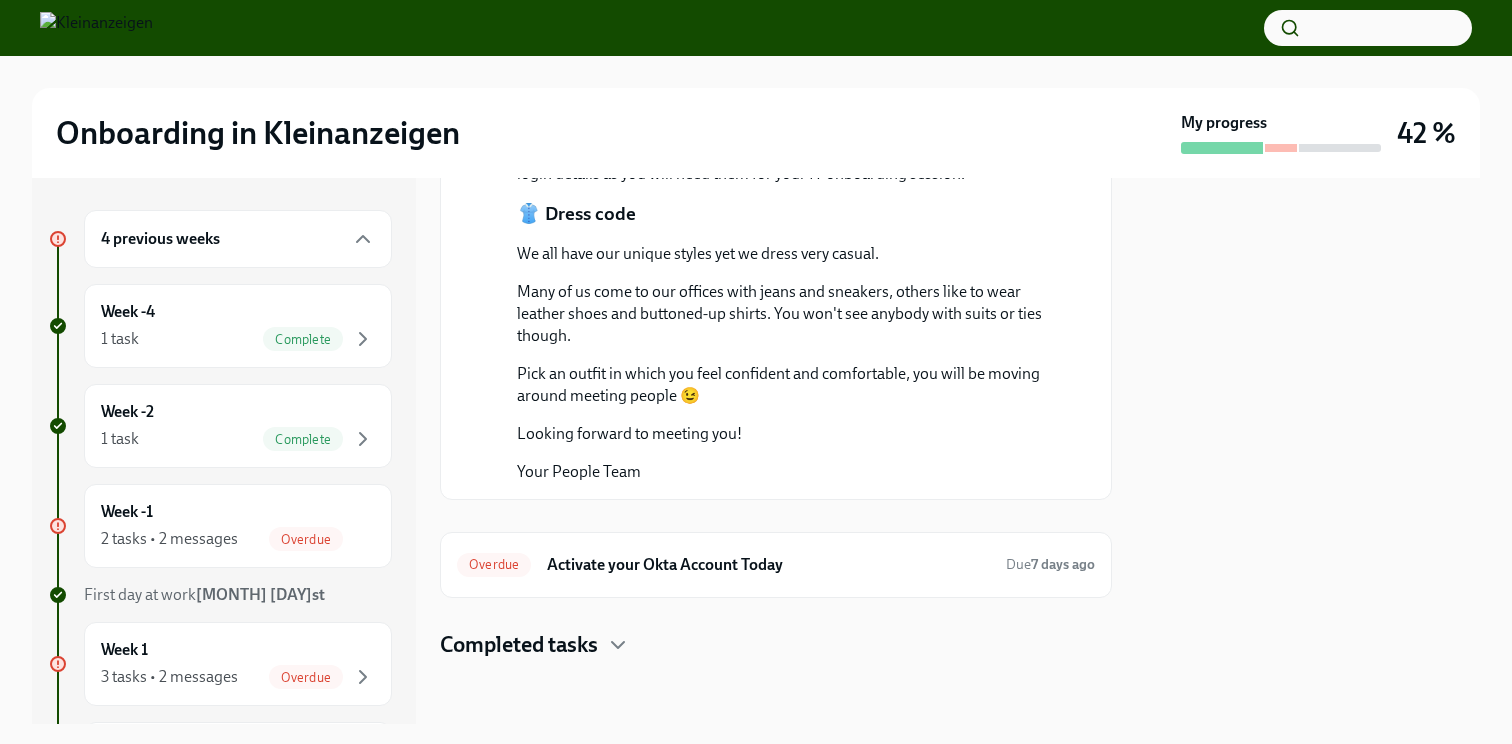 scroll, scrollTop: 2761, scrollLeft: 0, axis: vertical 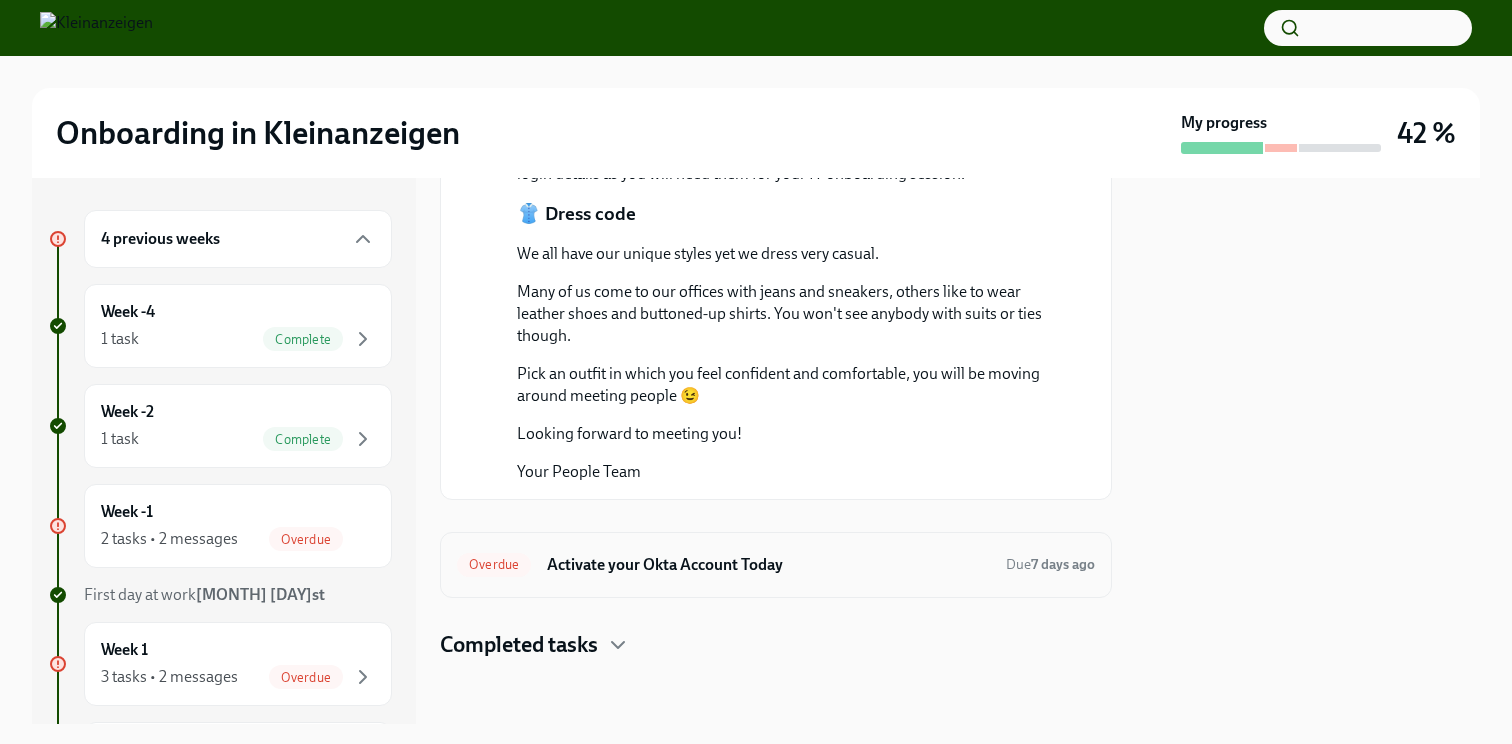 click on "Overdue Activate your Okta Account Today Due  7 days ago" at bounding box center [776, 565] 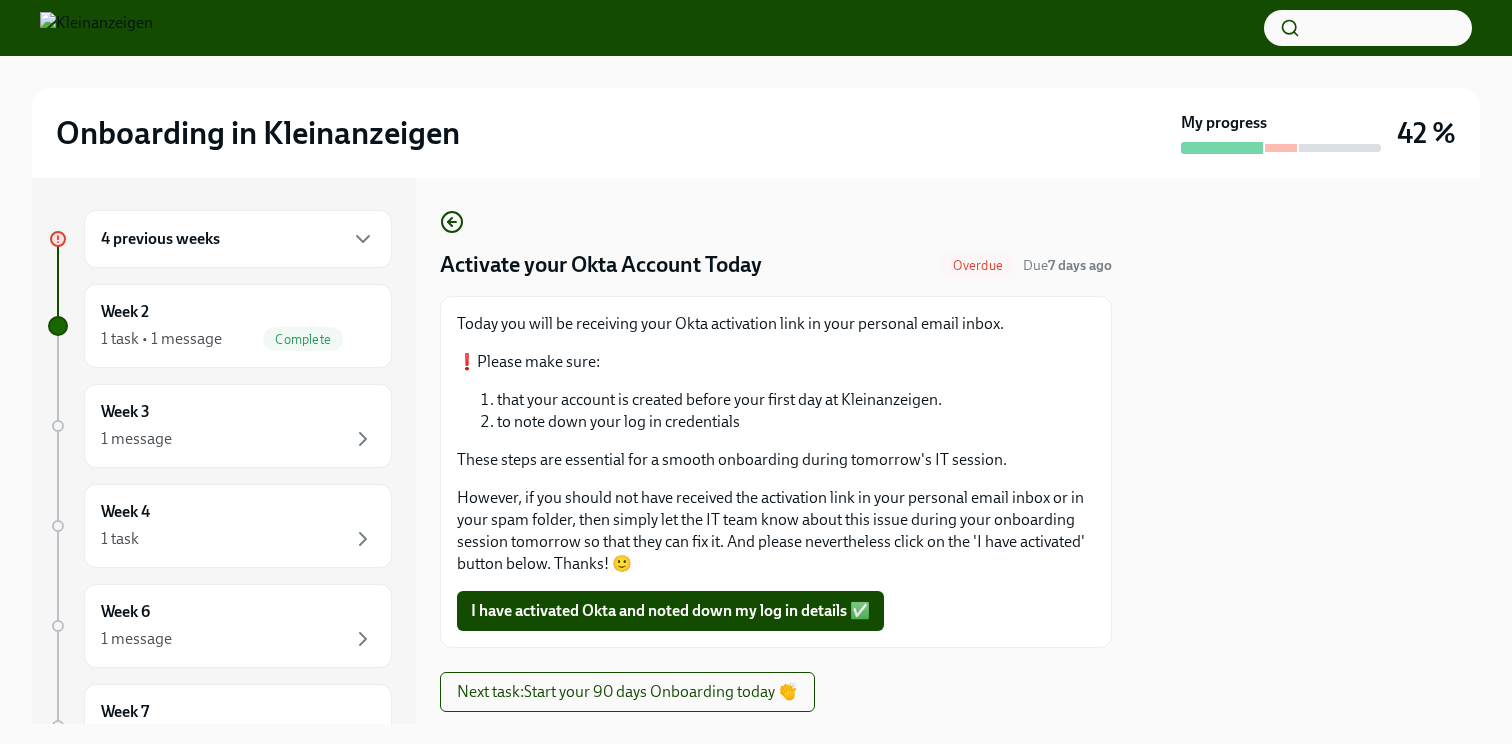 scroll, scrollTop: 52, scrollLeft: 0, axis: vertical 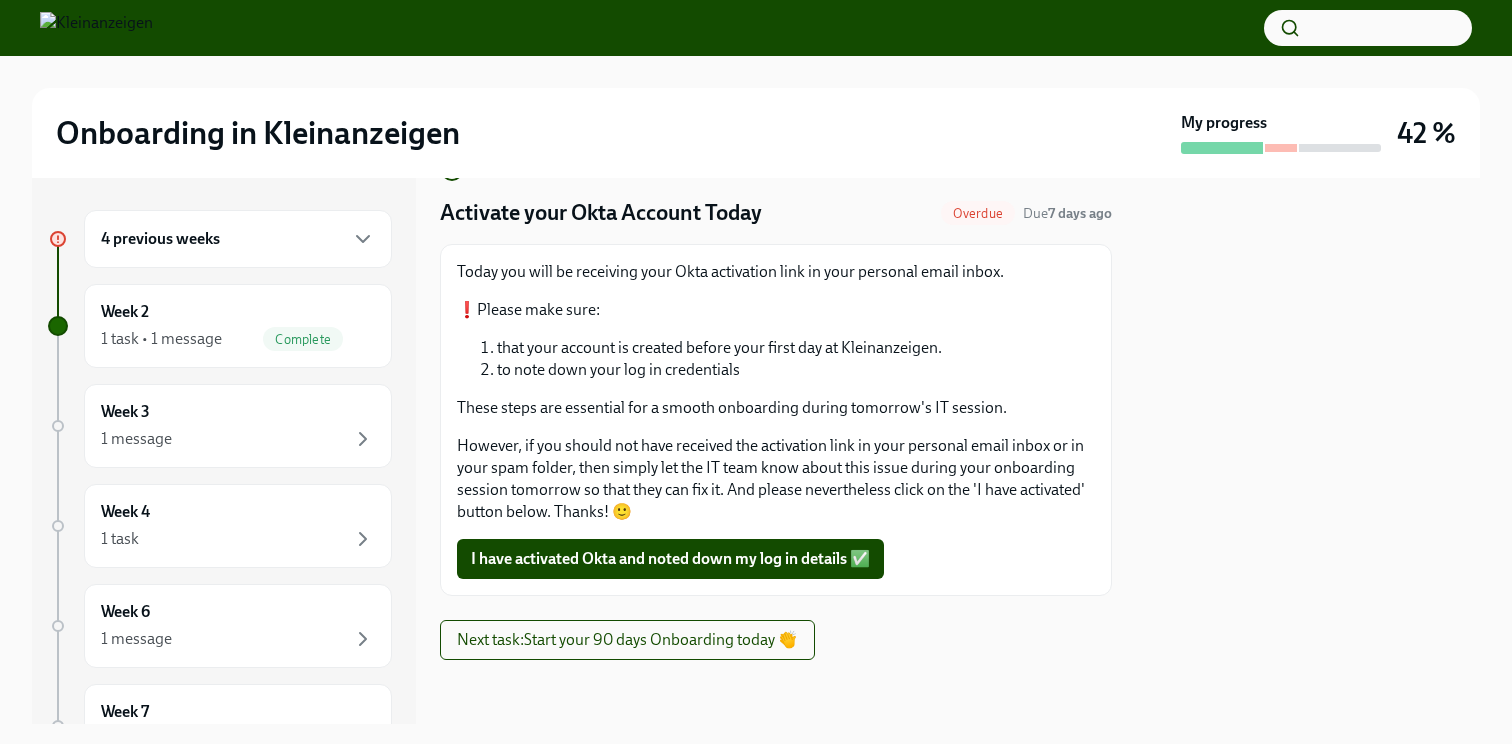 click on "I have activated Okta and noted down my log in details  ✅" at bounding box center [670, 559] 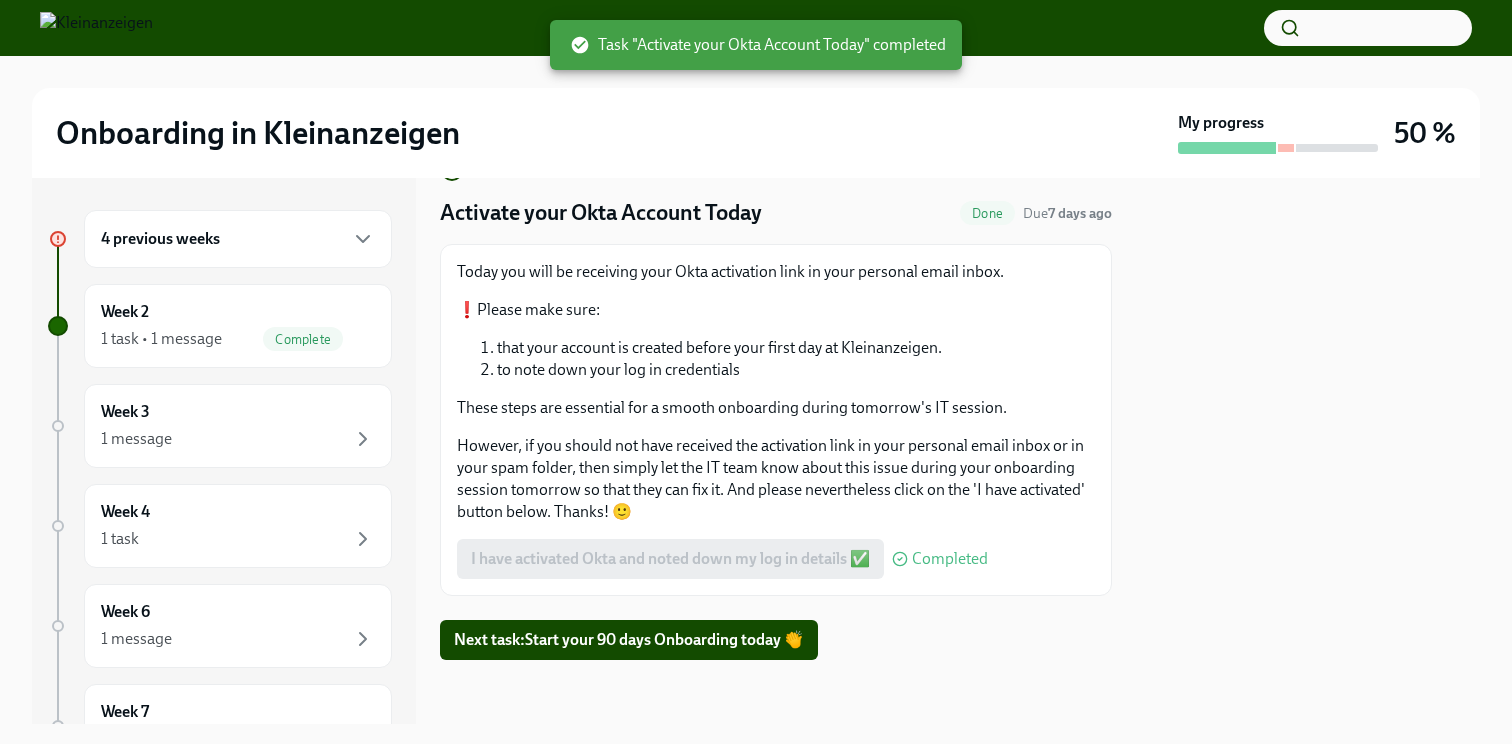 click on "4 previous weeks" at bounding box center [238, 239] 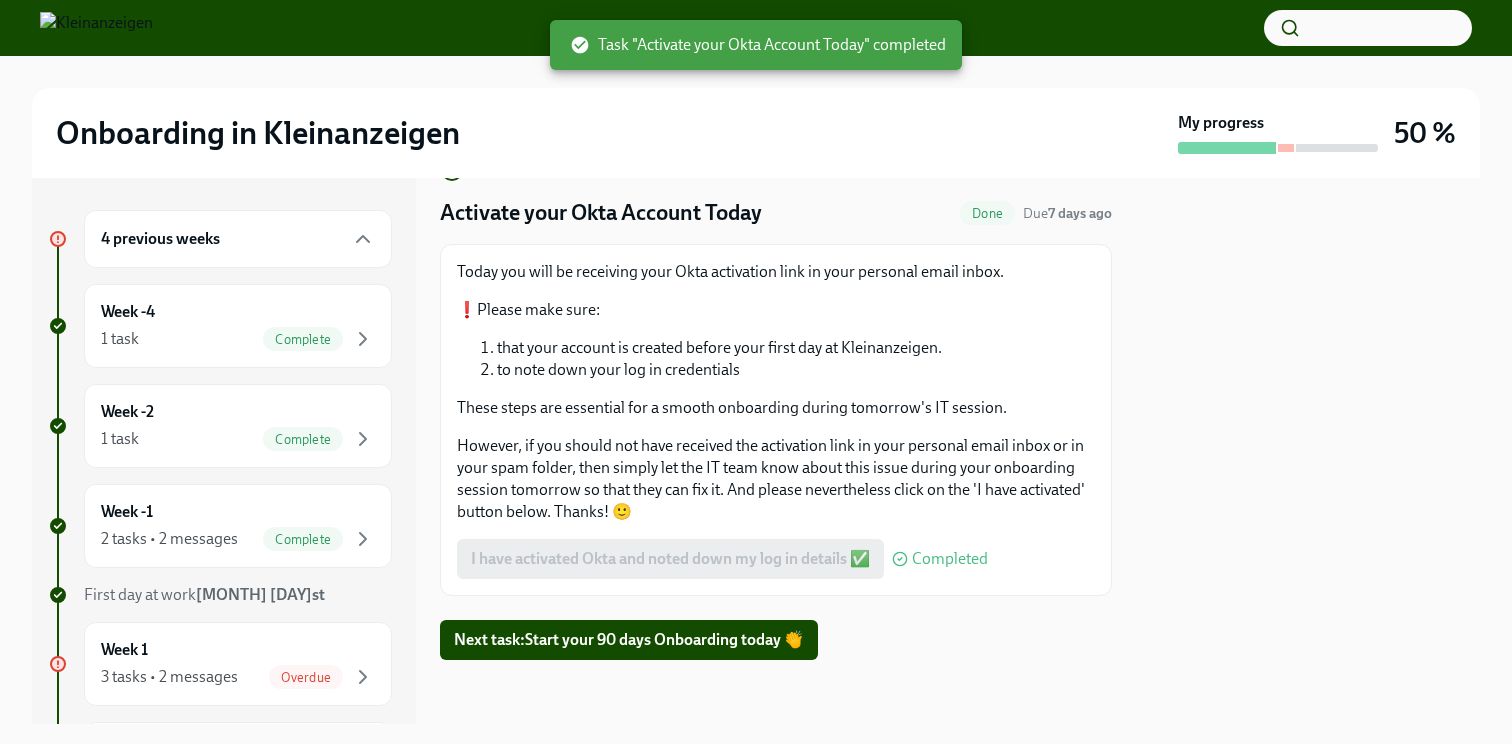 click on "4 previous weeks" at bounding box center [238, 239] 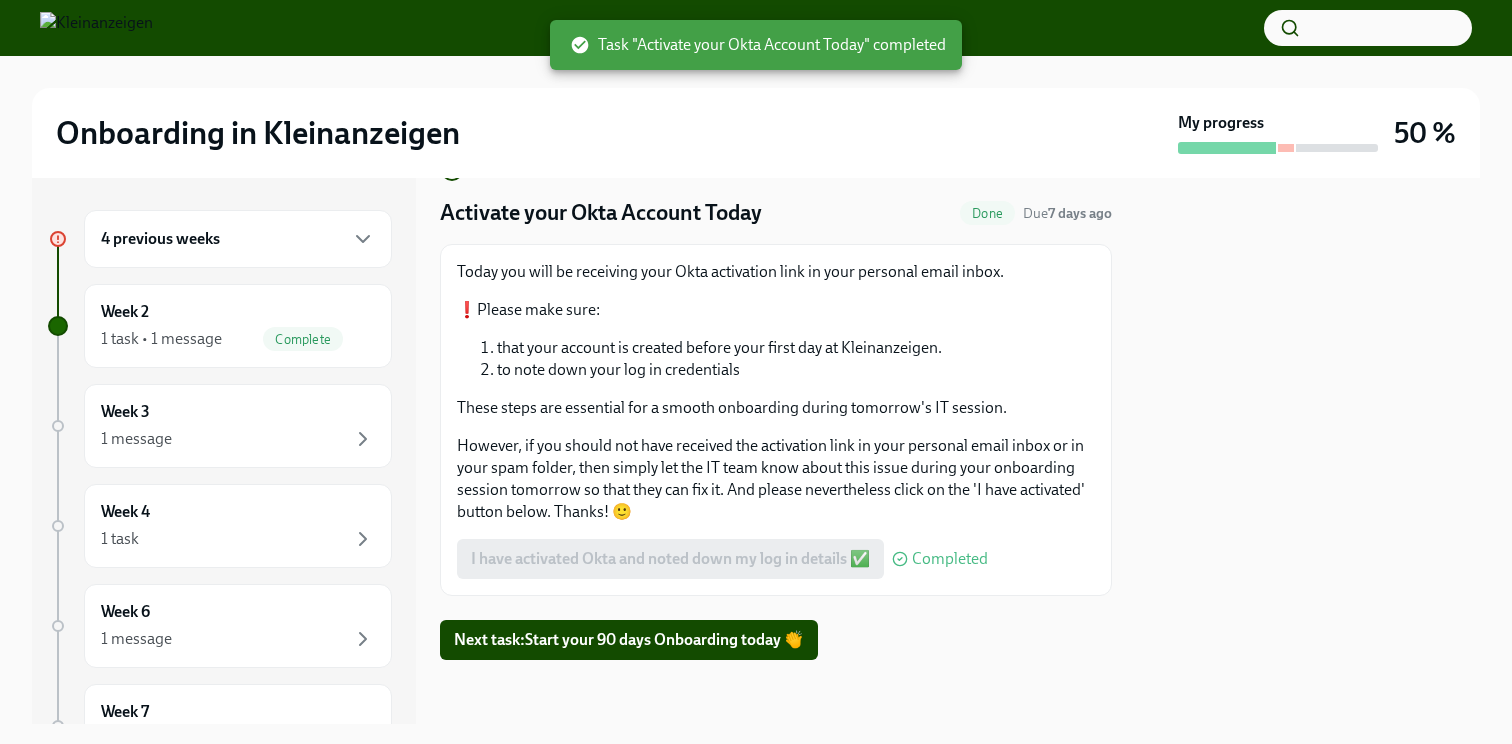 click on "4 previous weeks" at bounding box center [238, 239] 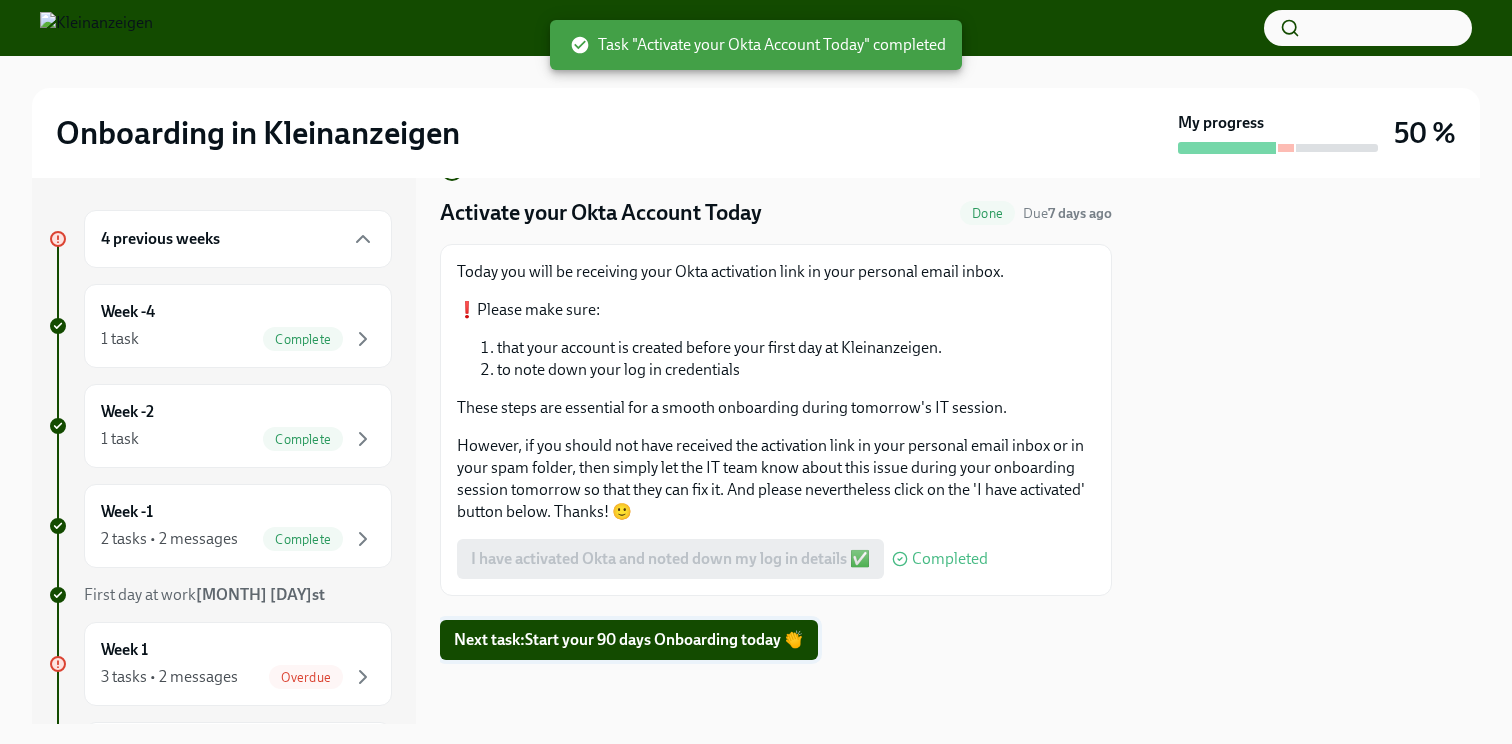 click on "Next task :  Start your 90 days Onboarding today 👏" at bounding box center (629, 640) 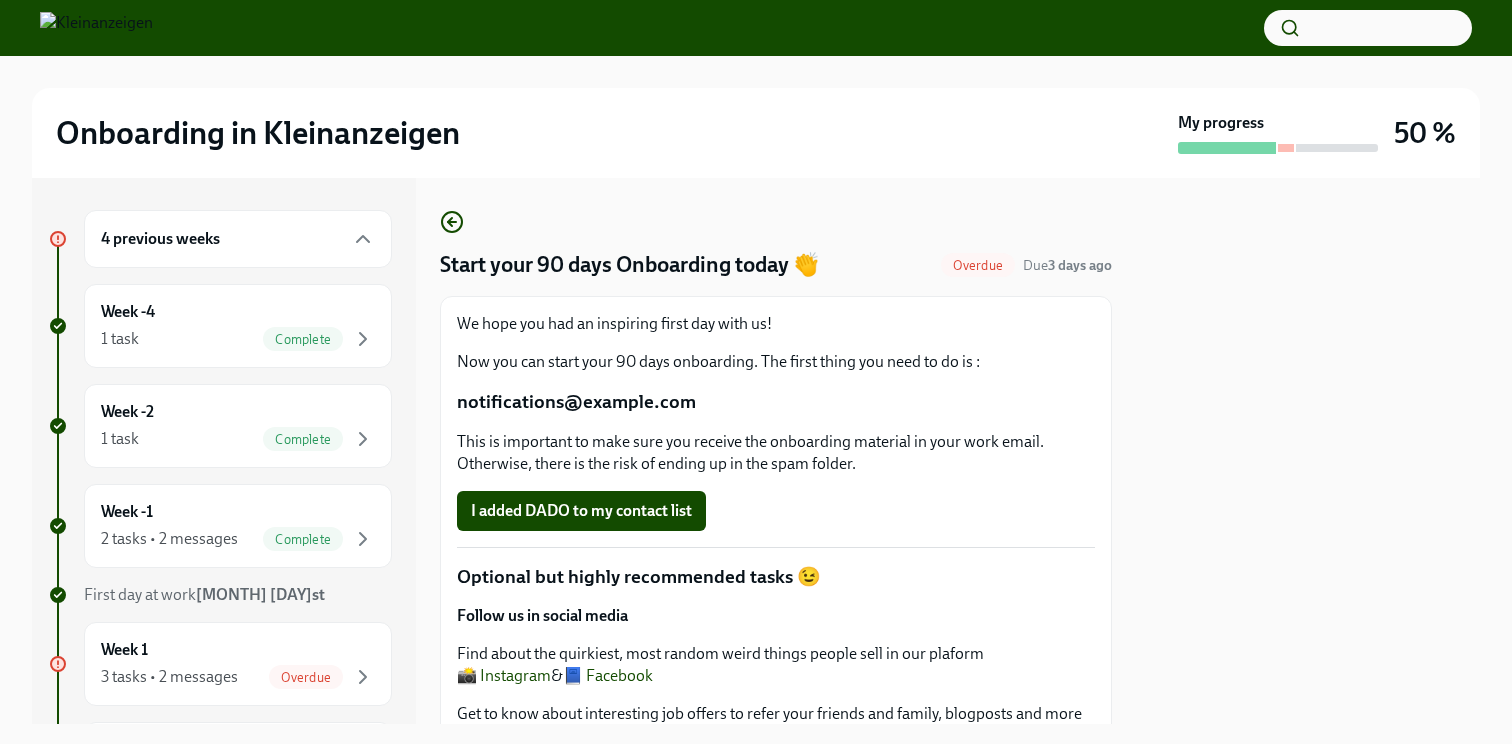 drag, startPoint x: 519, startPoint y: 404, endPoint x: 574, endPoint y: 416, distance: 56.293873 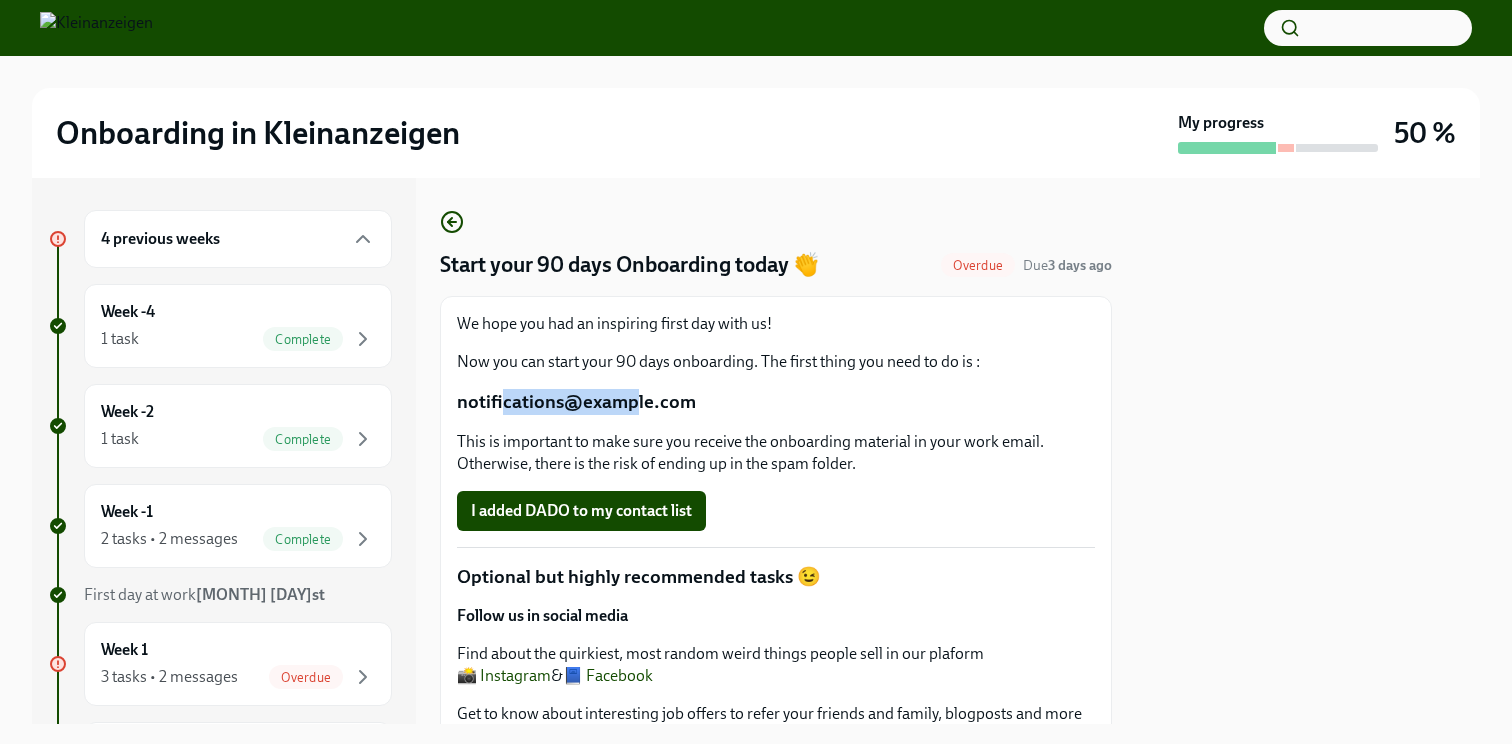 click on "🚨Add notifications@dadohr.com to your contact list in your adevinta.com Gmail account🚨" at bounding box center (776, 402) 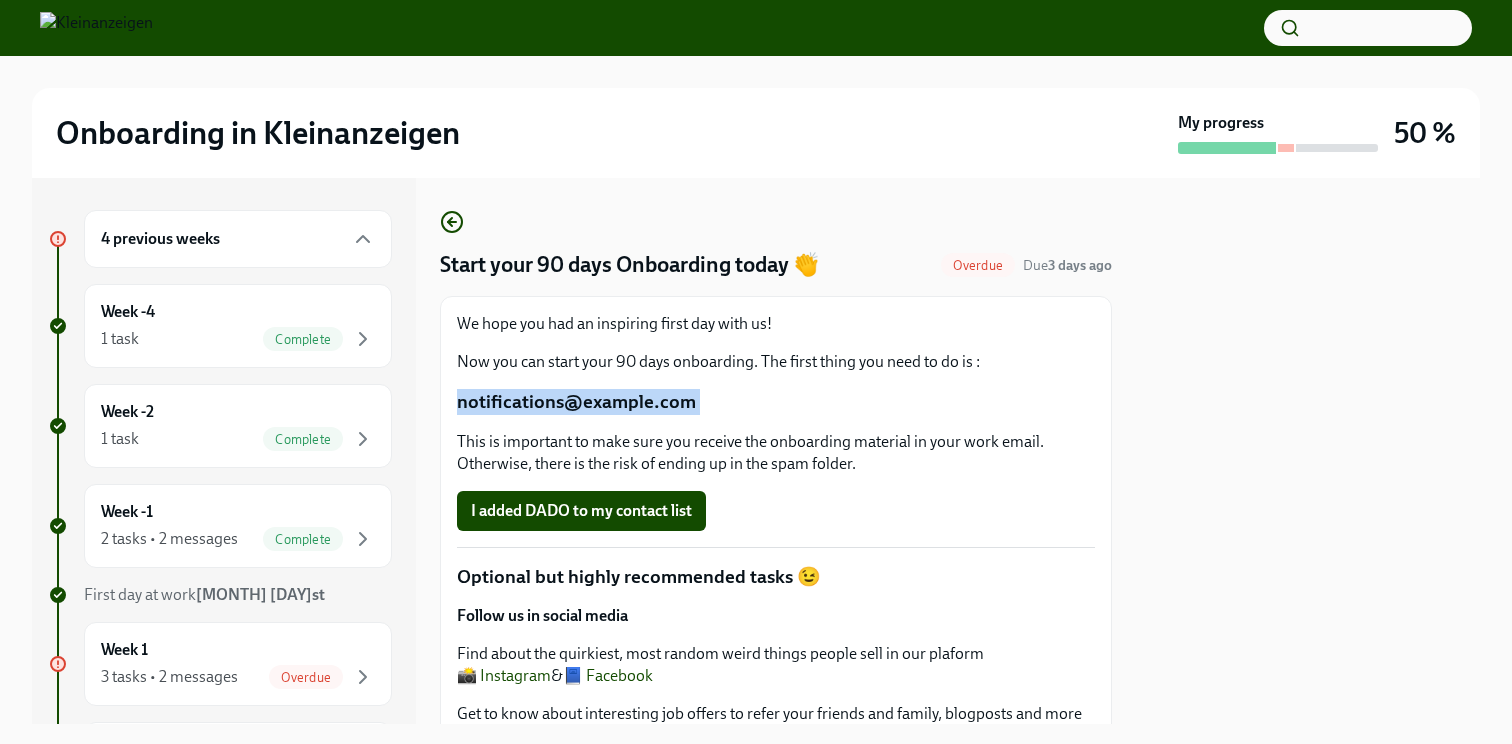 click on "🚨Add notifications@dadohr.com to your contact list in your adevinta.com Gmail account🚨" at bounding box center (776, 402) 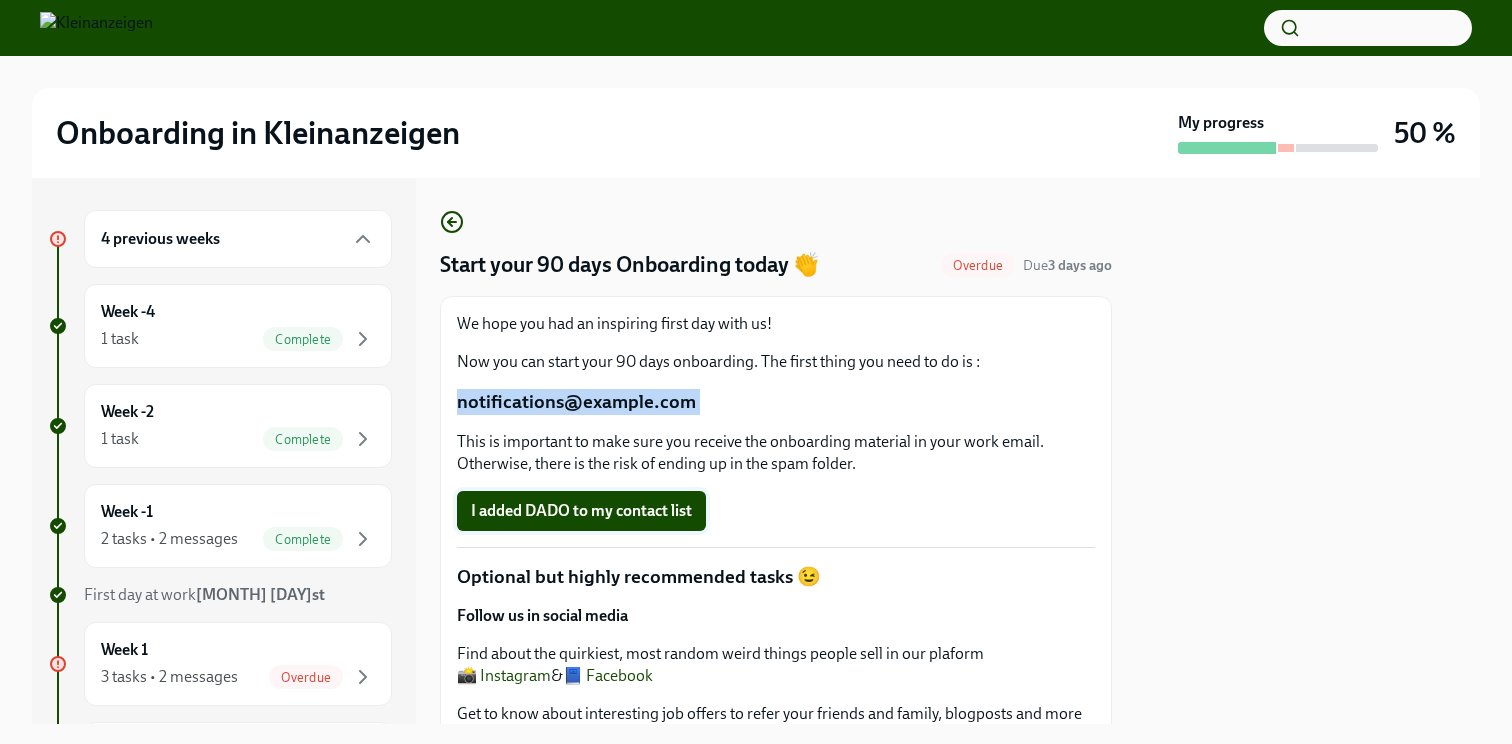 click on "I added DADO to my contact list" at bounding box center (581, 511) 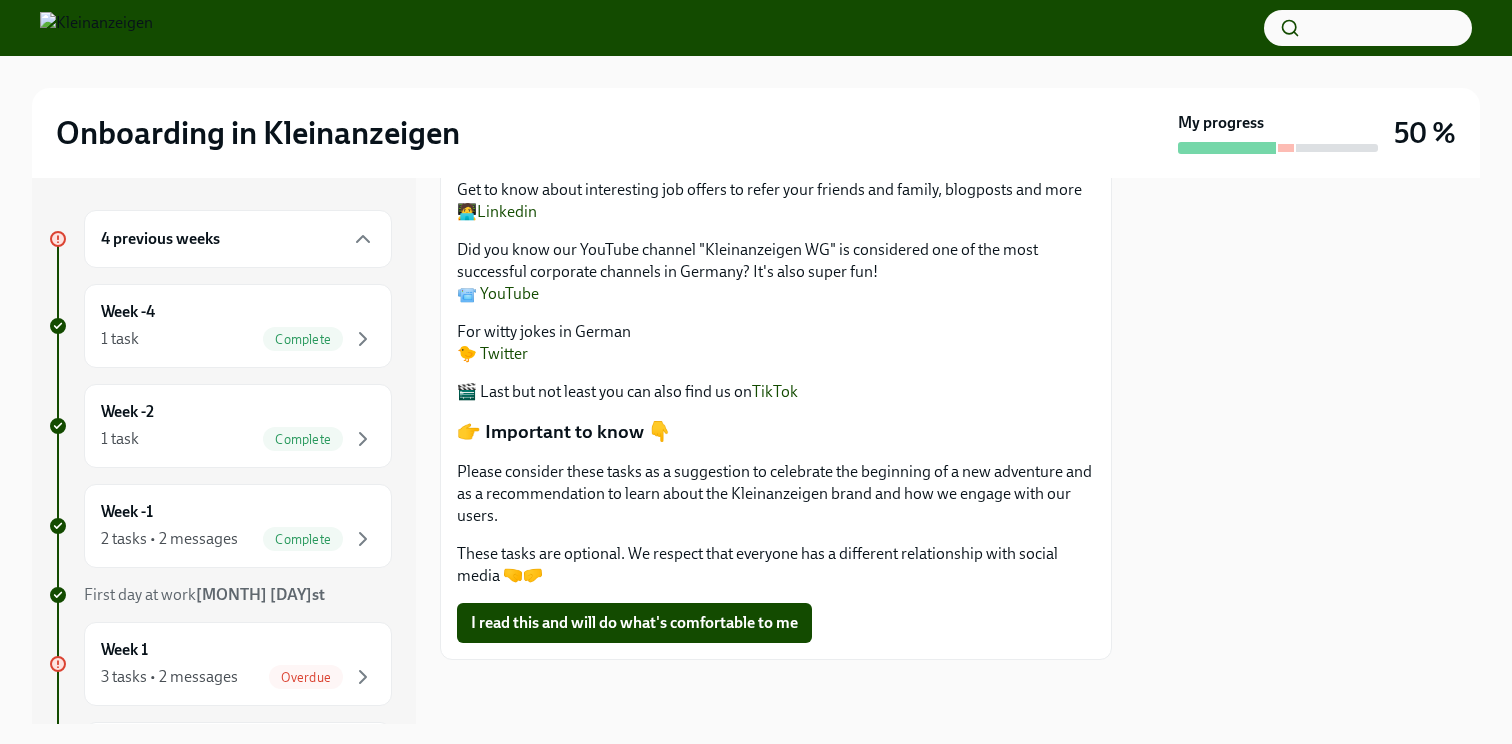 scroll, scrollTop: 550, scrollLeft: 0, axis: vertical 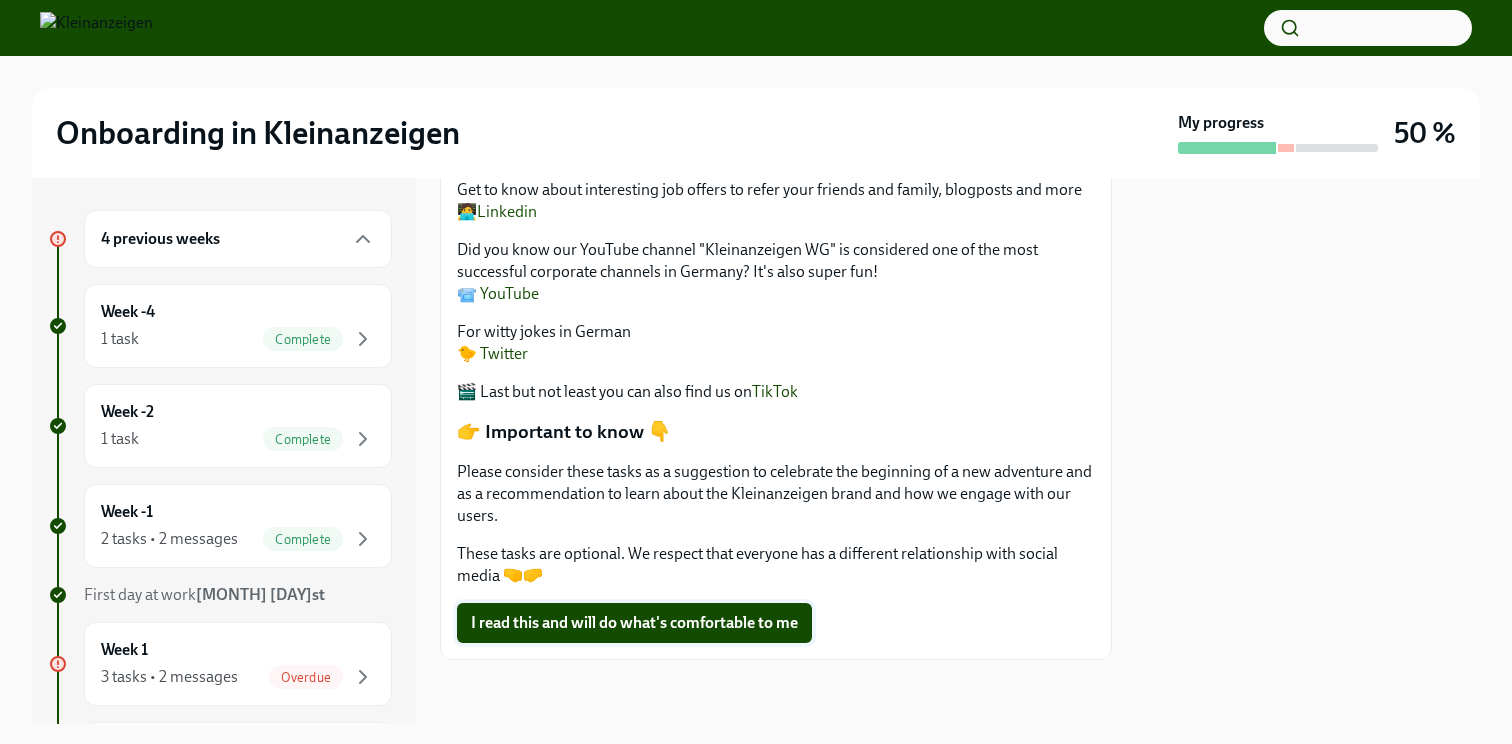 click on "I read this and will do what's comfortable to me" at bounding box center (634, 623) 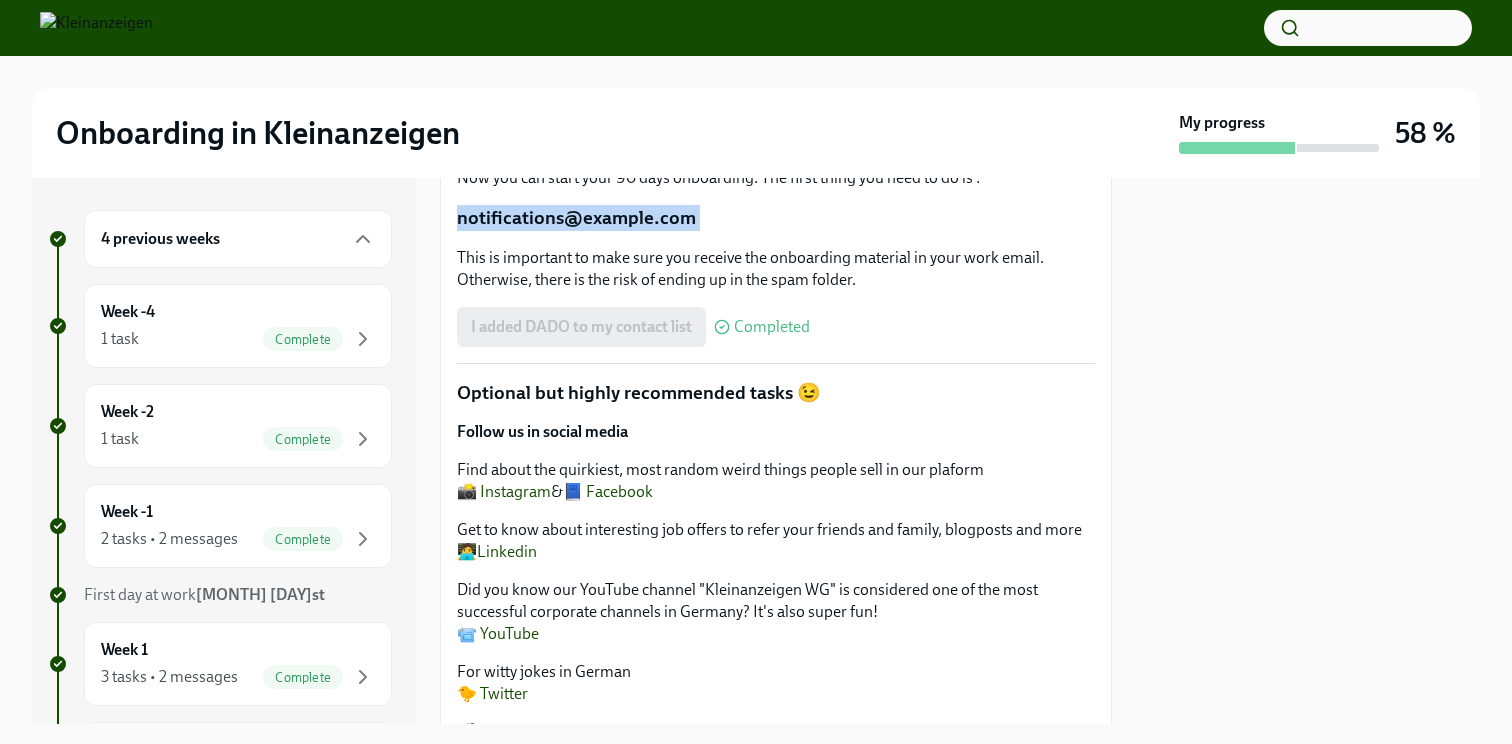 scroll, scrollTop: 118, scrollLeft: 0, axis: vertical 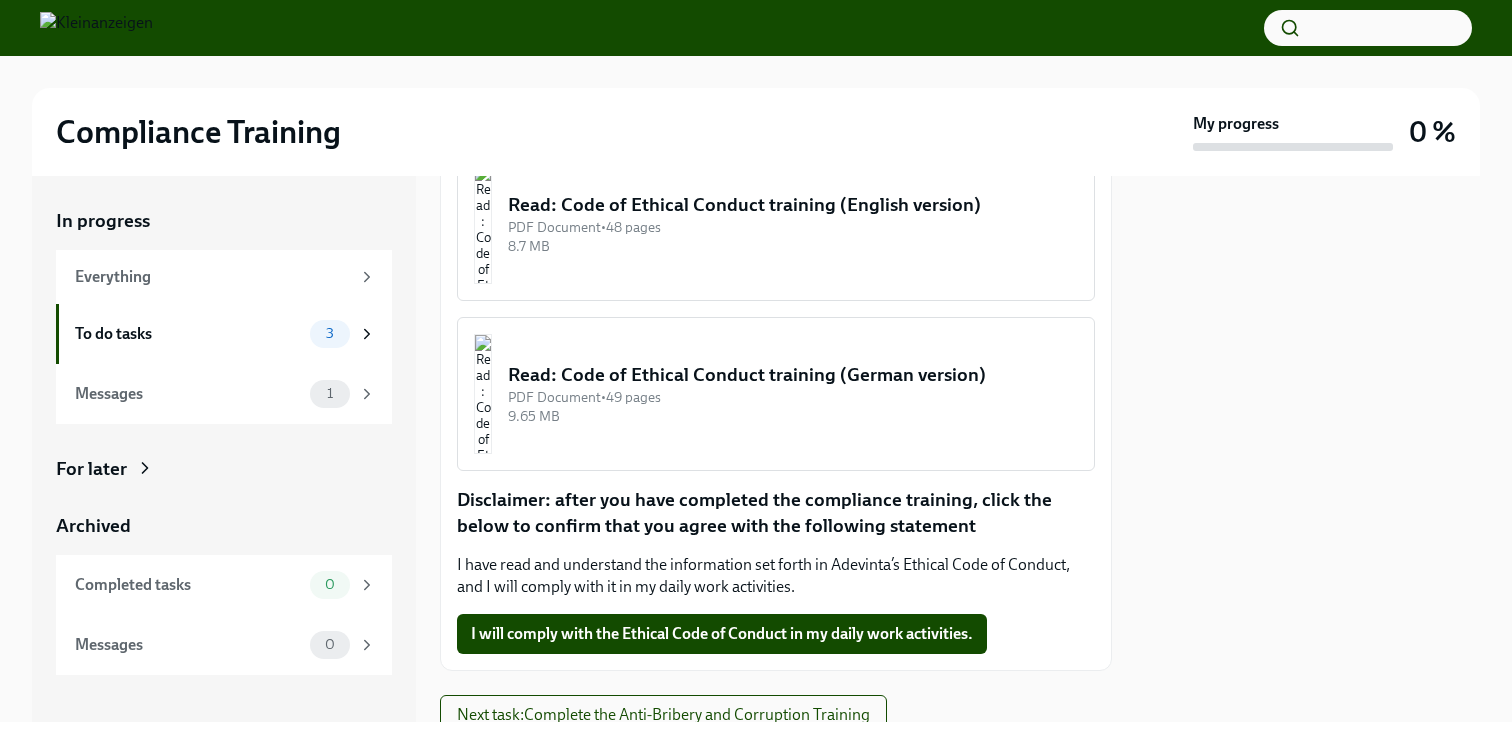 click on "Read:  Code of Ethical Conduct training (German version)" at bounding box center (793, 375) 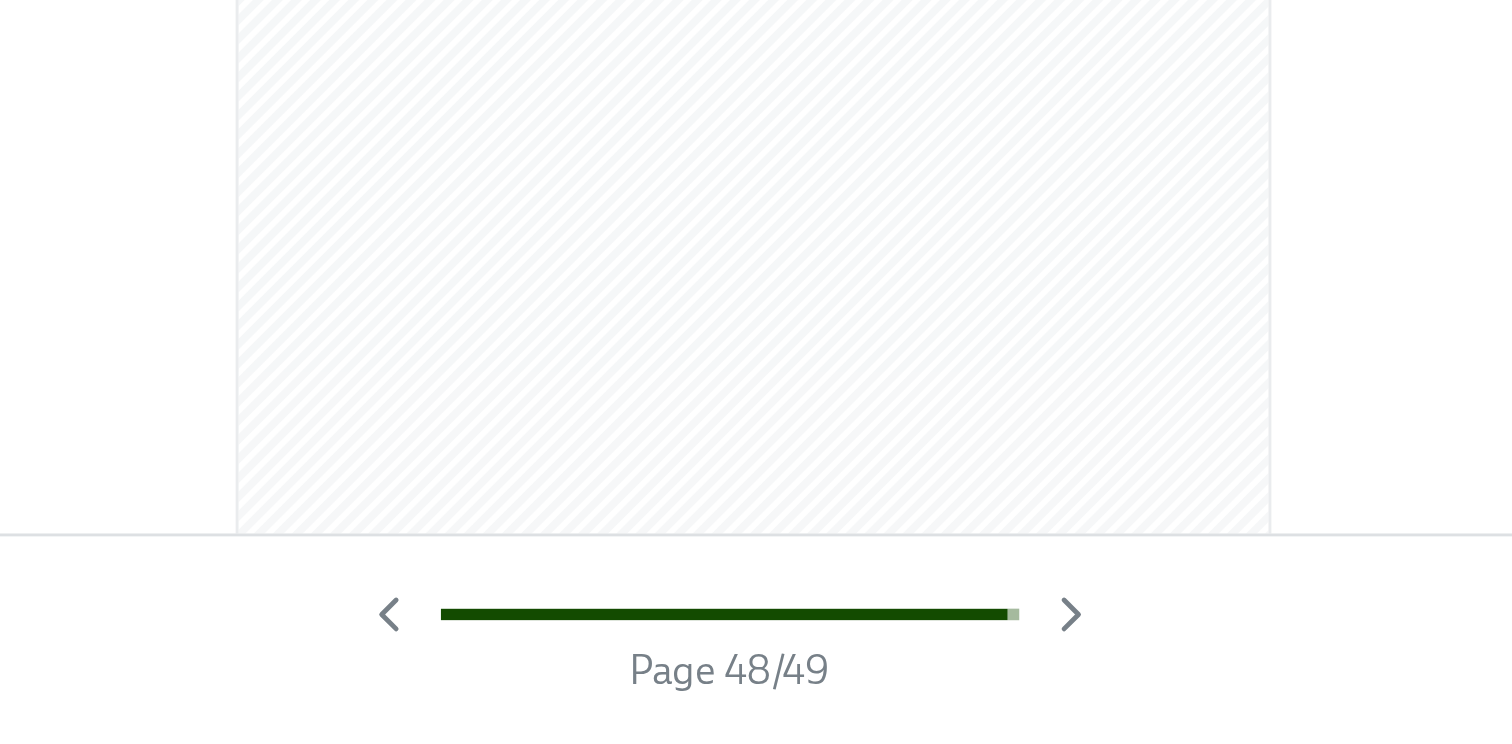 scroll, scrollTop: 18194, scrollLeft: 0, axis: vertical 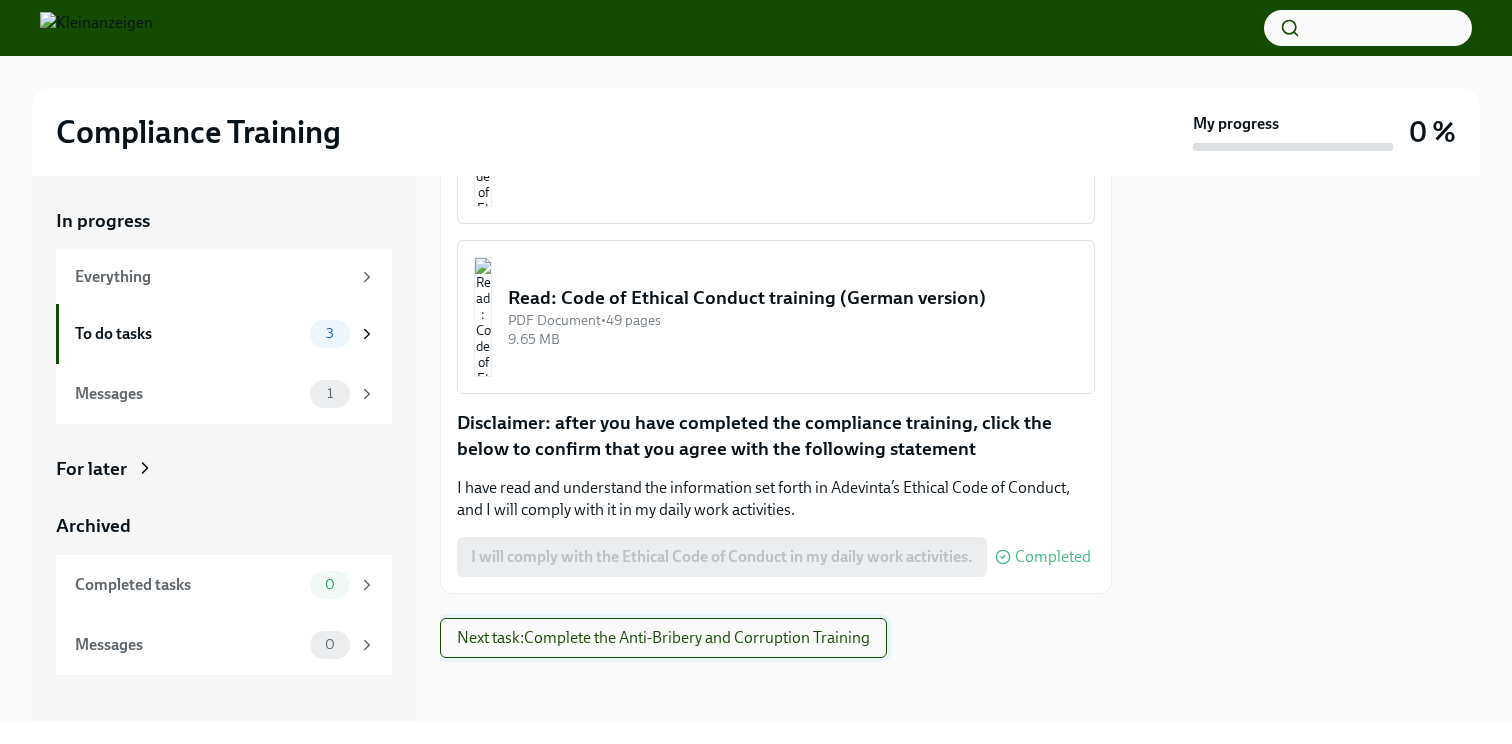 click on "Next task :  Complete the Anti-Bribery and Corruption Training" at bounding box center (663, 638) 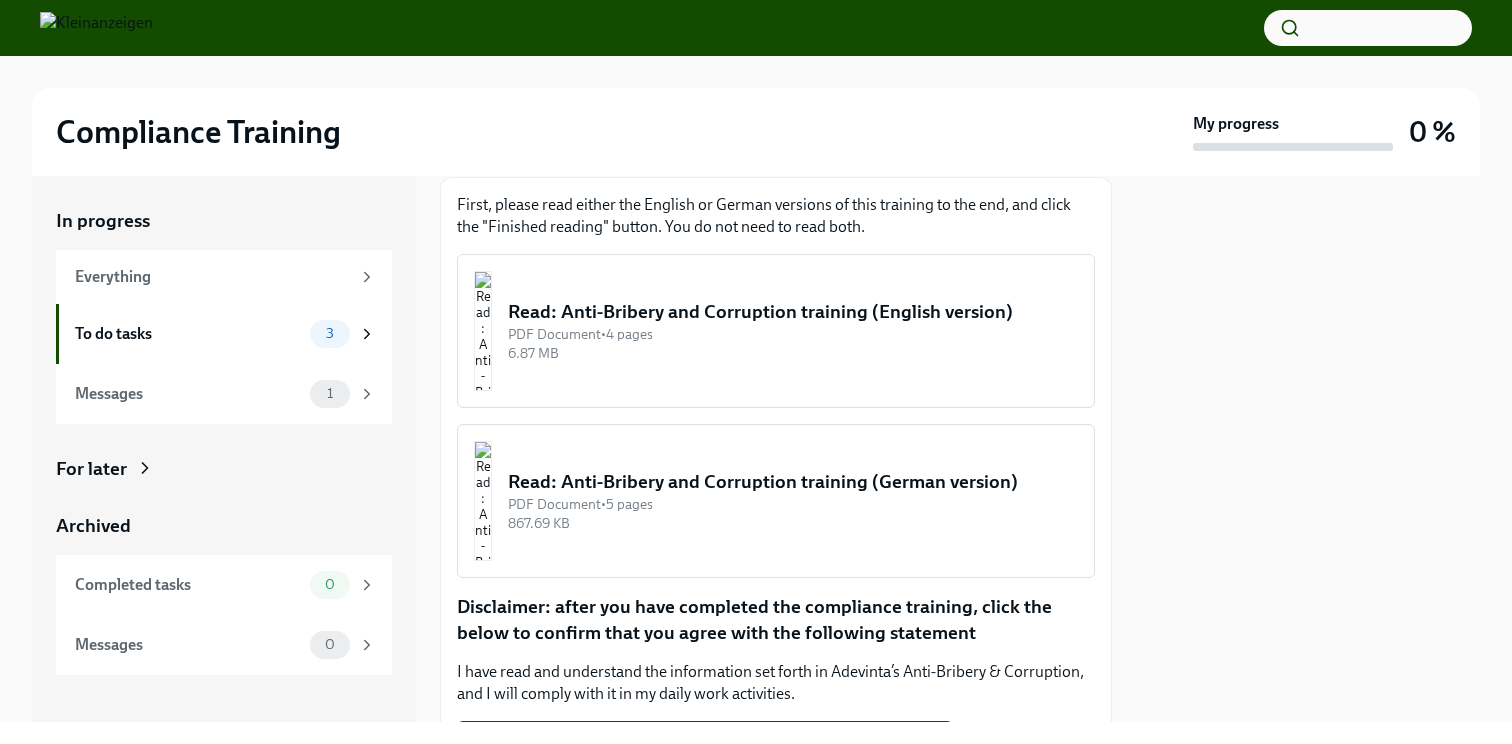 scroll, scrollTop: 296, scrollLeft: 0, axis: vertical 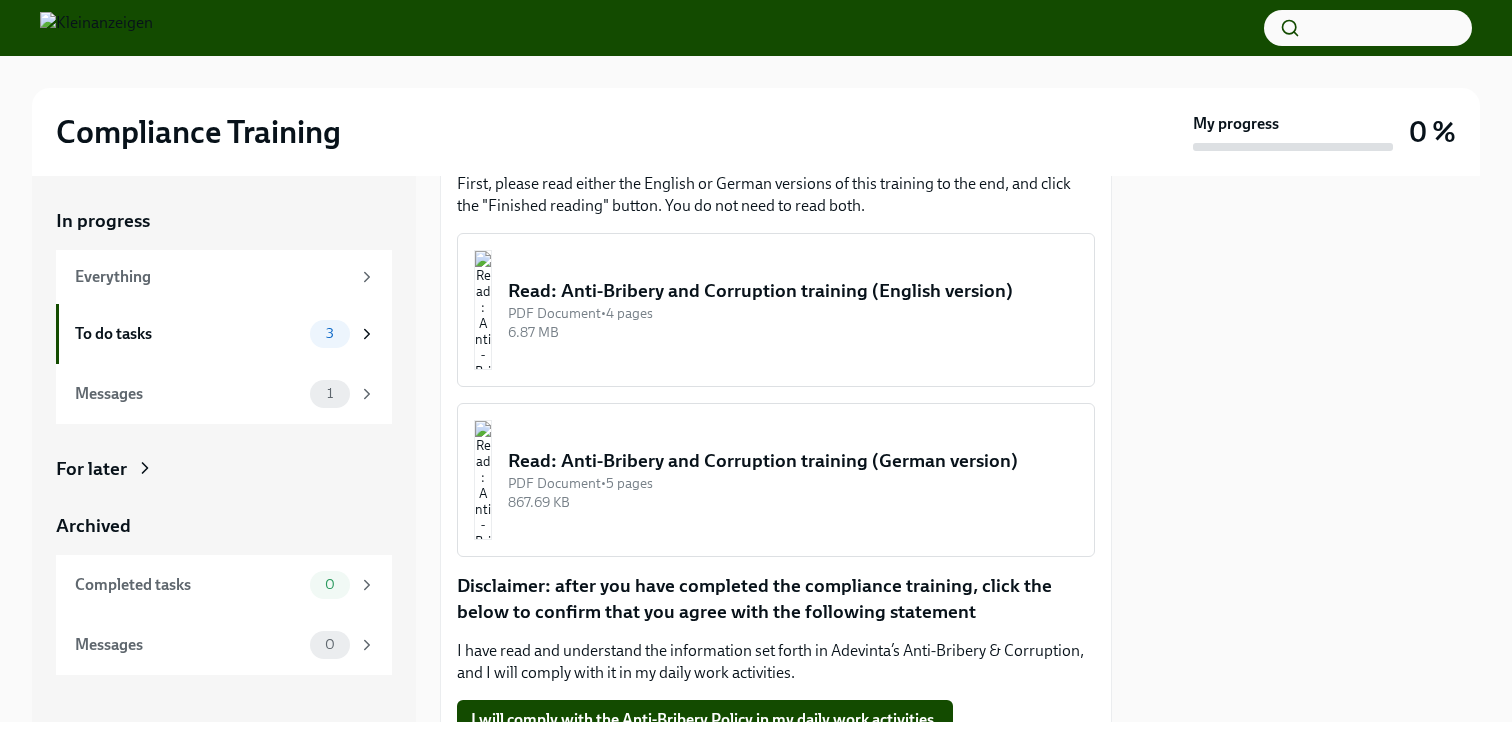 click on "867.69 KB" at bounding box center [793, 502] 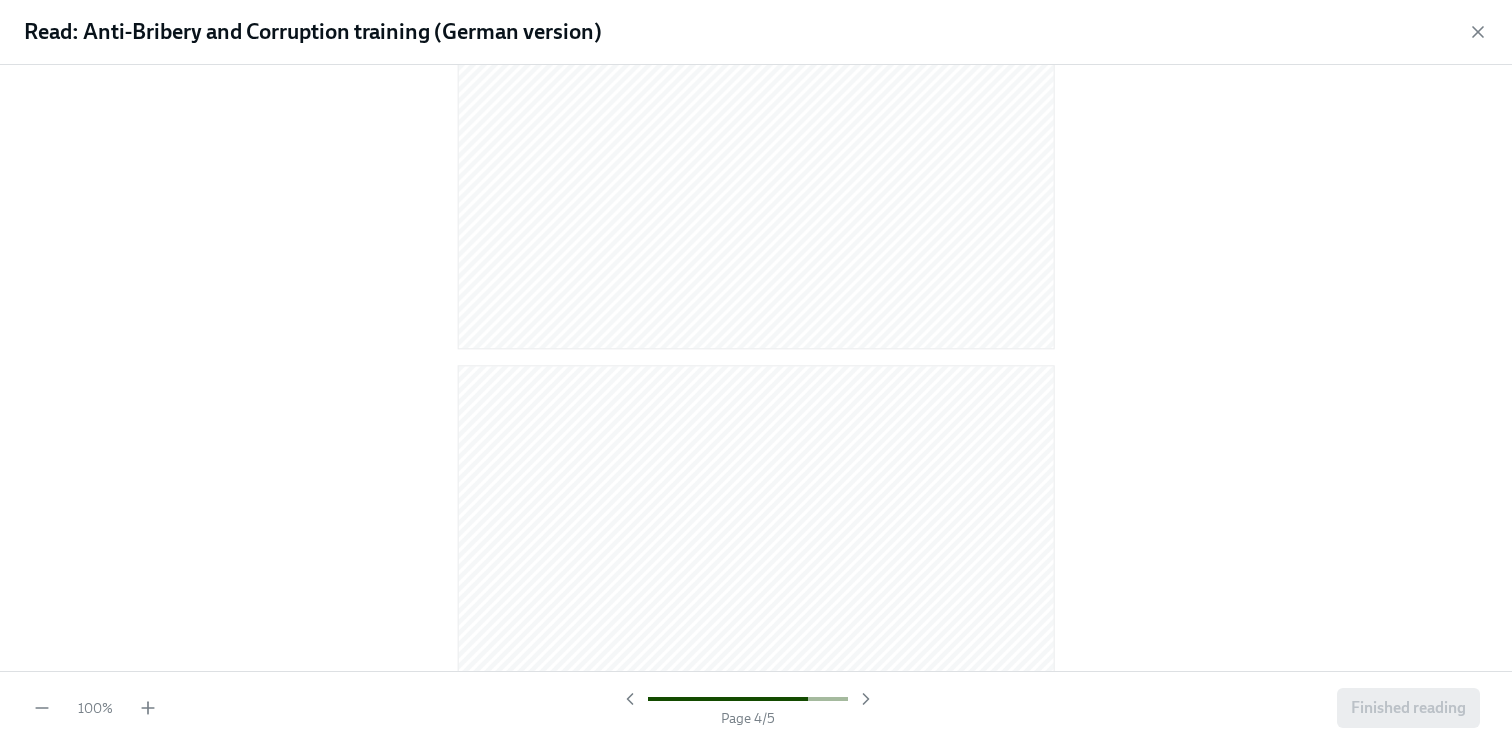 scroll, scrollTop: 3484, scrollLeft: 0, axis: vertical 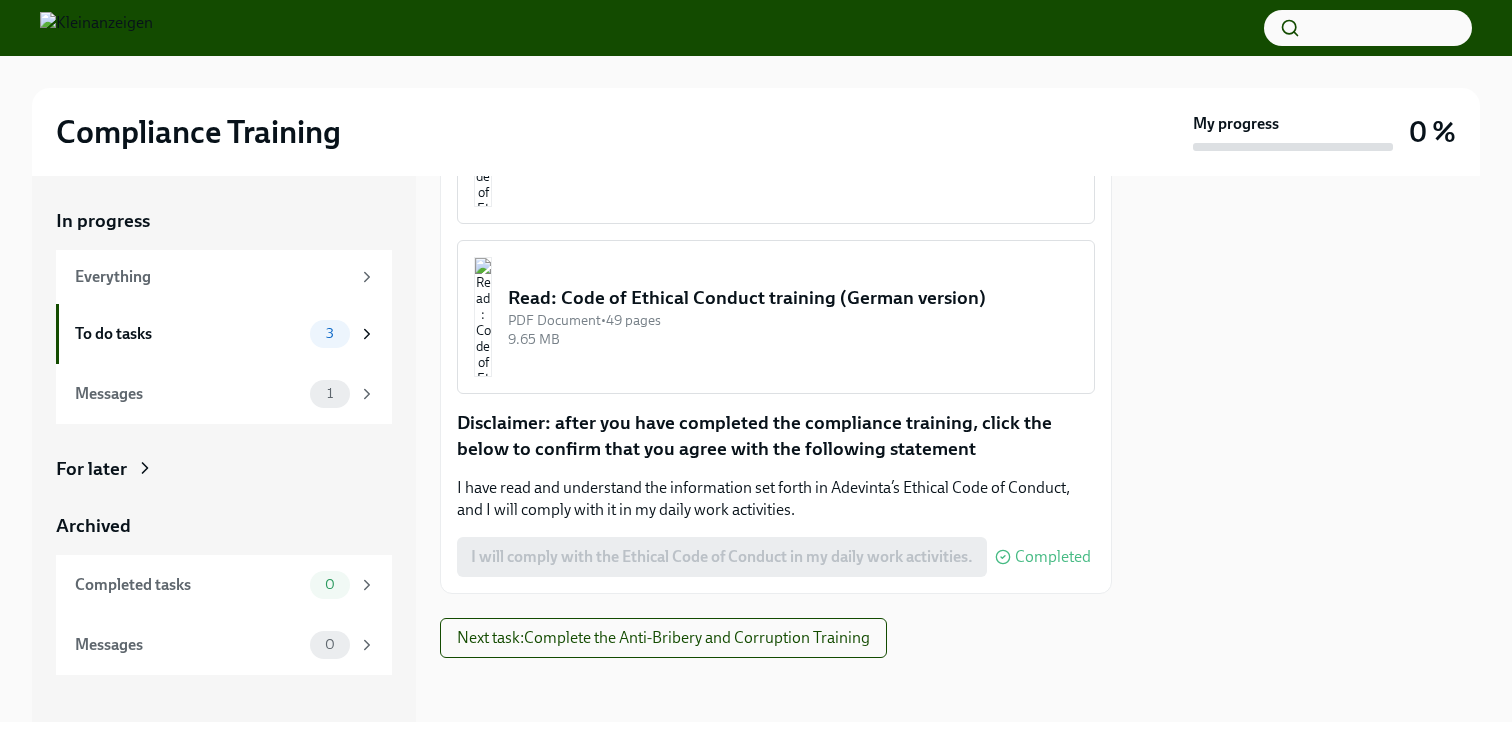 click at bounding box center [776, 690] 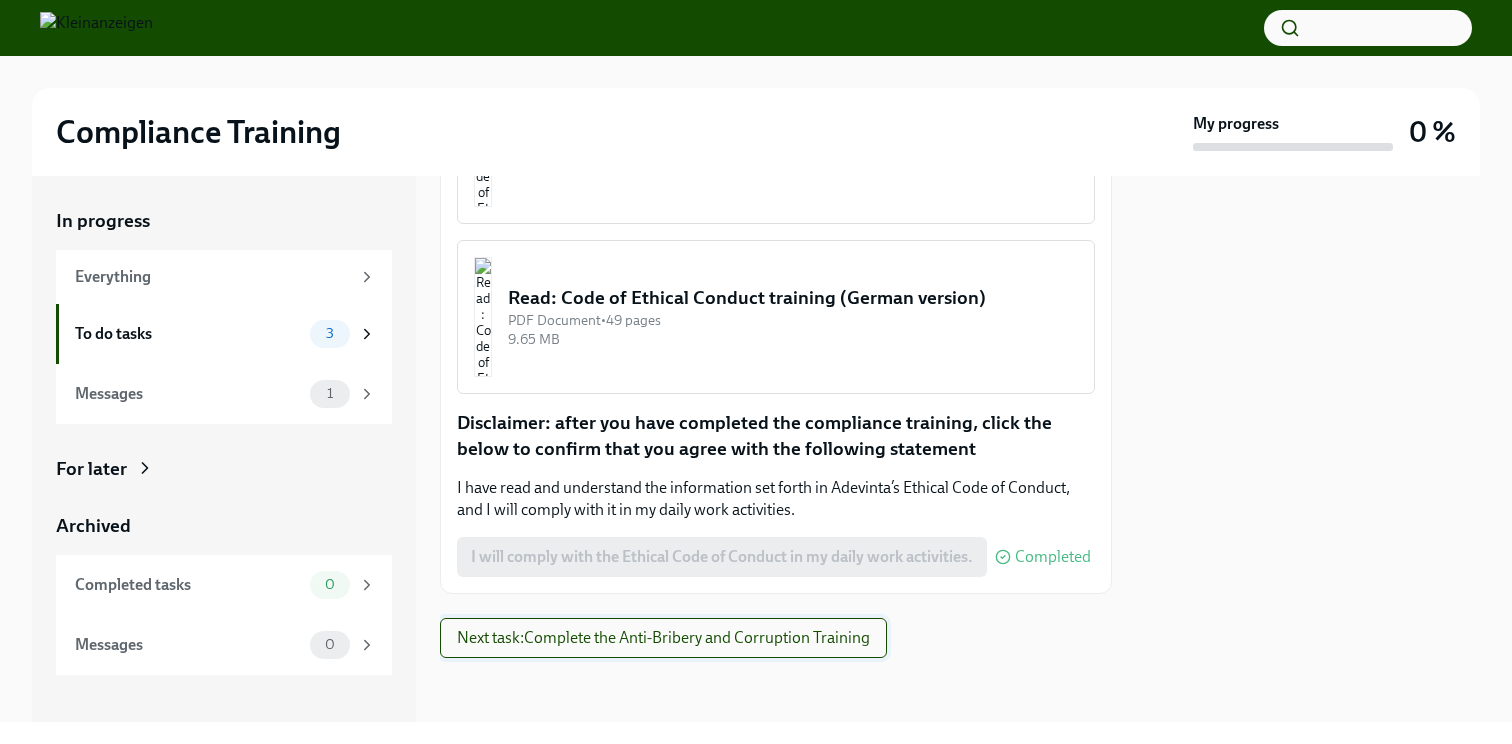click on "Next task :  Complete the Anti-Bribery and Corruption Training" at bounding box center (663, 638) 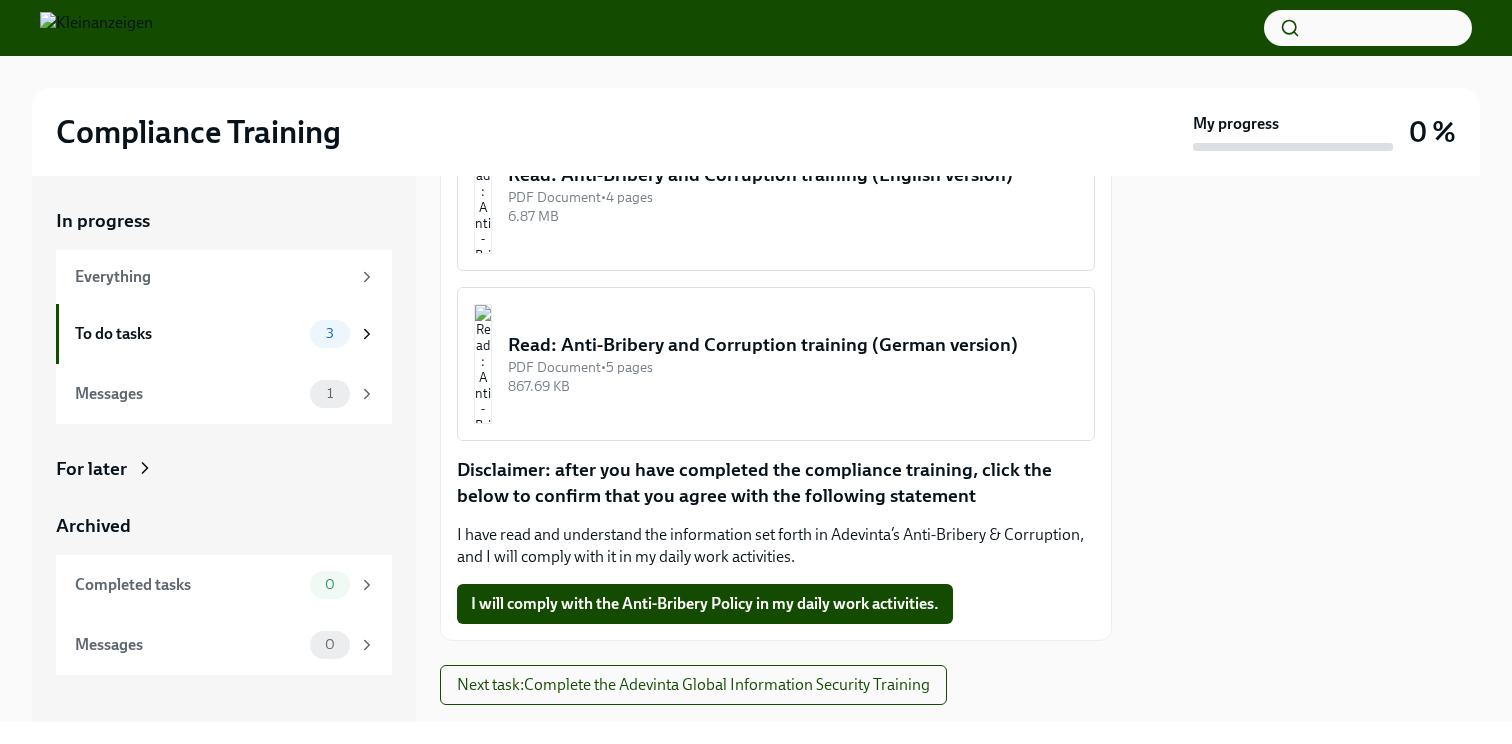 scroll, scrollTop: 460, scrollLeft: 0, axis: vertical 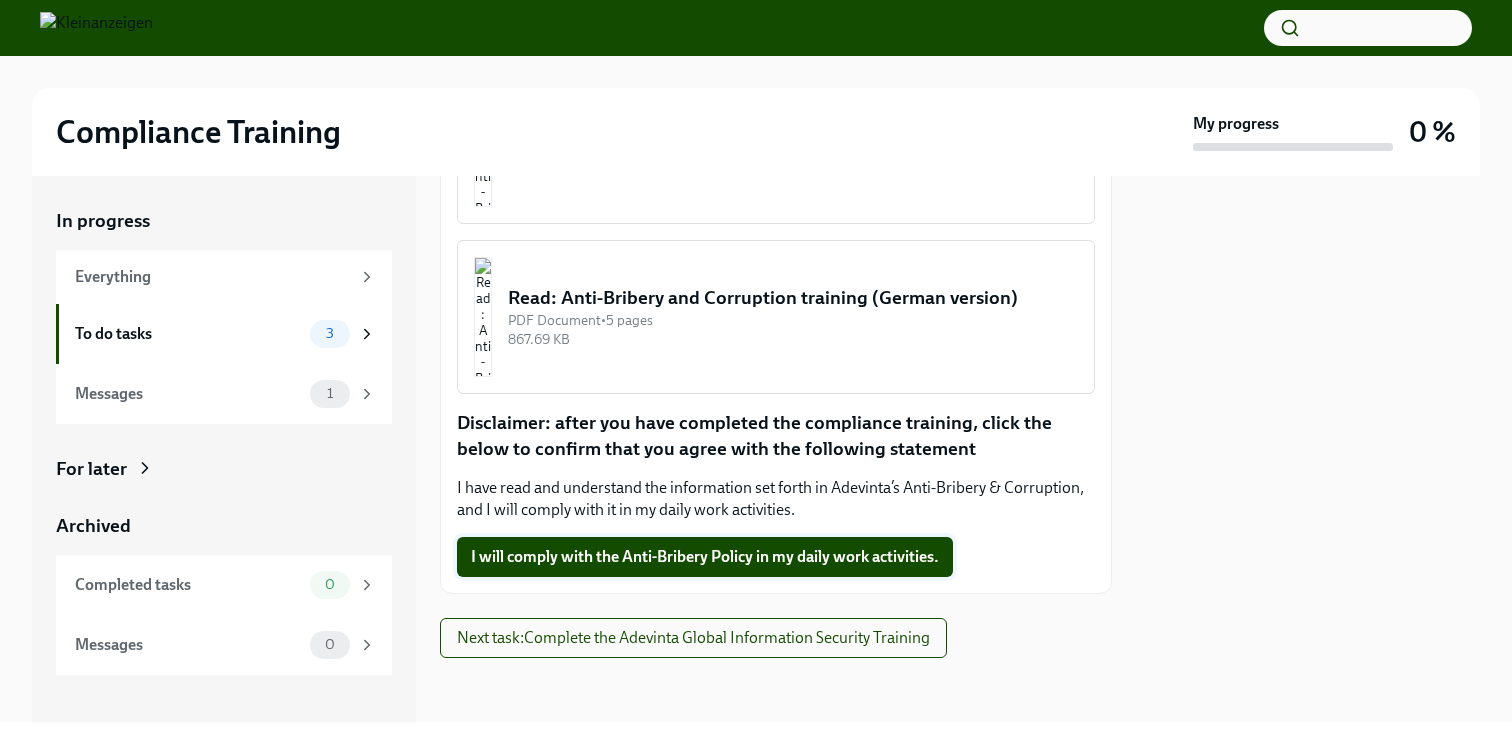 click on "I will comply with the Anti-Bribery Policy  in my daily work activities." at bounding box center (705, 557) 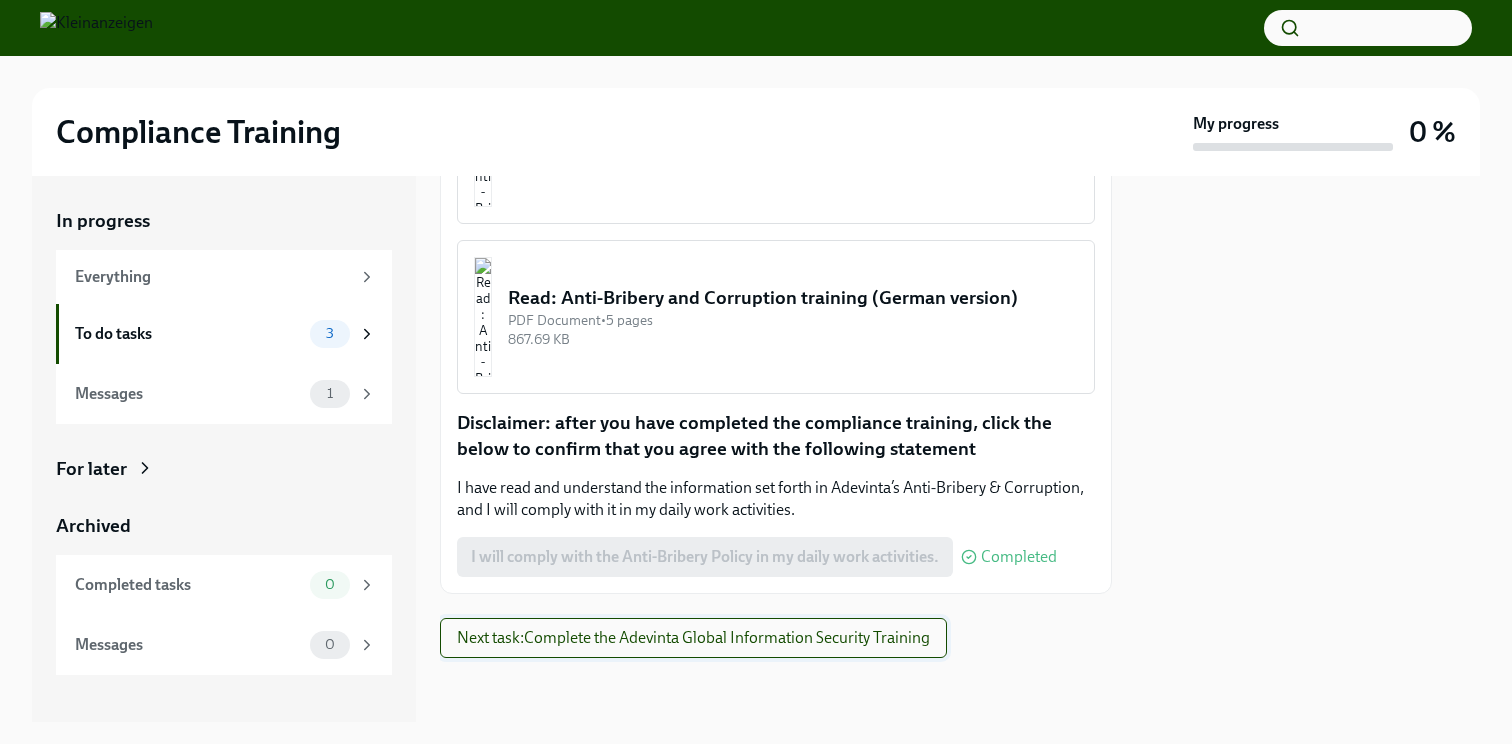 click on "Next task :  Complete the Adevinta Global Information Security Training" at bounding box center (693, 638) 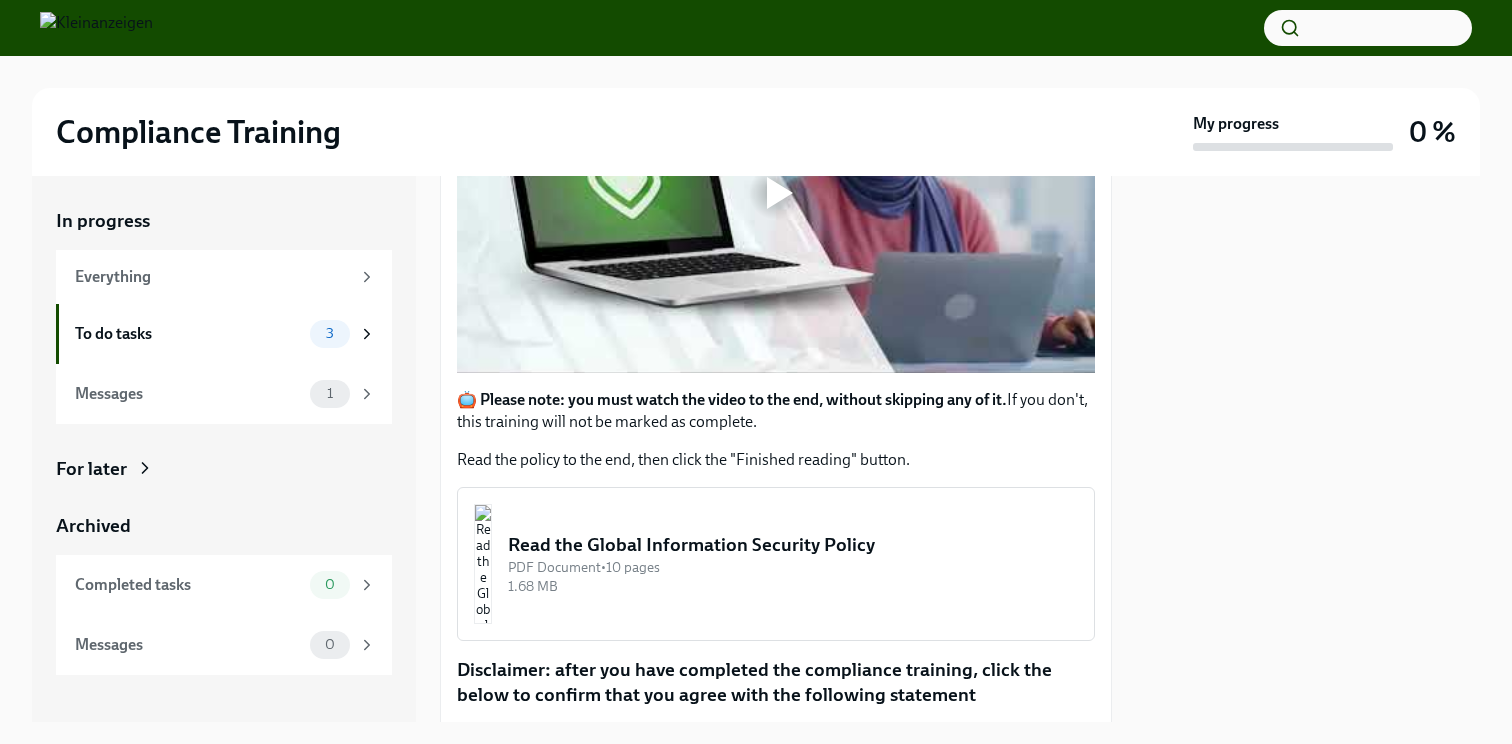 scroll, scrollTop: 496, scrollLeft: 0, axis: vertical 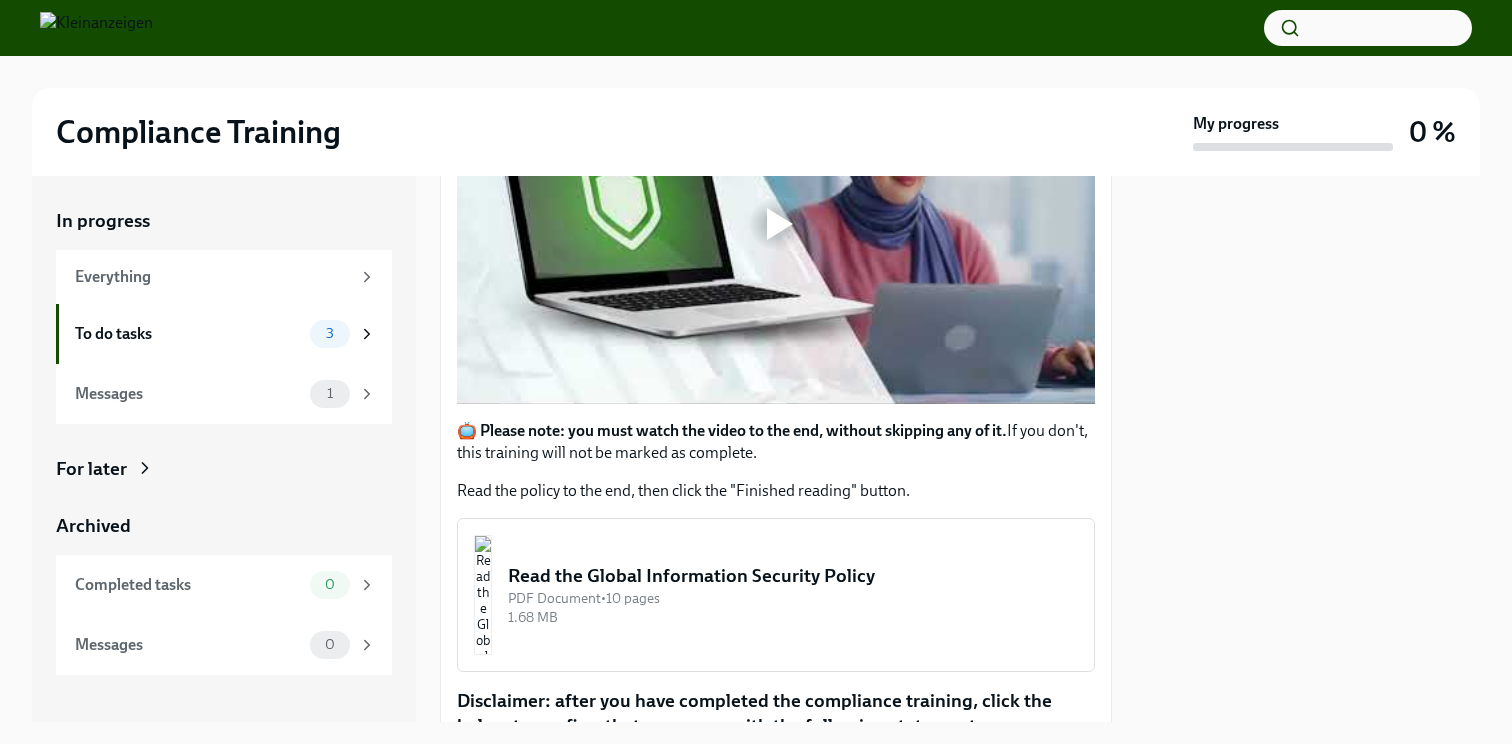 click at bounding box center (776, 224) 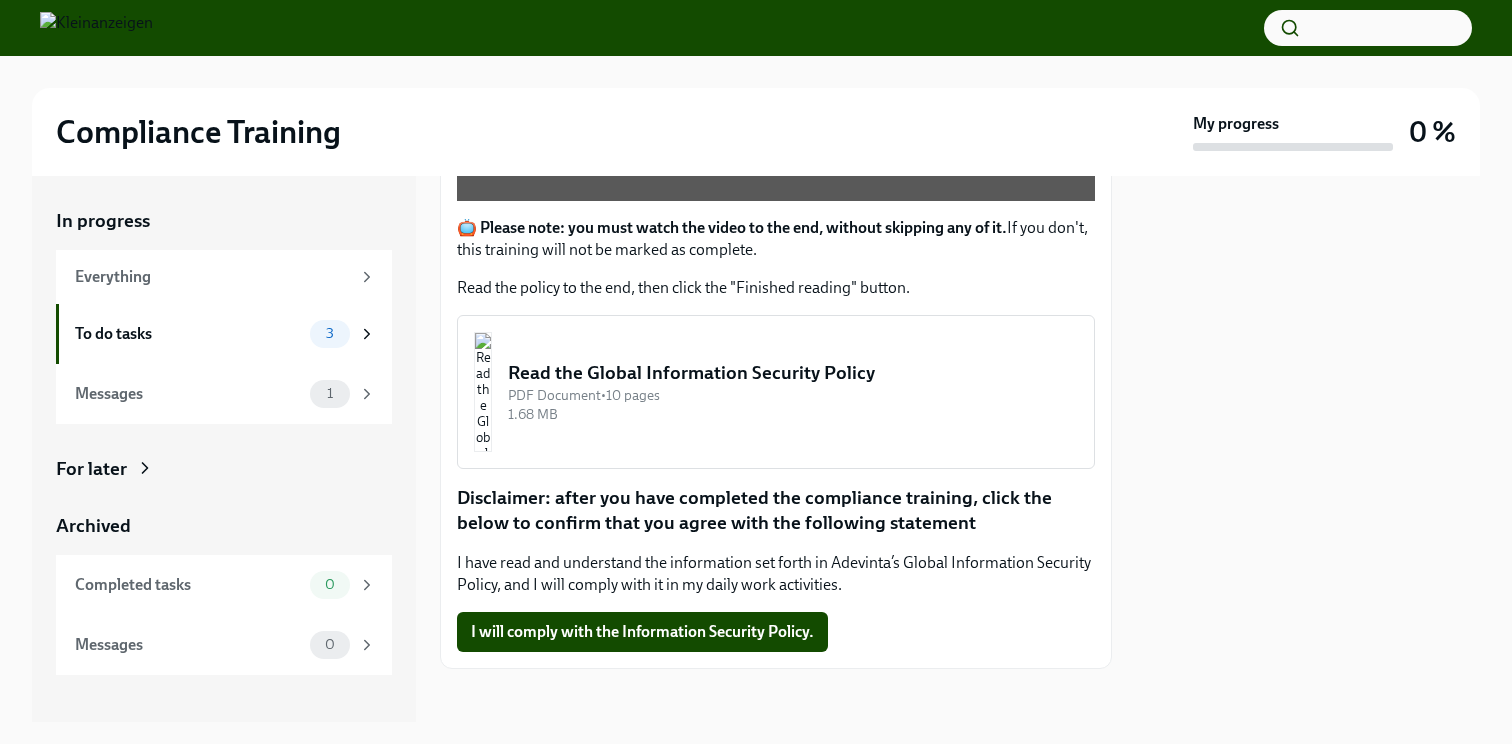 scroll, scrollTop: 710, scrollLeft: 0, axis: vertical 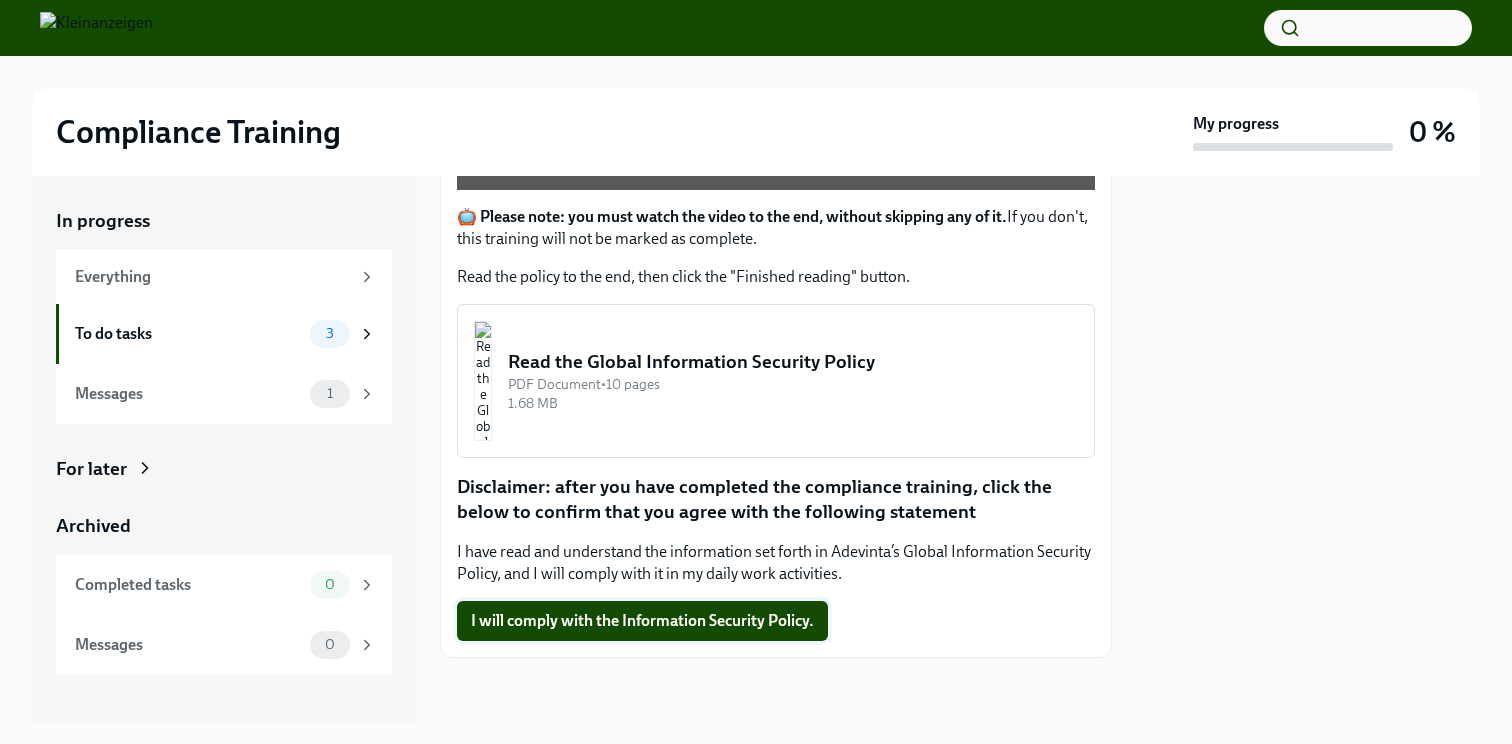 click on "I will comply with the Information Security Policy." at bounding box center (642, 621) 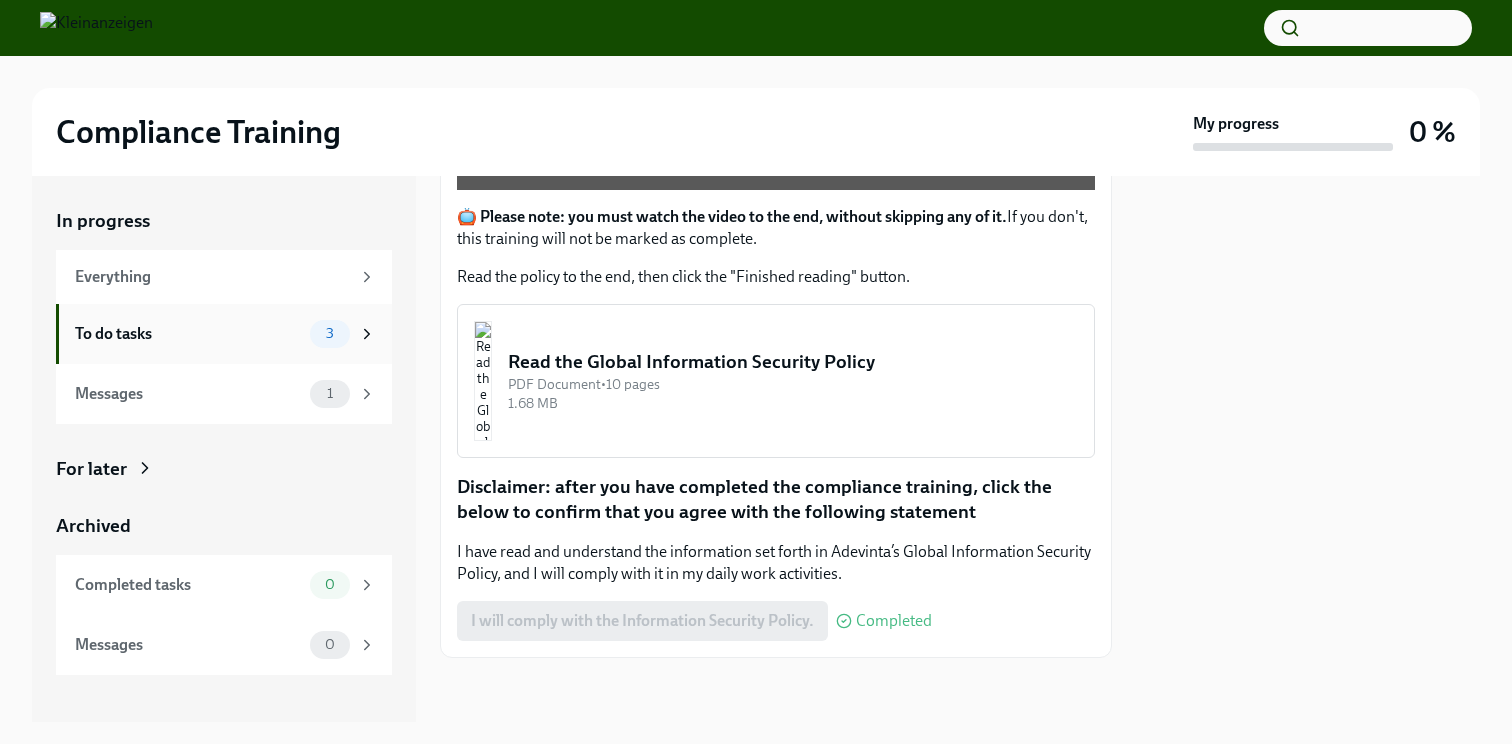 click on "To do tasks 3" at bounding box center [225, 334] 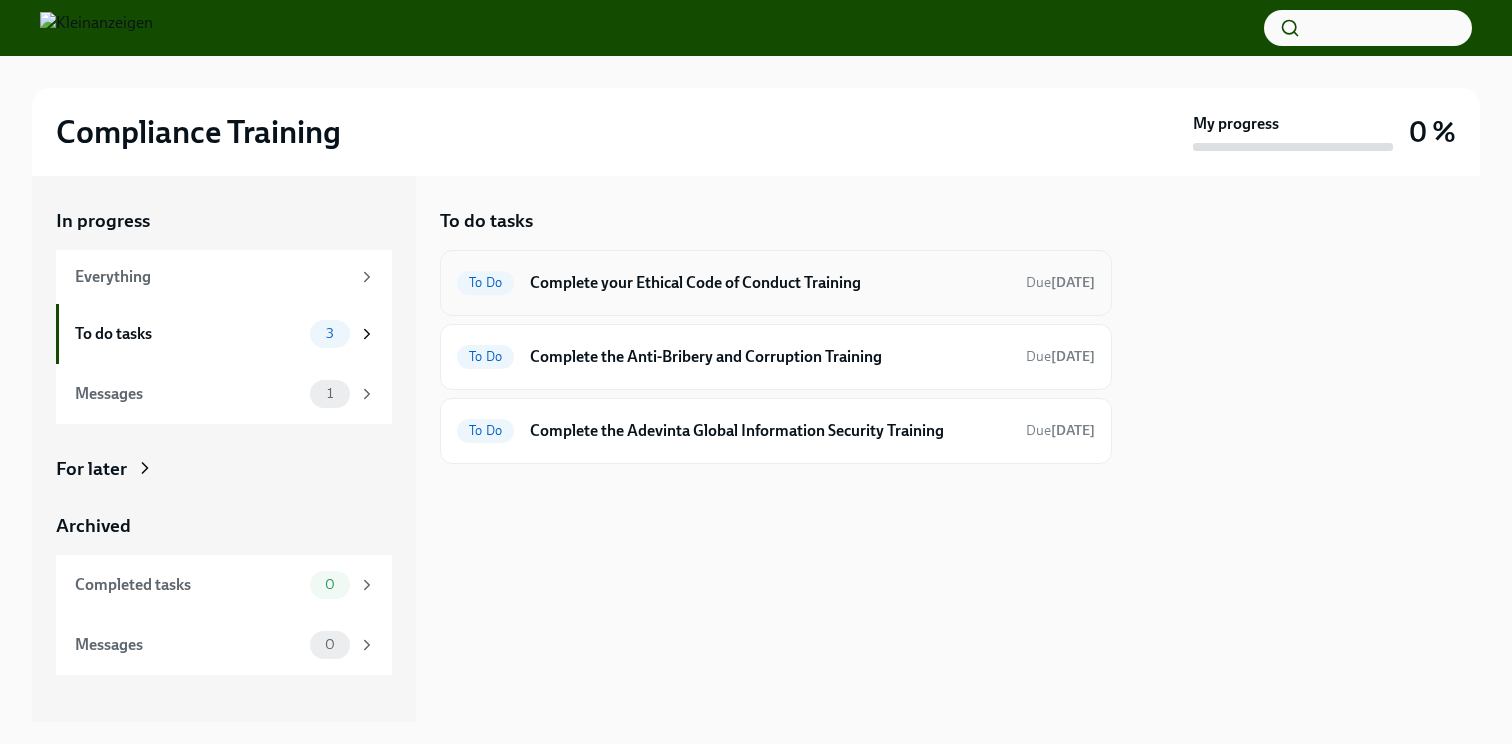 click on "Complete your Ethical Code of Conduct Training" at bounding box center (770, 283) 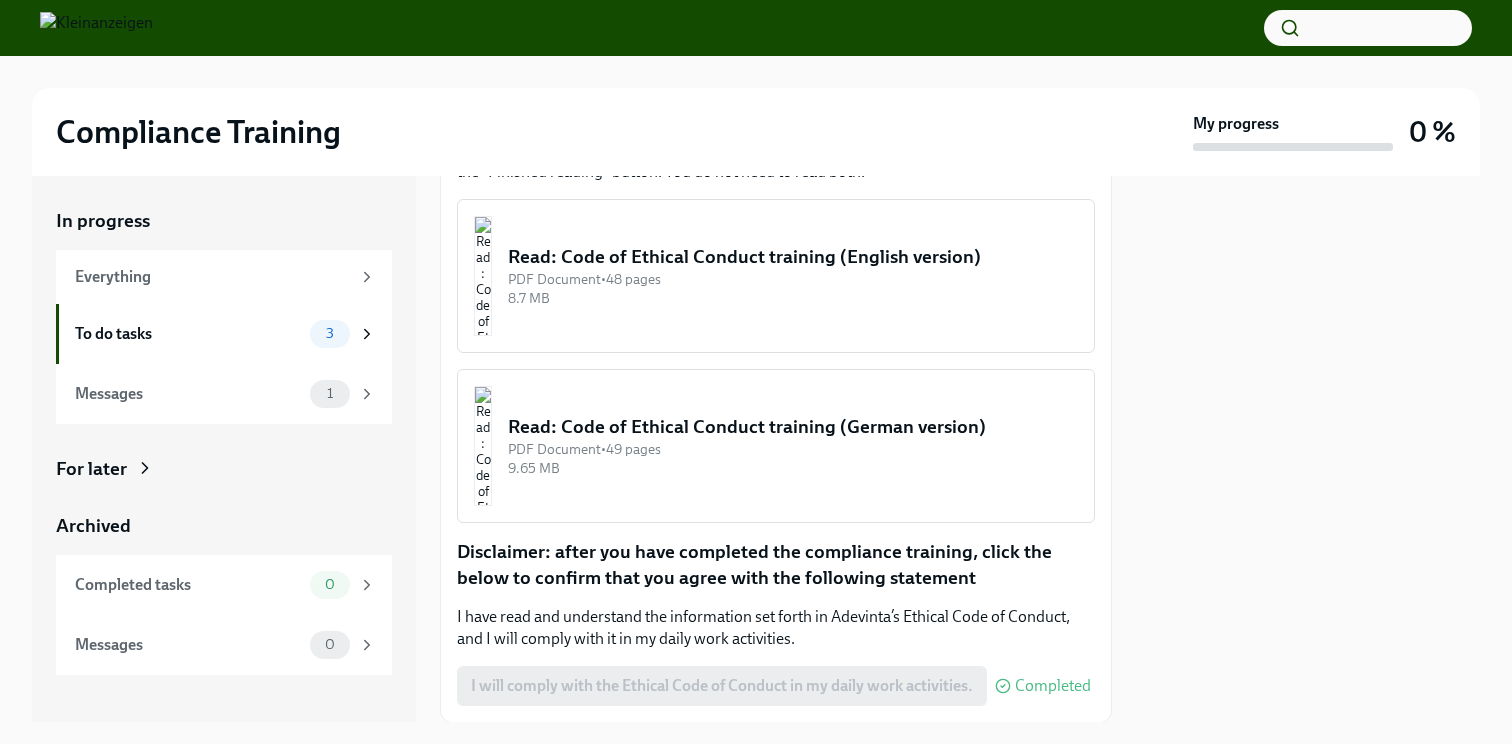 scroll, scrollTop: 460, scrollLeft: 0, axis: vertical 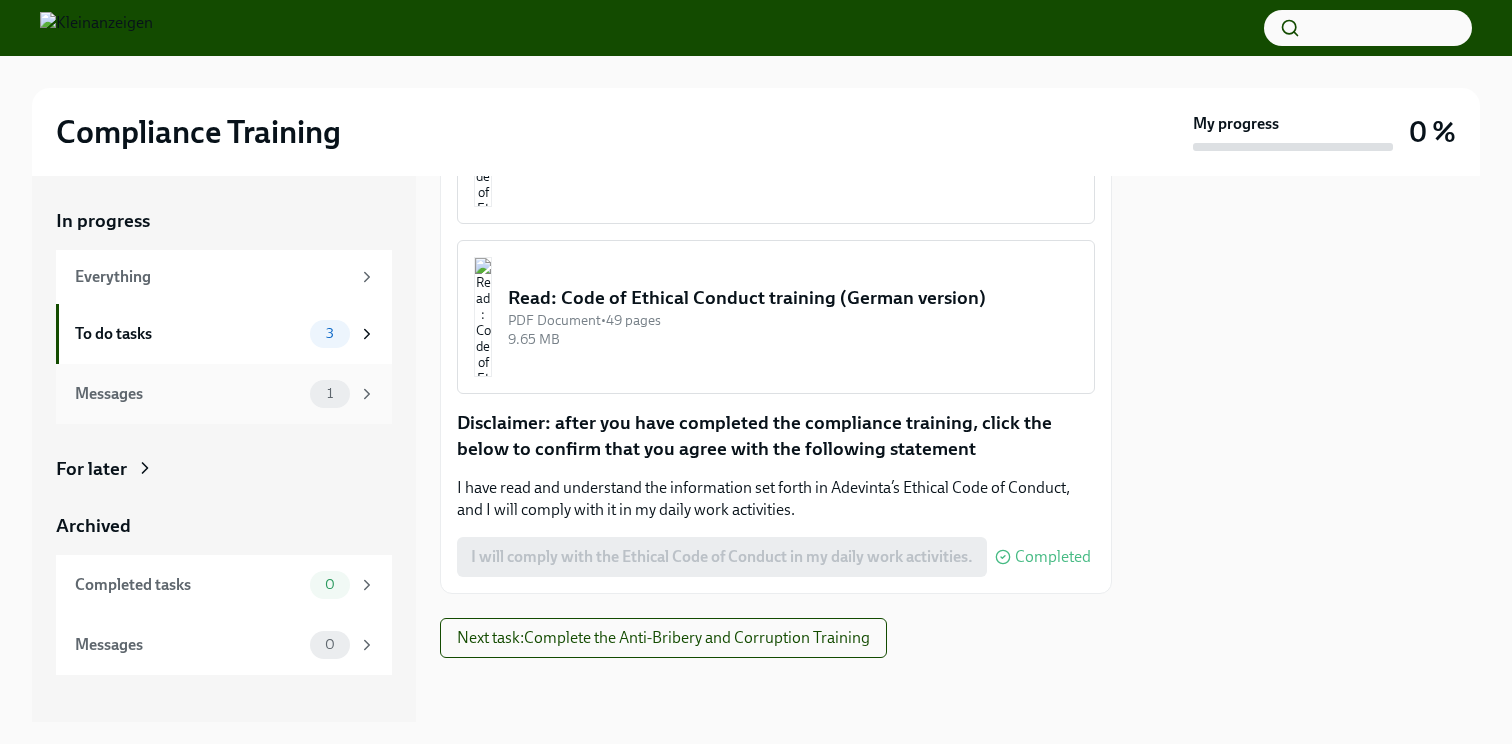 click on "Messages" at bounding box center [188, 394] 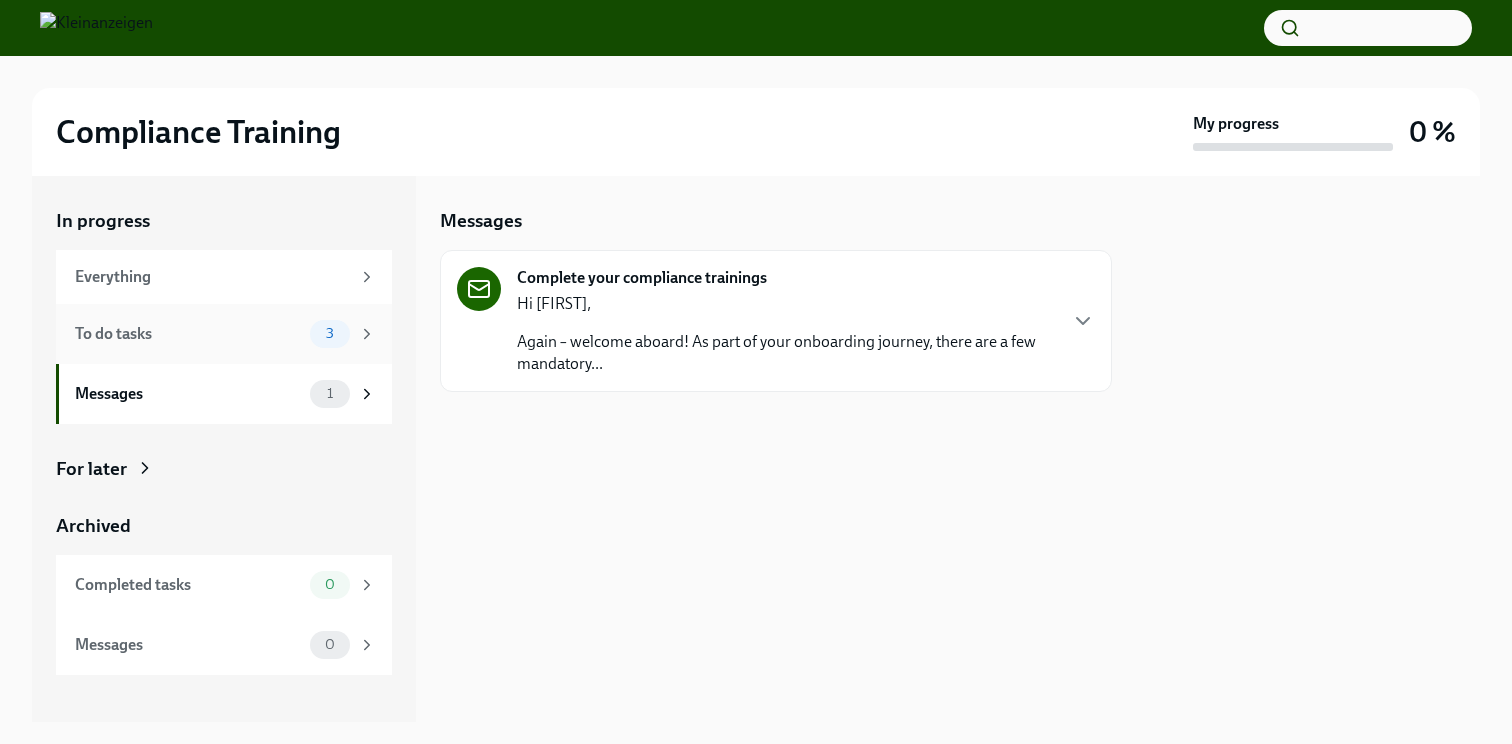 click on "To do tasks" at bounding box center (188, 334) 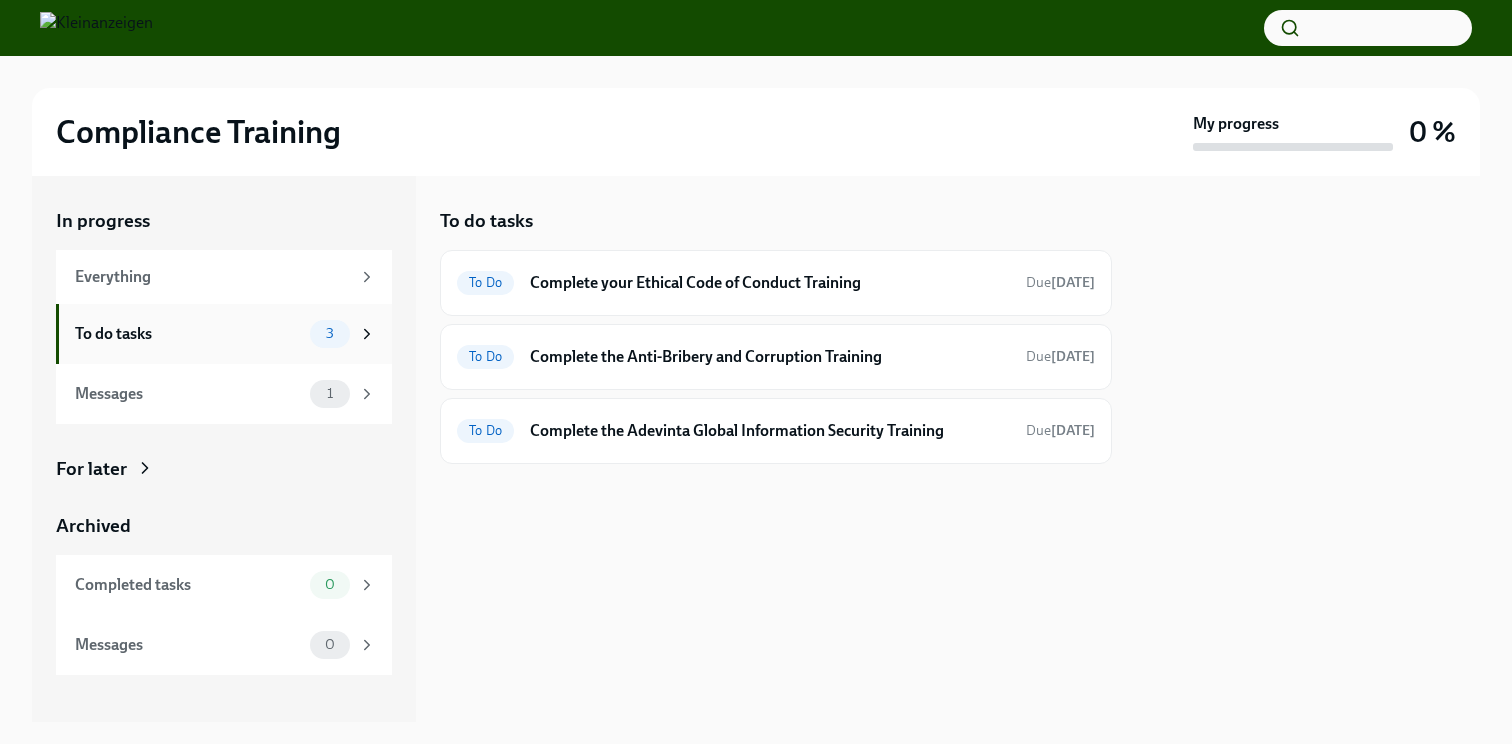 click on "To do tasks 3" at bounding box center [225, 334] 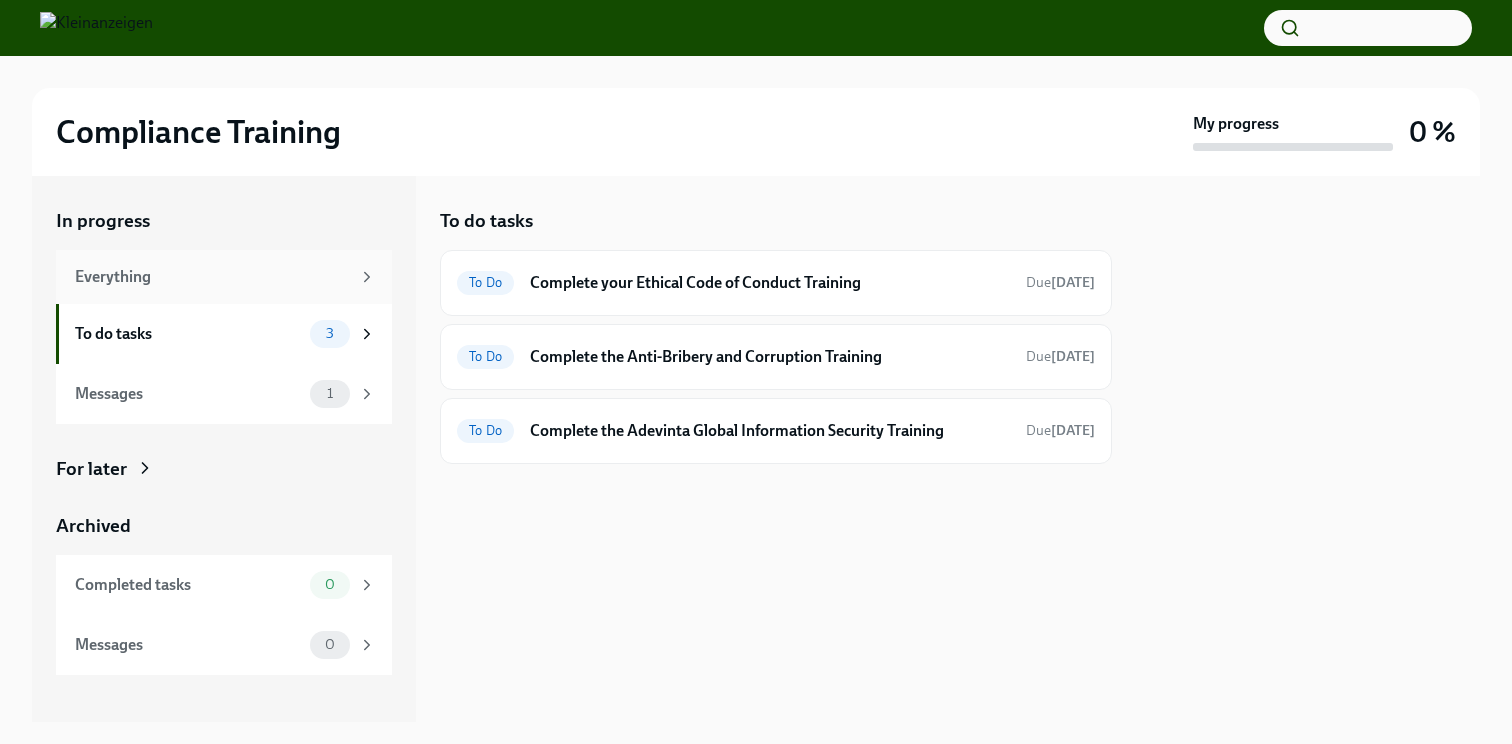 click on "Everything" at bounding box center [212, 277] 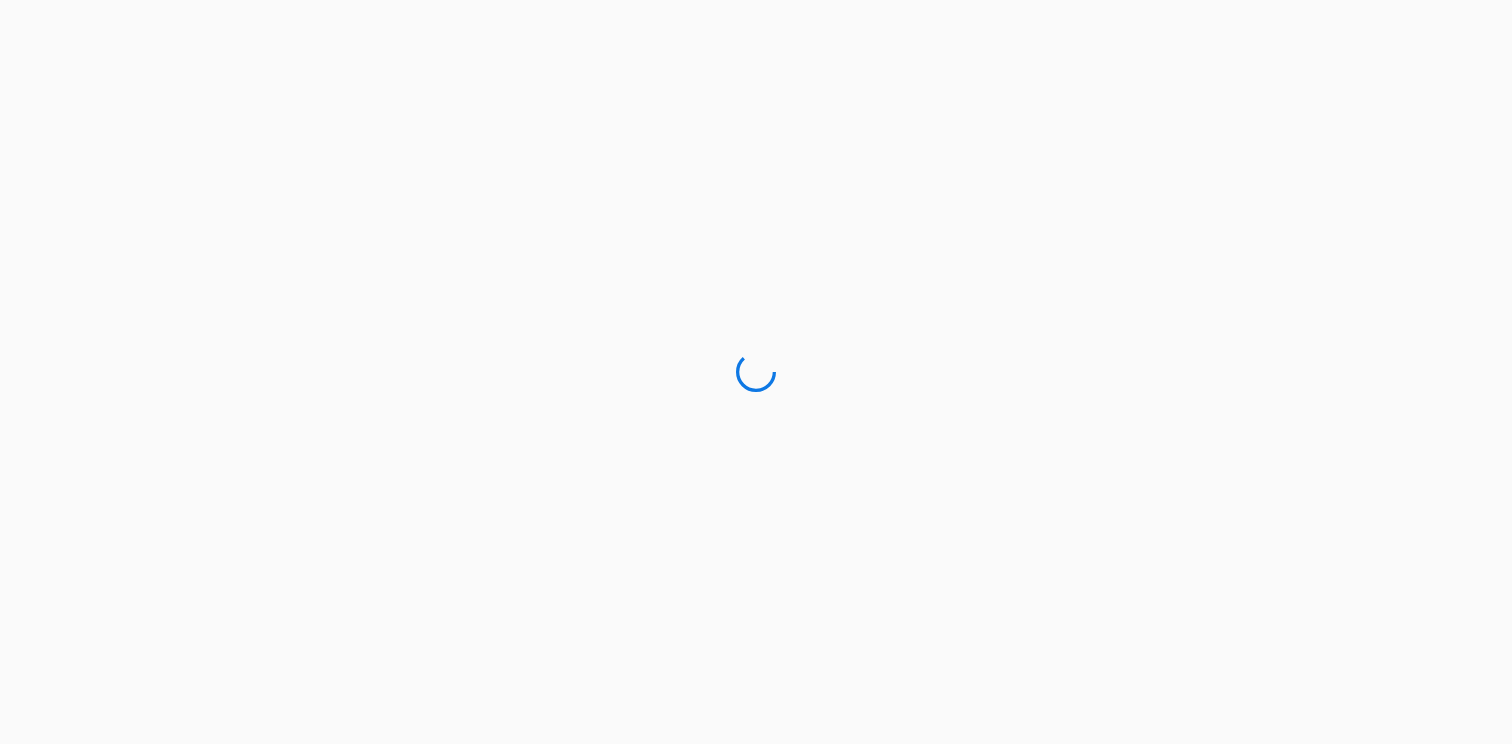 scroll, scrollTop: 0, scrollLeft: 0, axis: both 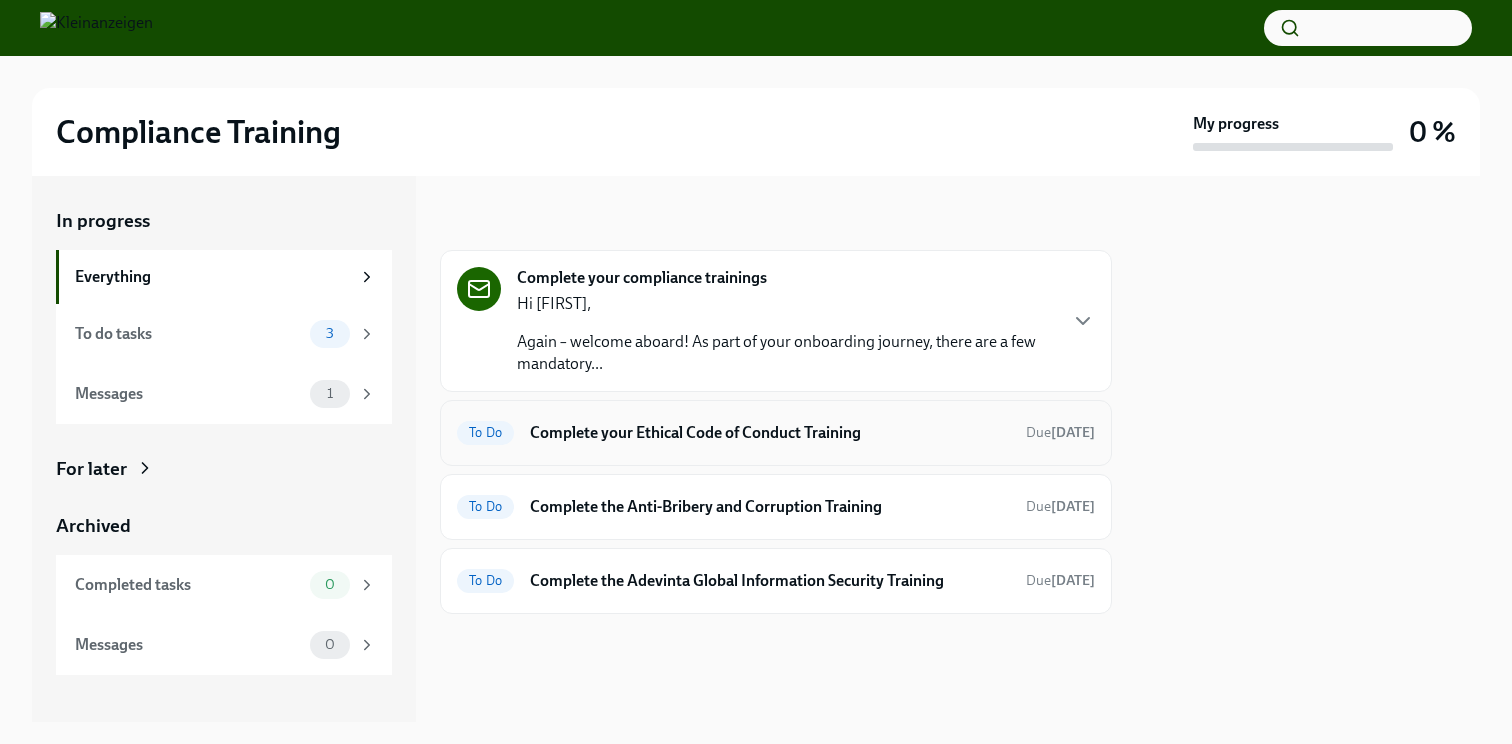 click on "To Do Complete your Ethical Code of Conduct Training Due  [DATE]" at bounding box center (776, 433) 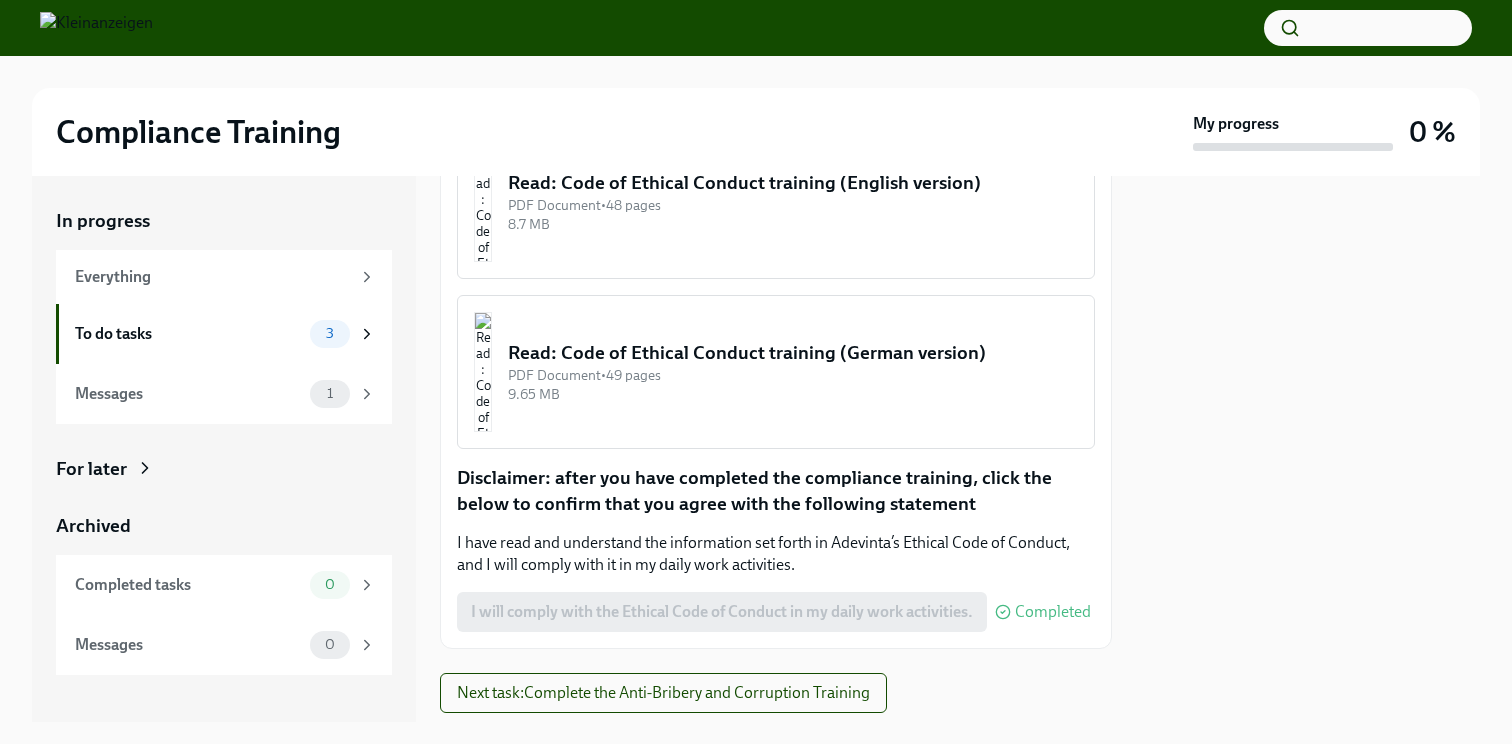 scroll, scrollTop: 460, scrollLeft: 0, axis: vertical 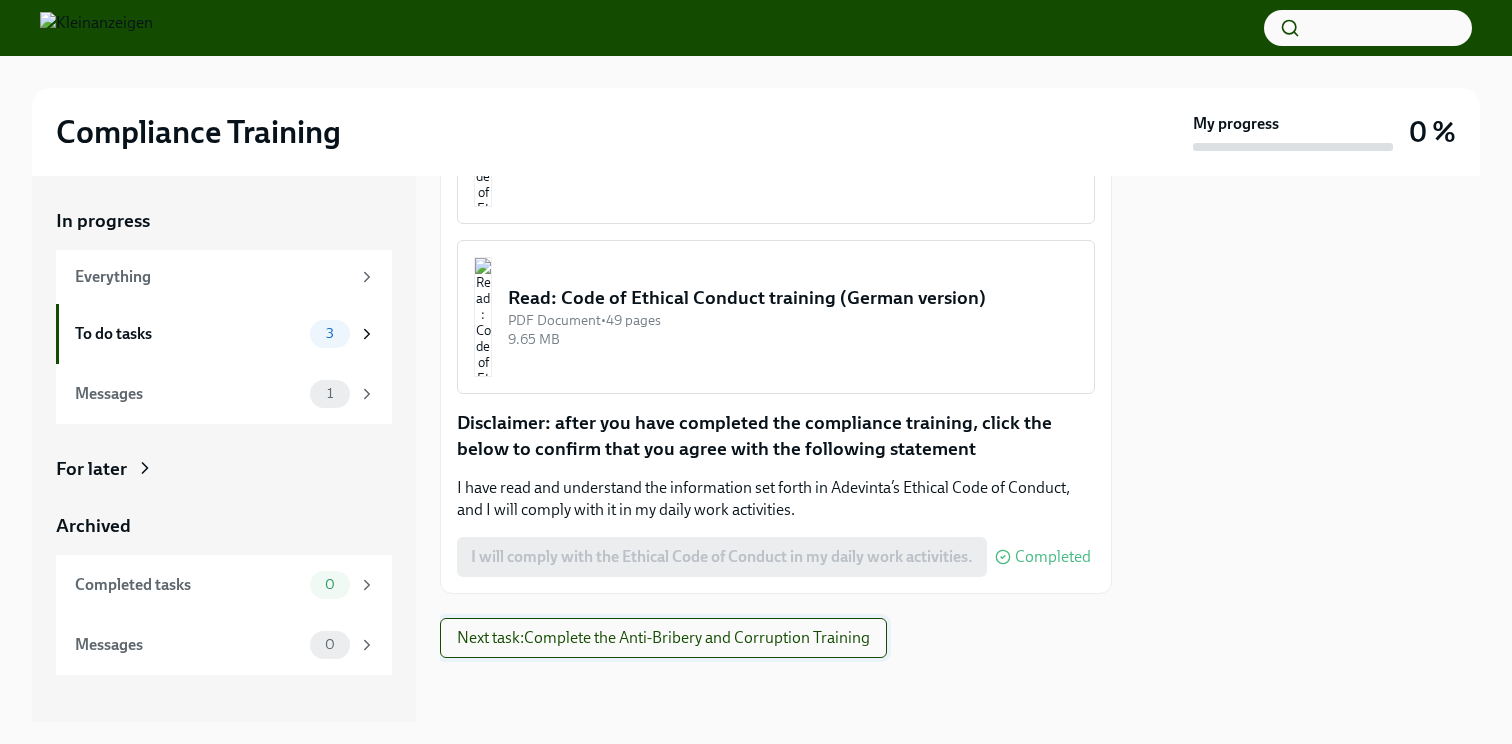 click on "Next task :  Complete the Anti-Bribery and Corruption Training" at bounding box center [663, 638] 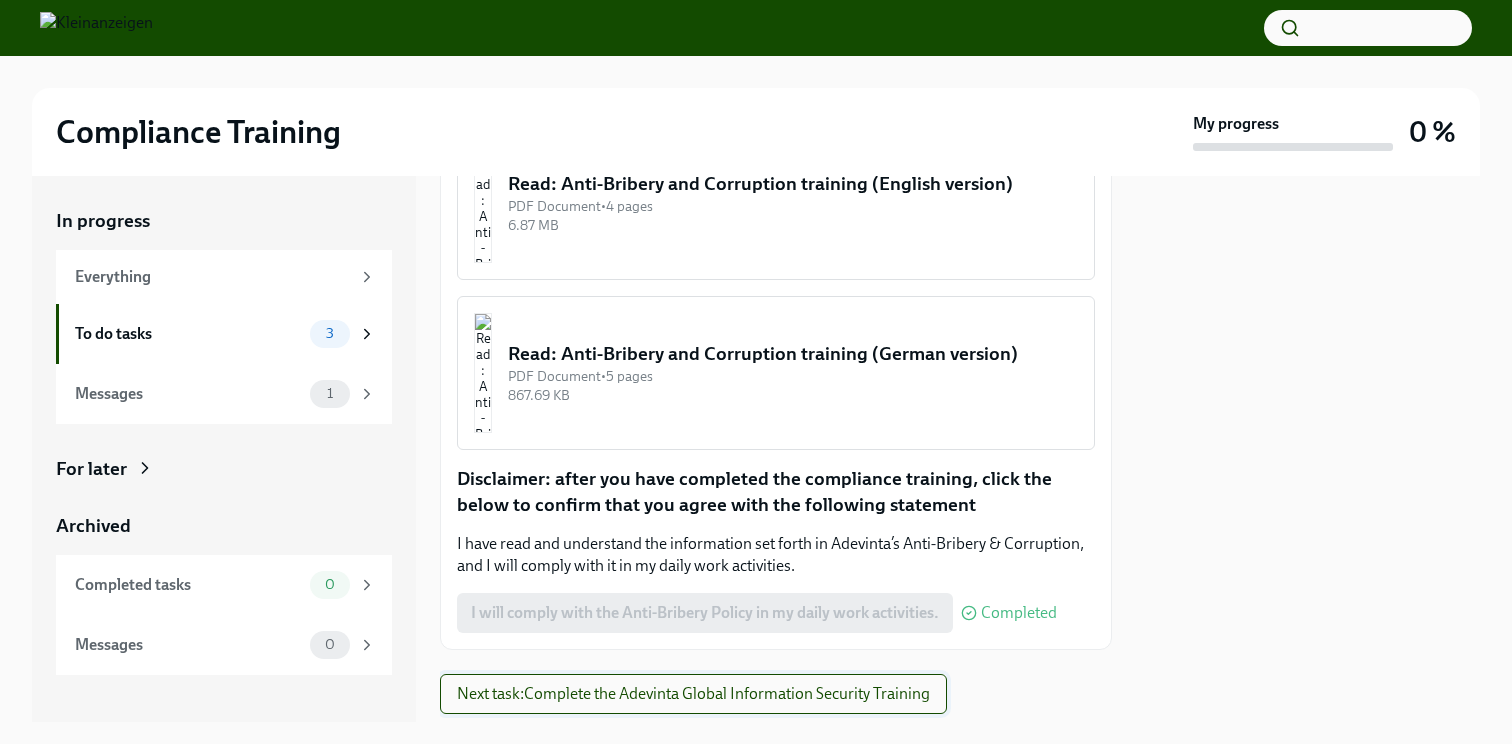 scroll, scrollTop: 460, scrollLeft: 0, axis: vertical 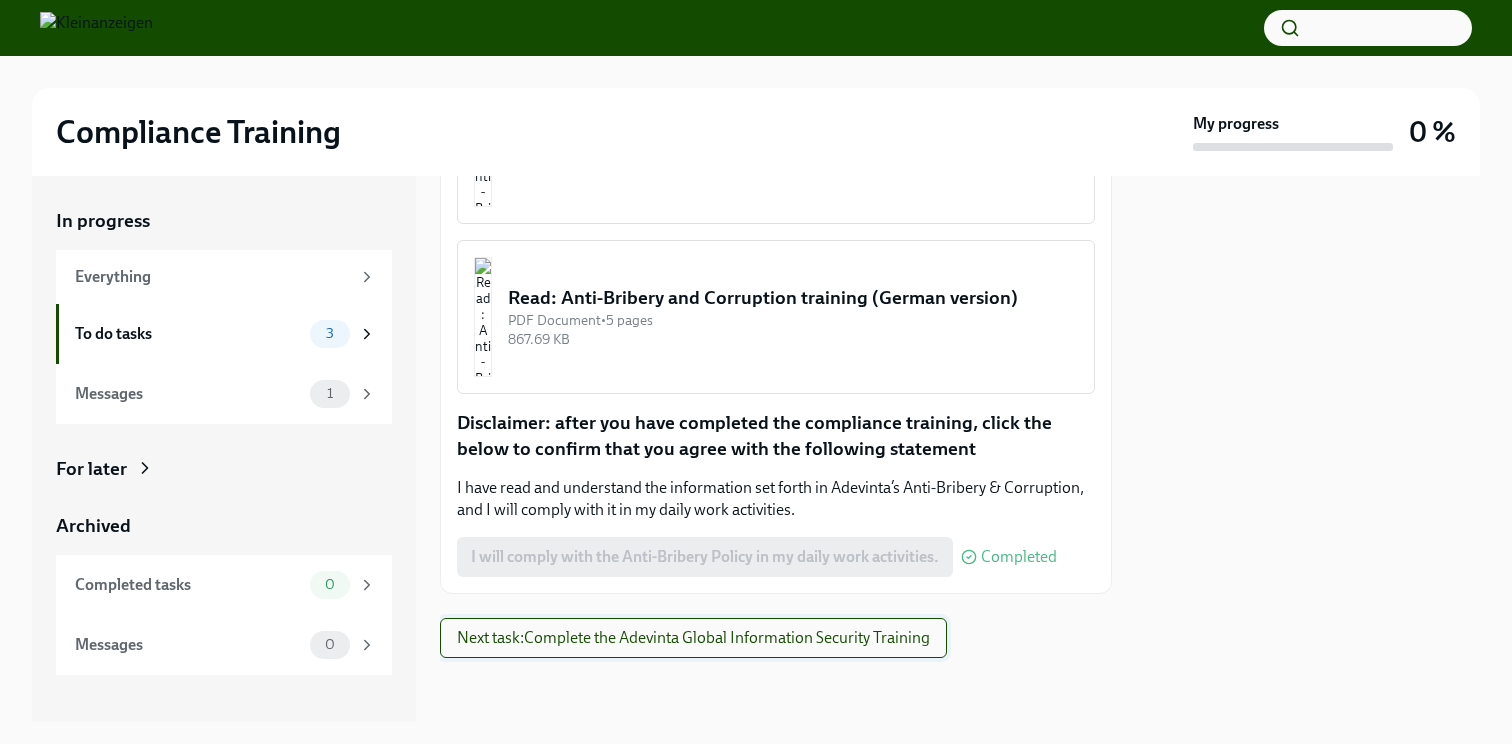 click on "Next task :  Complete the Adevinta Global Information Security Training" at bounding box center (693, 638) 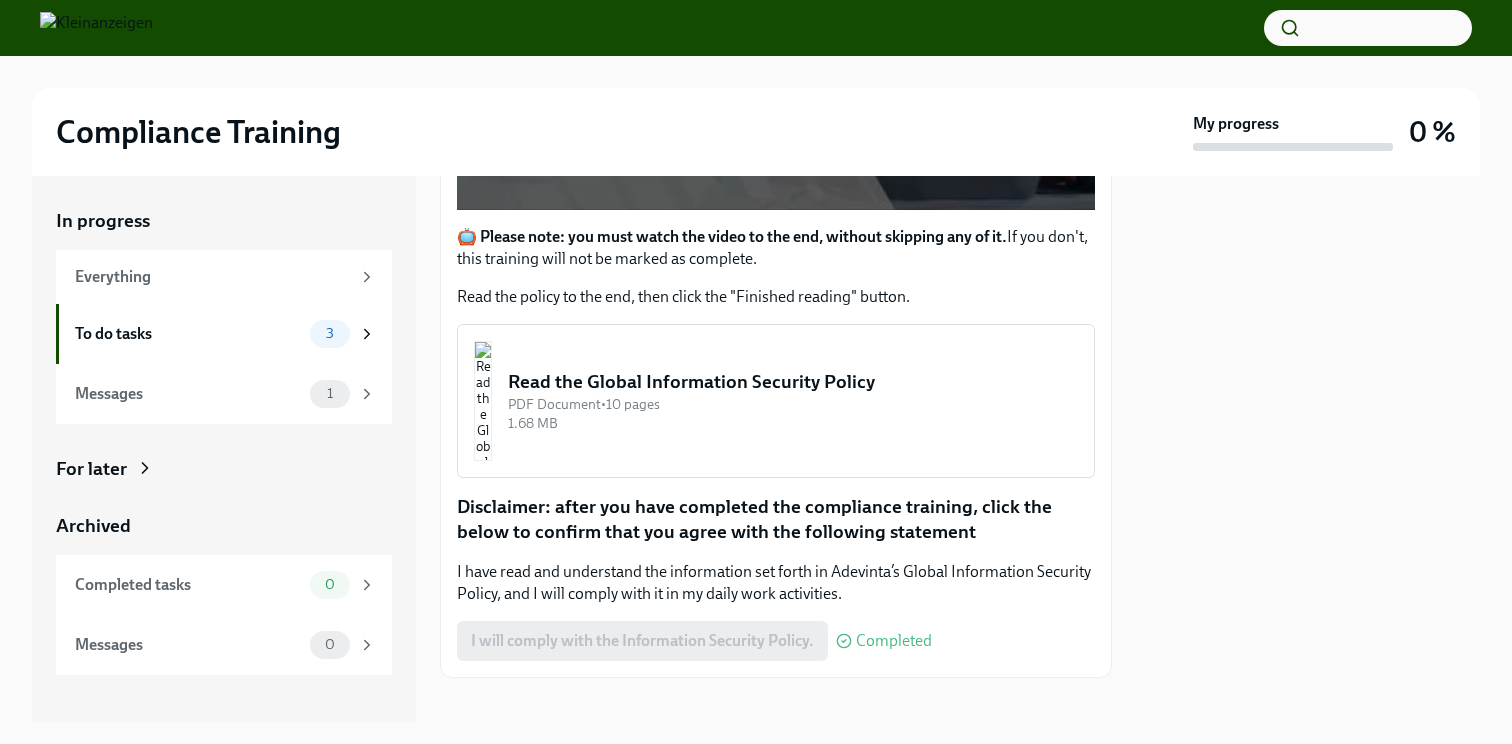 scroll, scrollTop: 710, scrollLeft: 0, axis: vertical 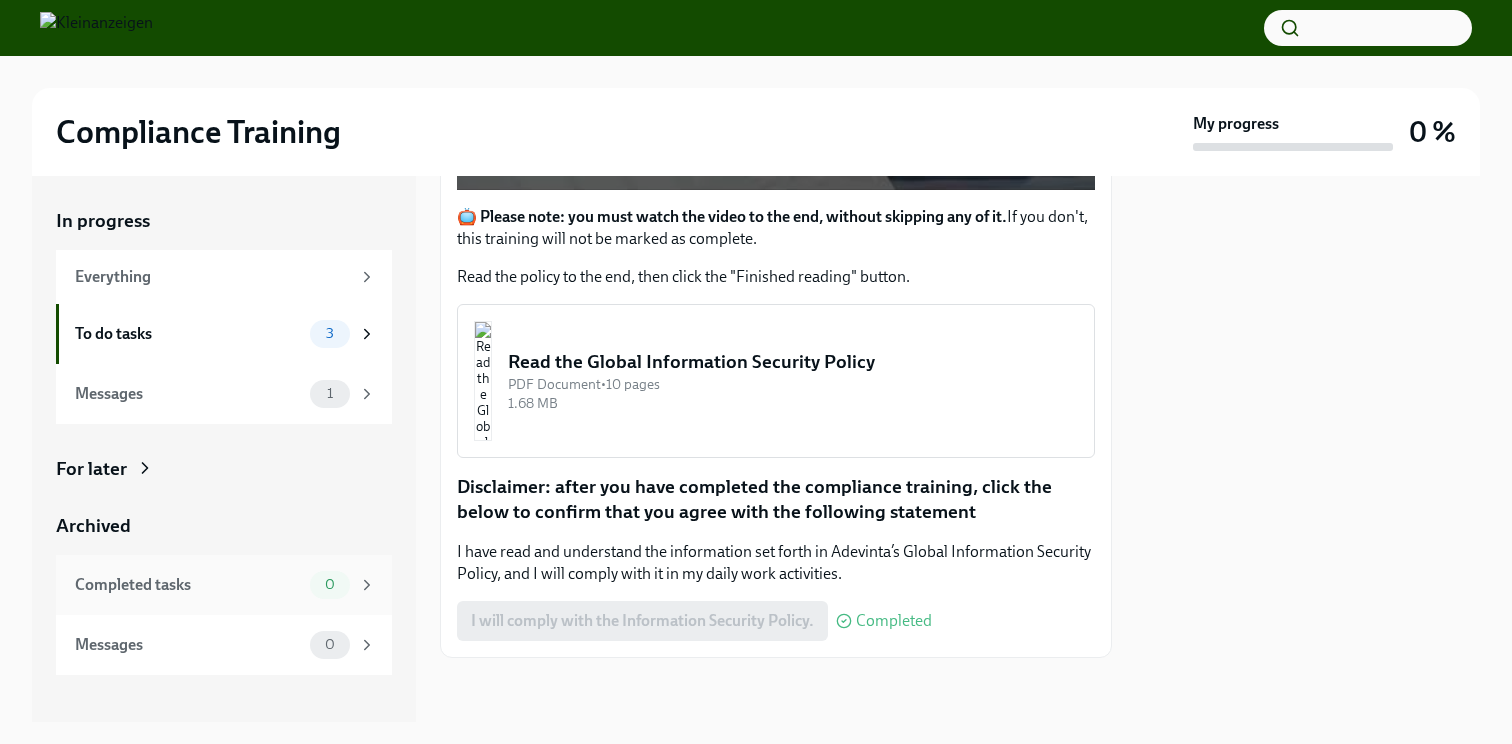 click on "Completed tasks" at bounding box center [188, 585] 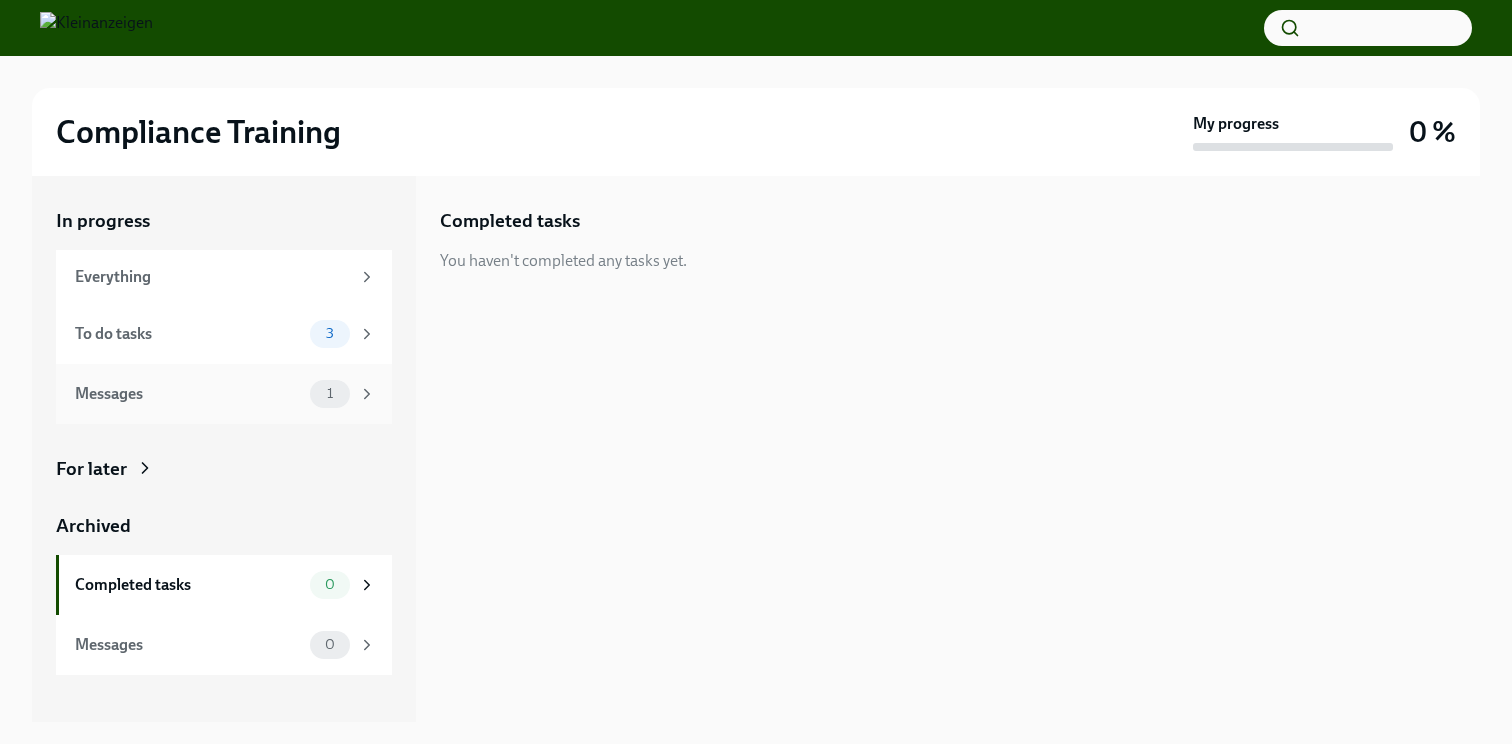 click on "Messages" at bounding box center (188, 394) 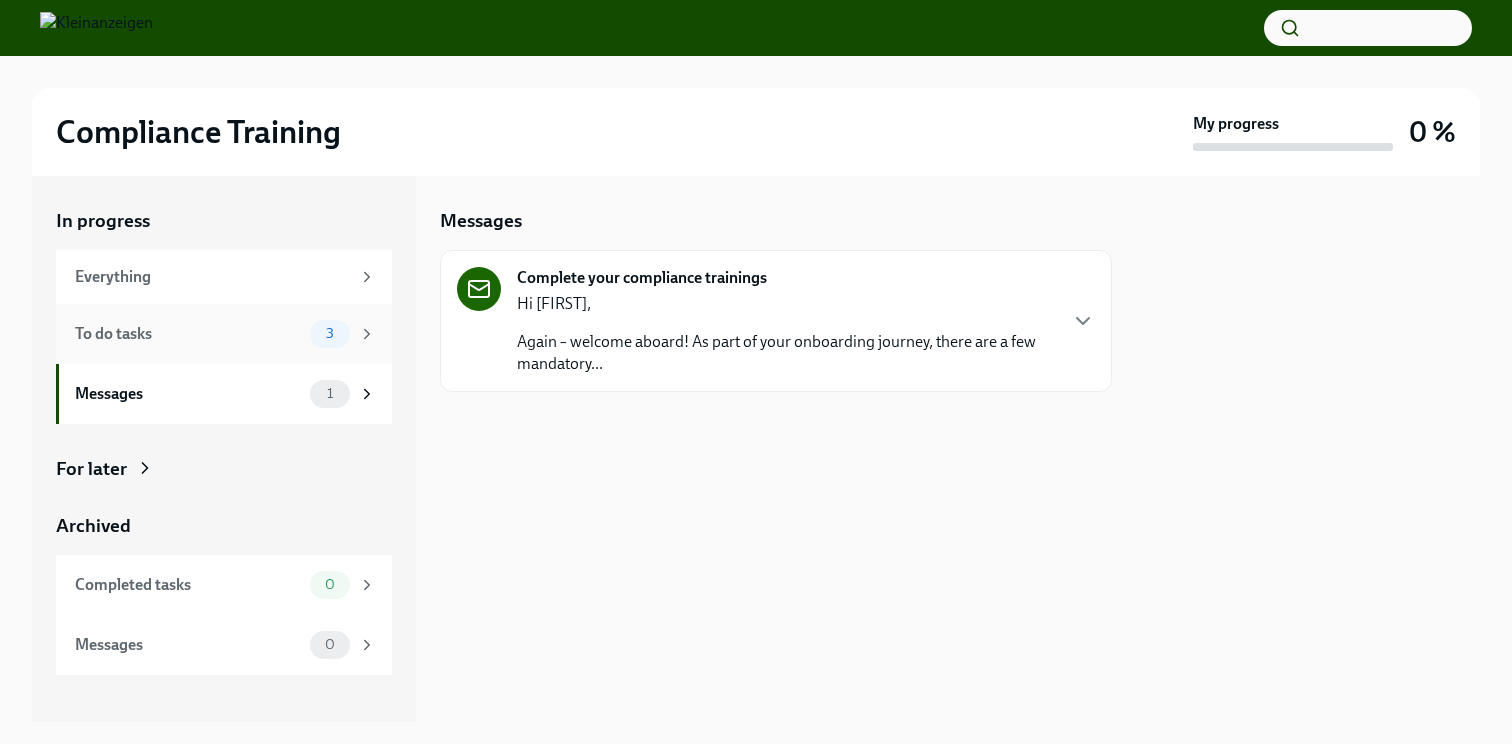 click on "To do tasks" at bounding box center [188, 334] 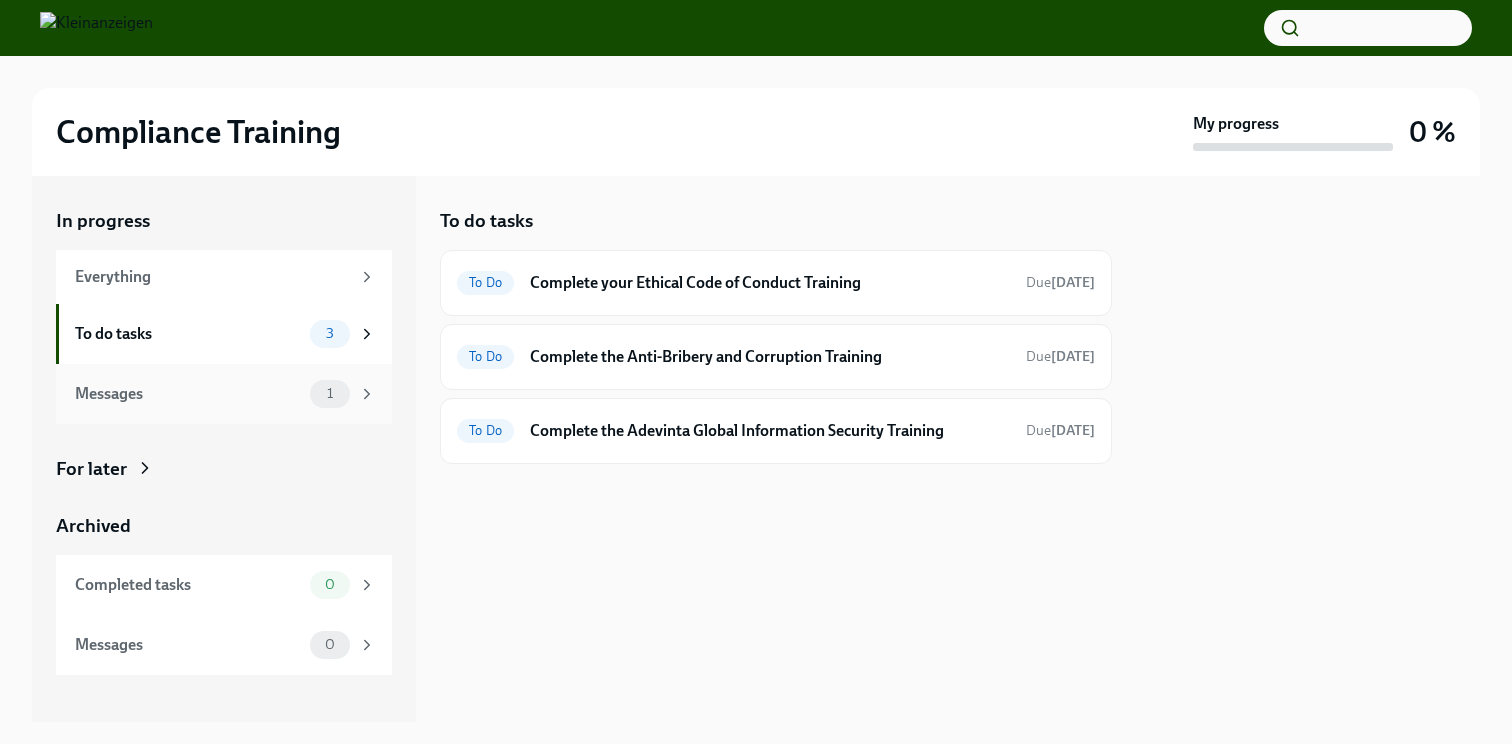 click on "Messages 1" at bounding box center (225, 394) 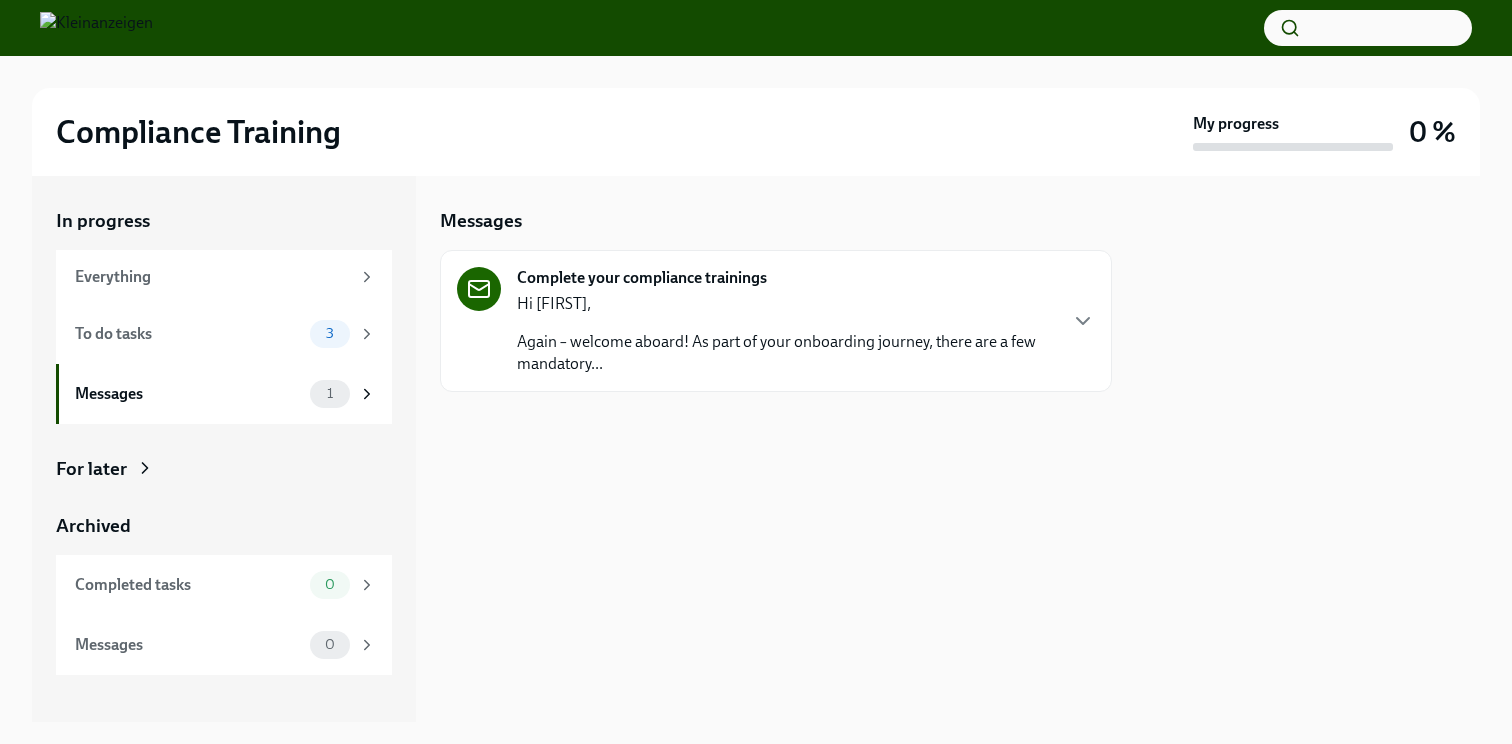 click on "Again – welcome aboard! As part of your onboarding journey, there are a few mandatory..." at bounding box center [786, 353] 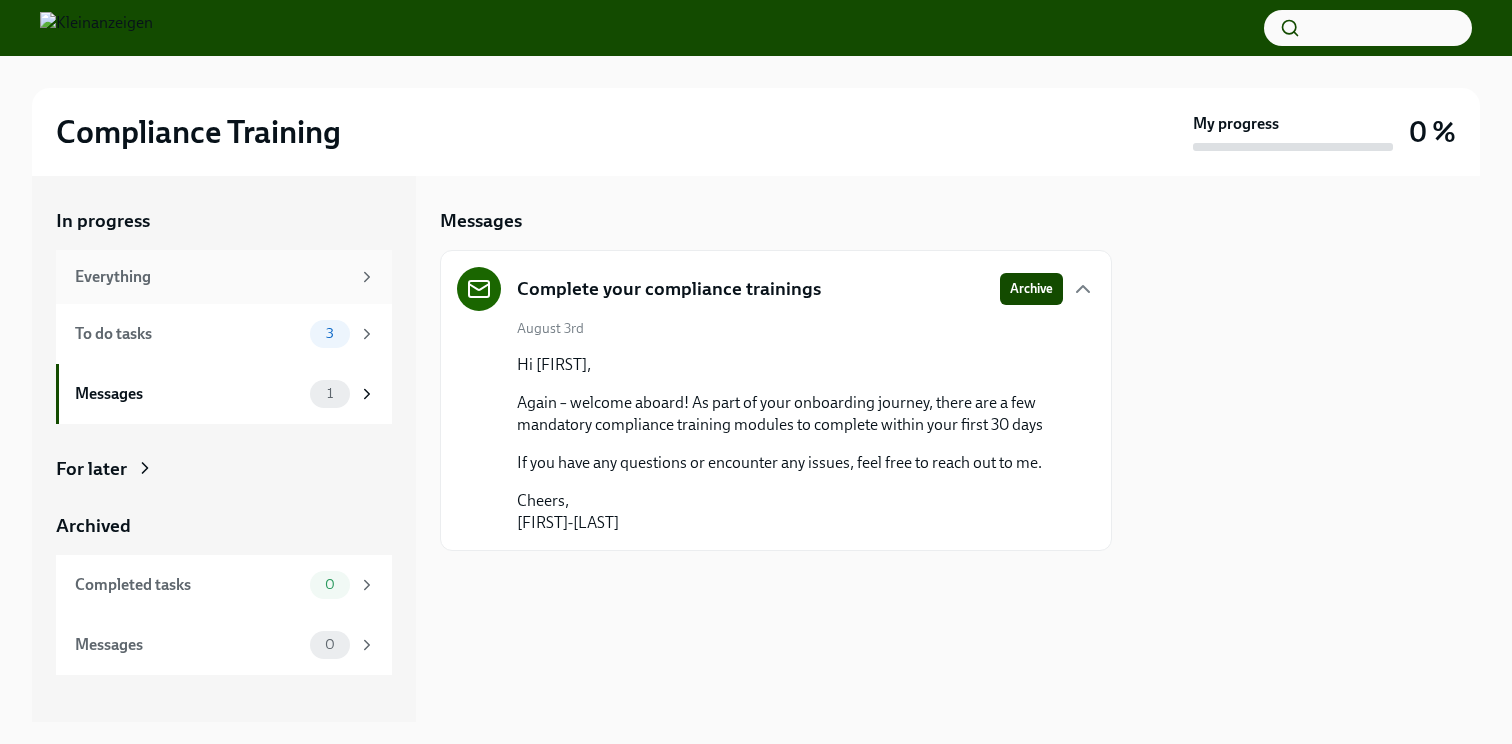 click on "Everything" at bounding box center [224, 277] 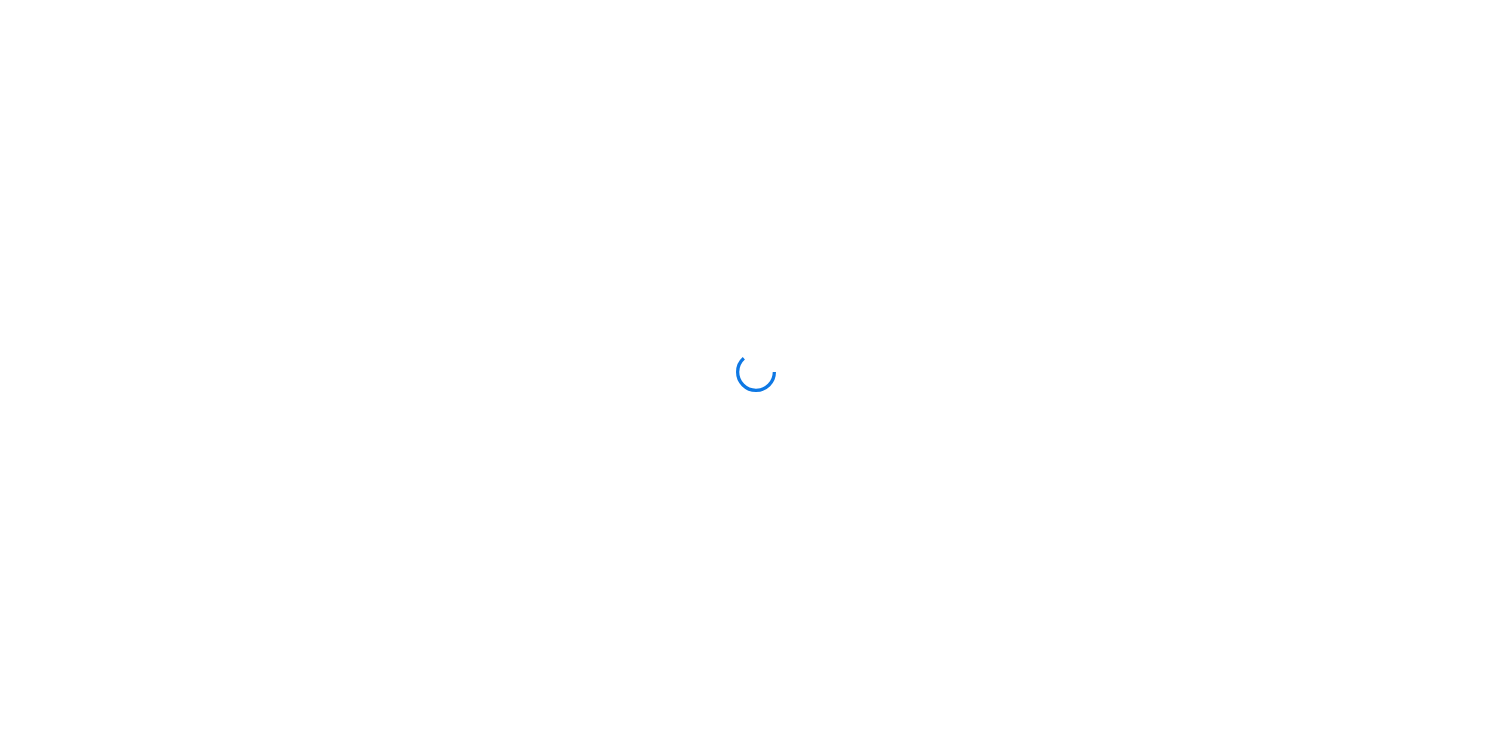 scroll, scrollTop: 0, scrollLeft: 0, axis: both 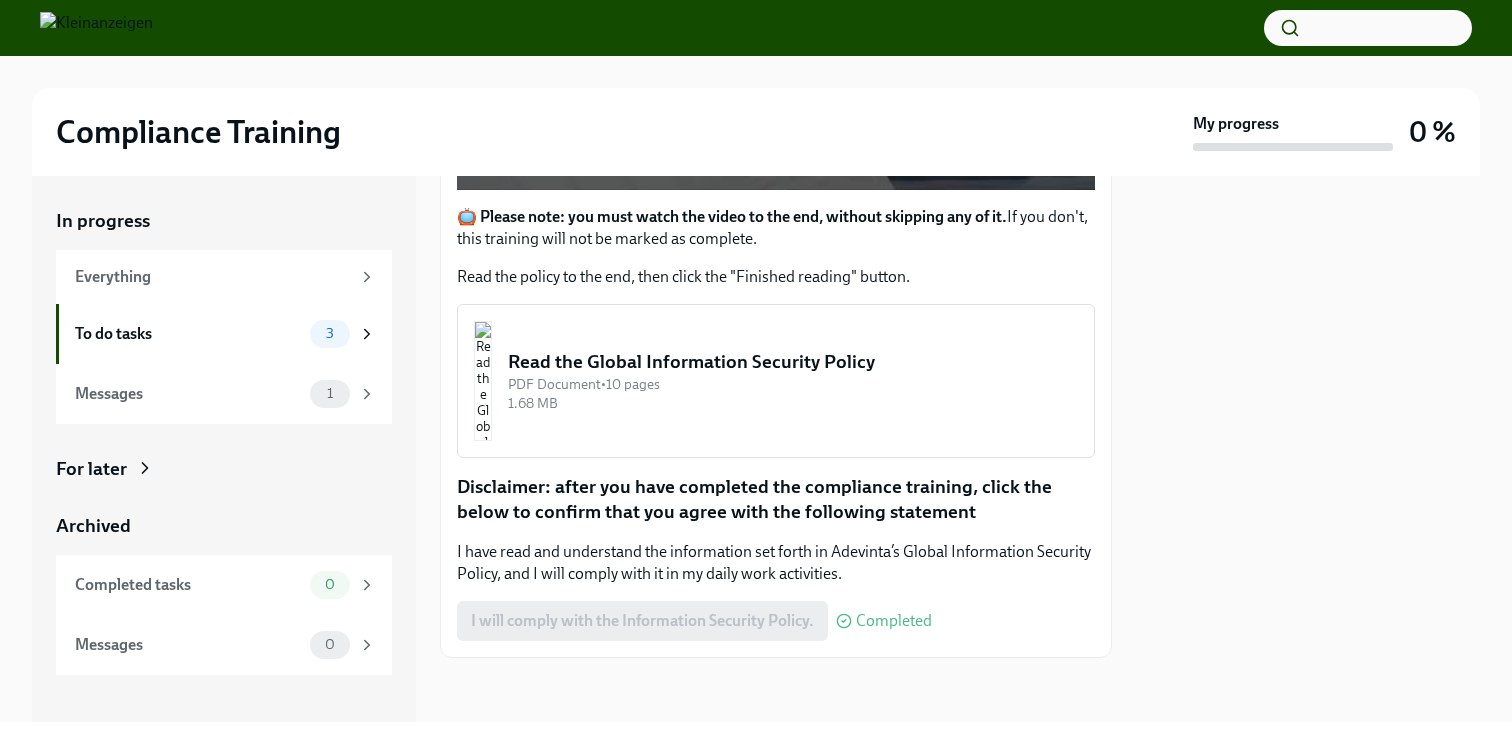click on "PDF Document  •  10 pages" at bounding box center (793, 384) 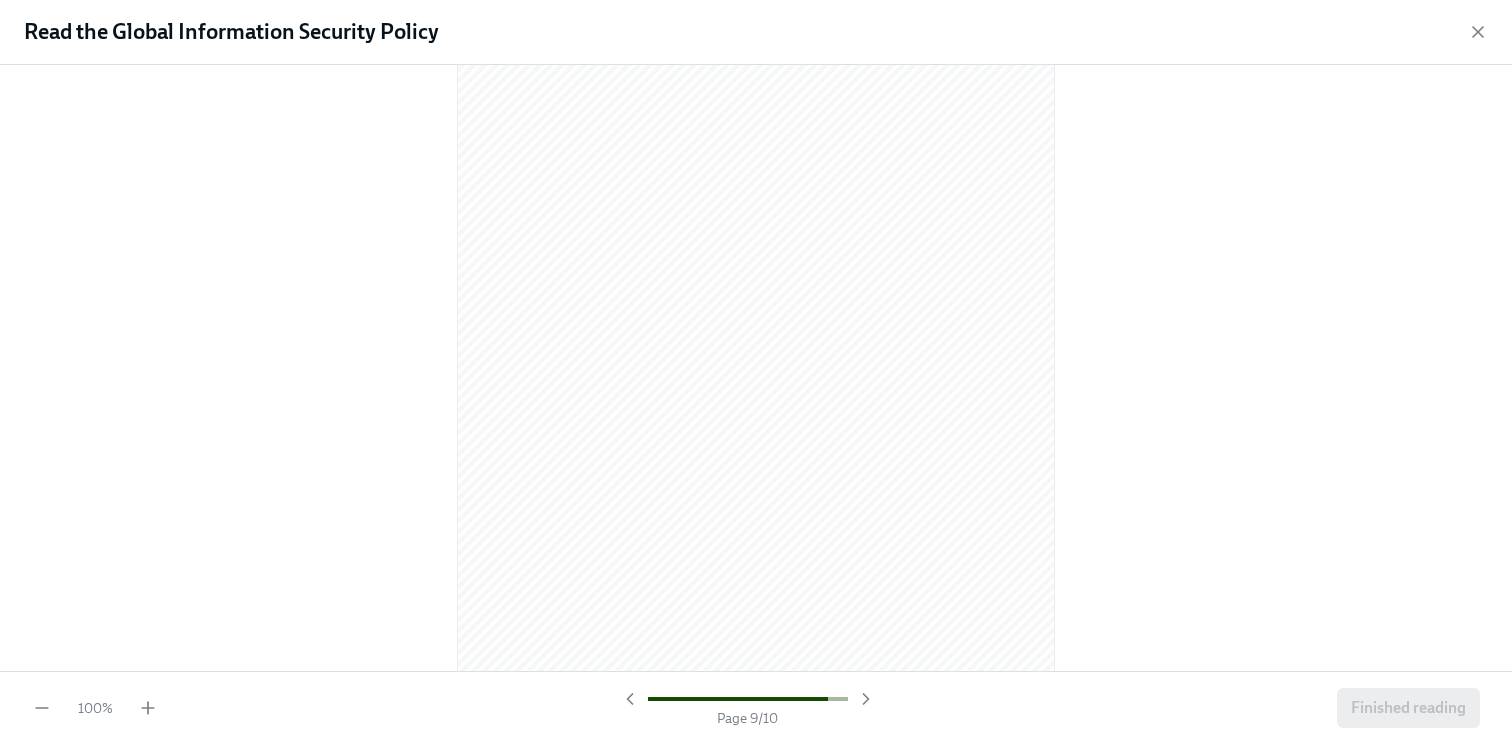 scroll, scrollTop: 8010, scrollLeft: 0, axis: vertical 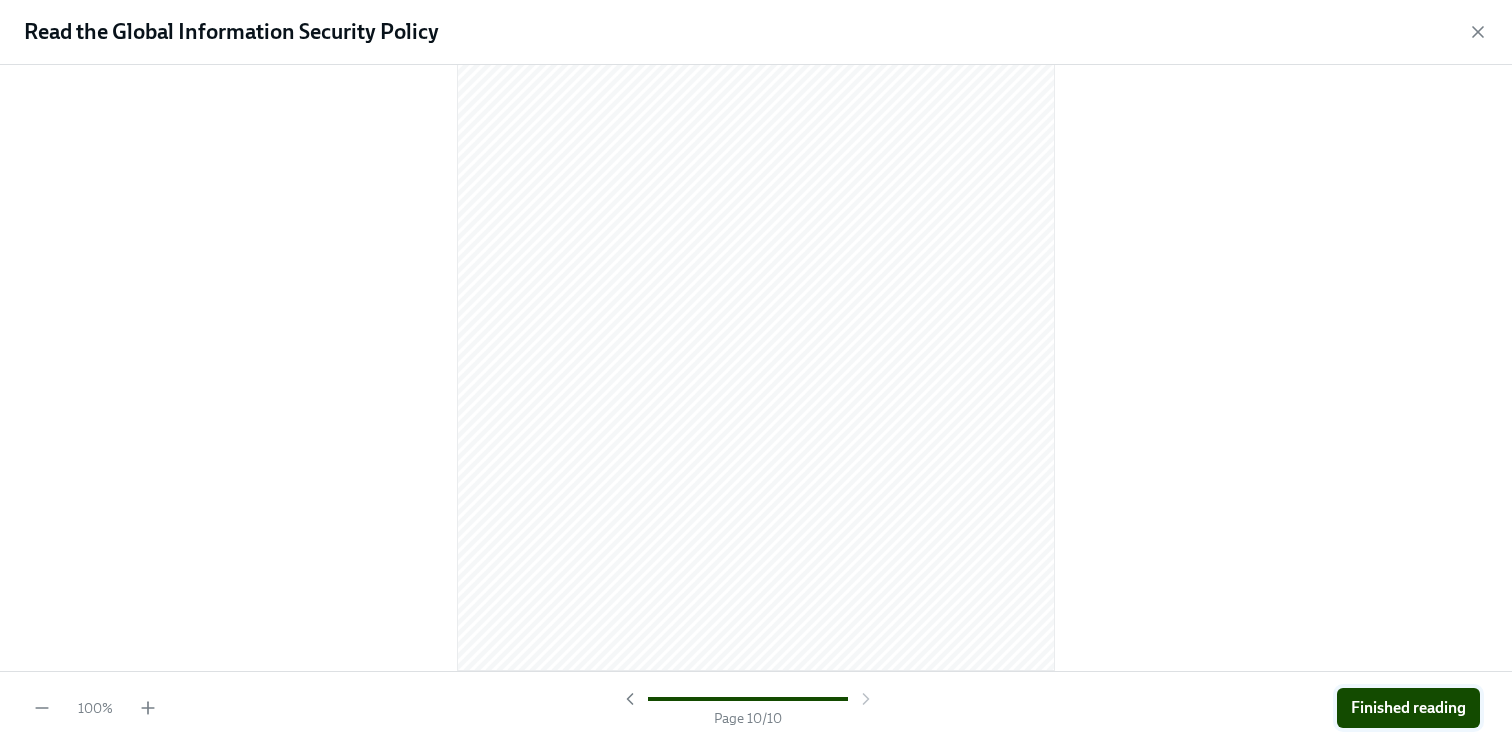click on "Finished reading" at bounding box center [1408, 708] 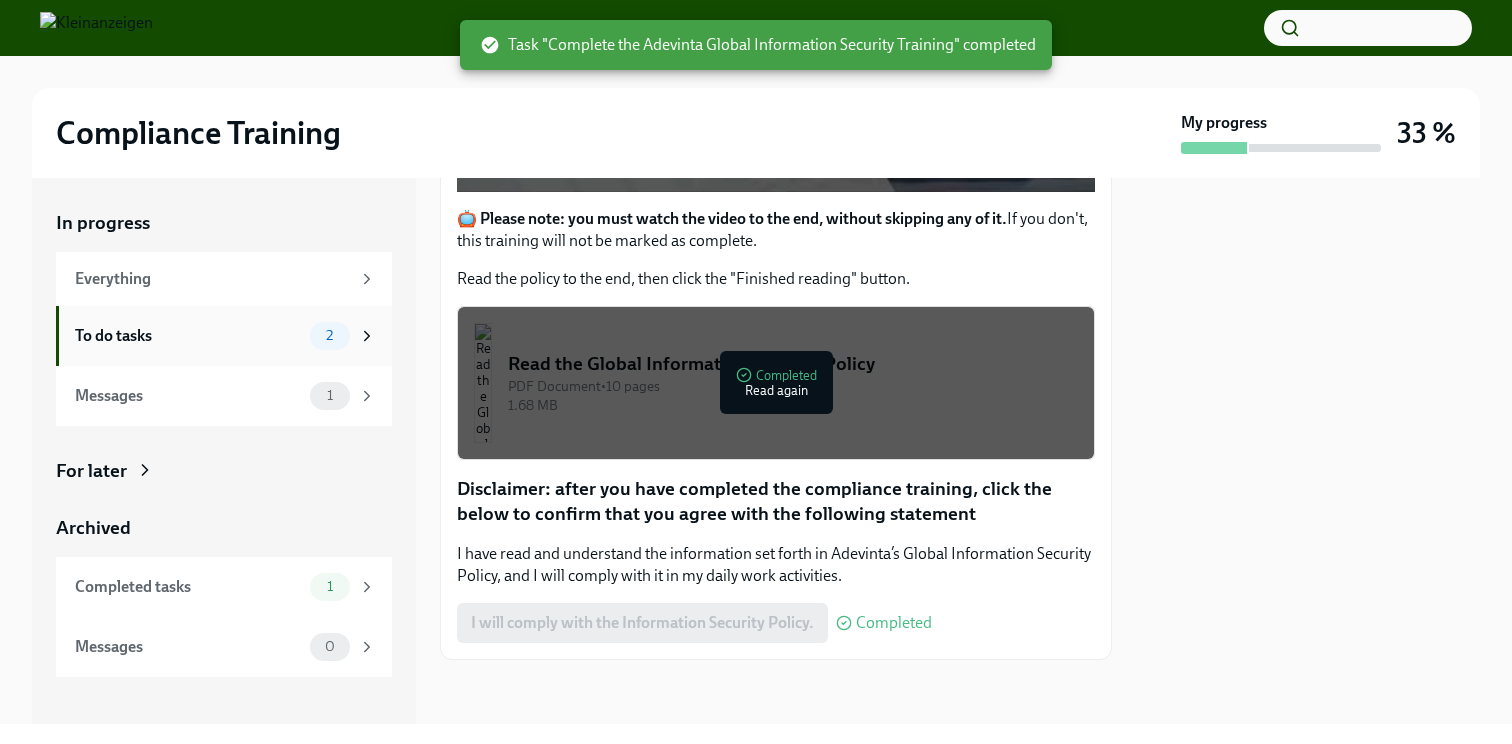 click on "To do tasks" at bounding box center [188, 336] 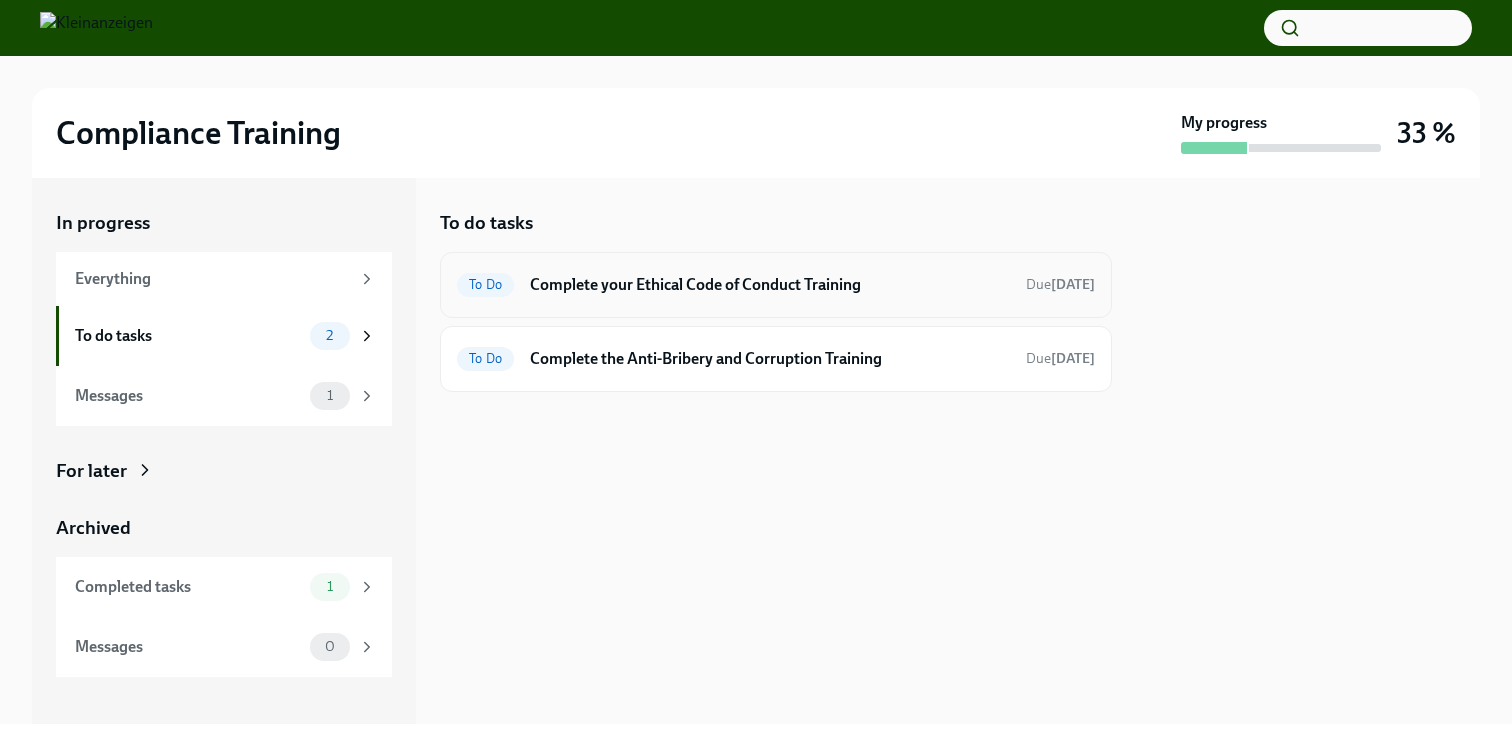 click on "Complete your Ethical Code of Conduct Training" at bounding box center (770, 285) 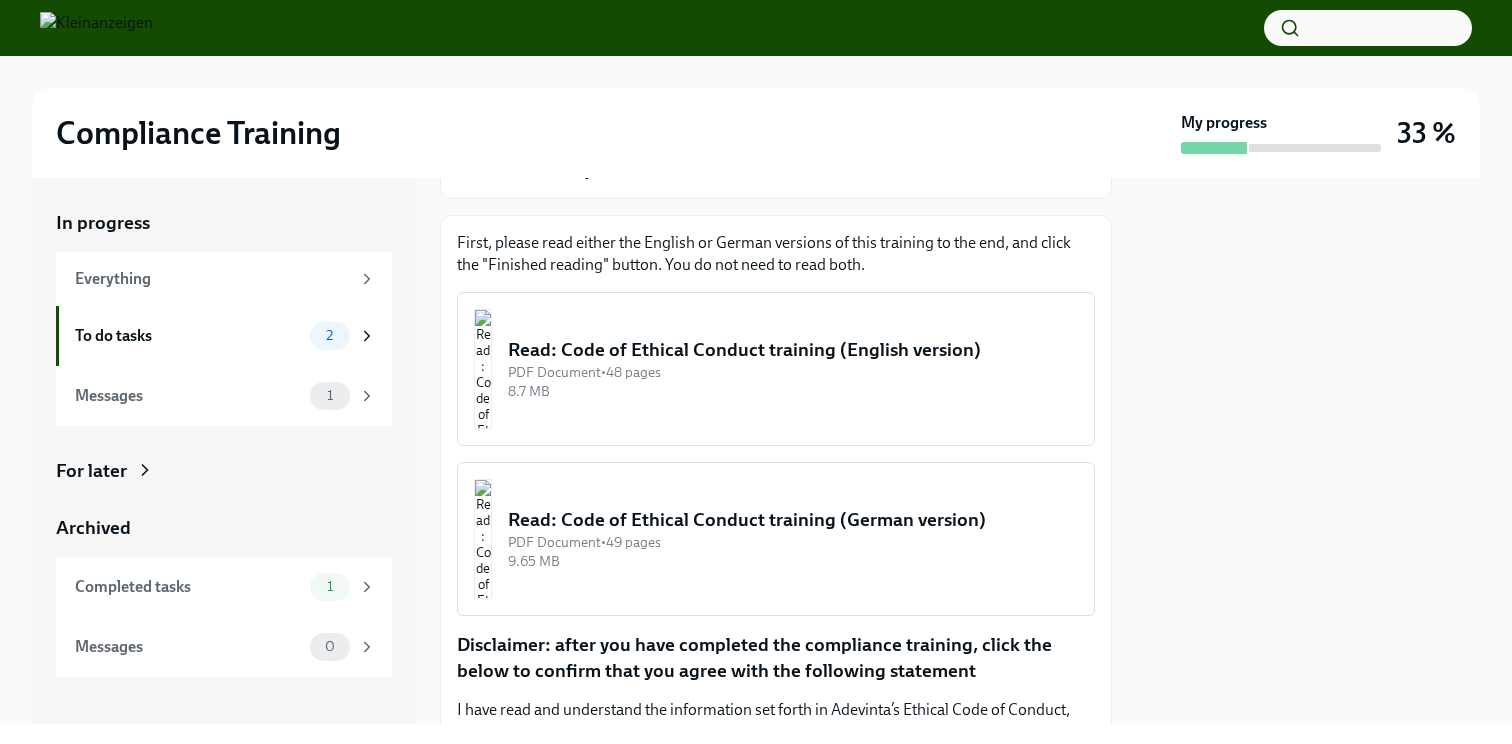 scroll, scrollTop: 460, scrollLeft: 0, axis: vertical 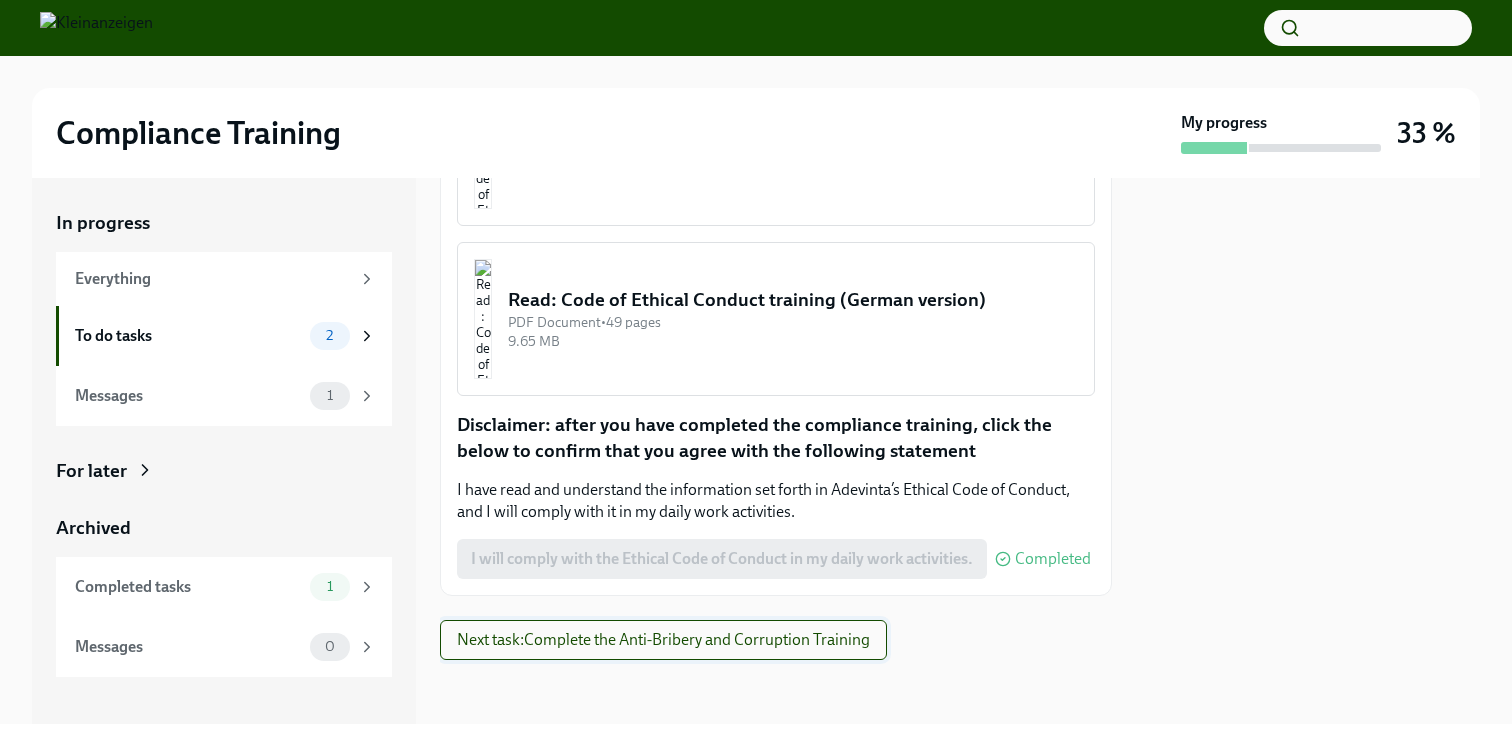 click on "Next task :  Complete the Anti-Bribery and Corruption Training" at bounding box center [663, 640] 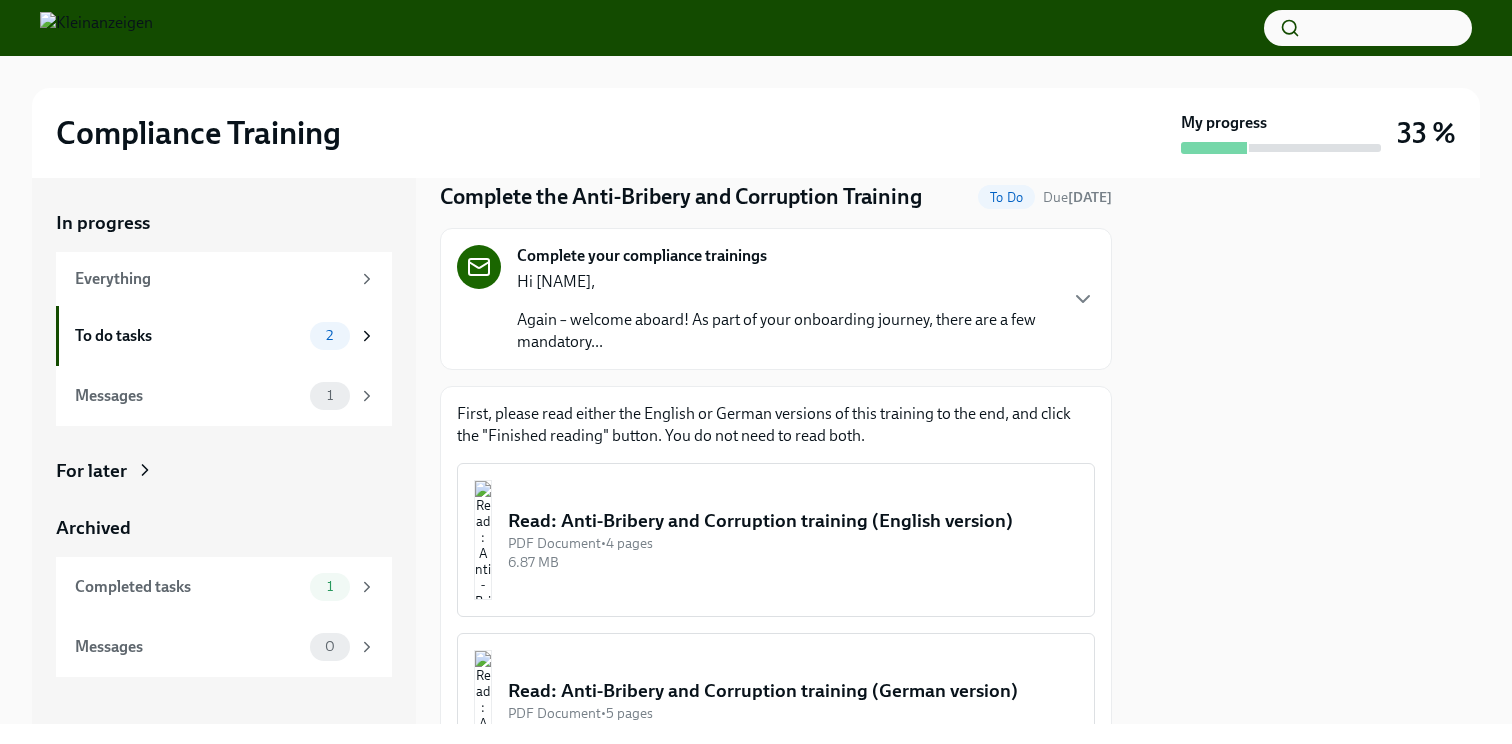 scroll, scrollTop: 0, scrollLeft: 0, axis: both 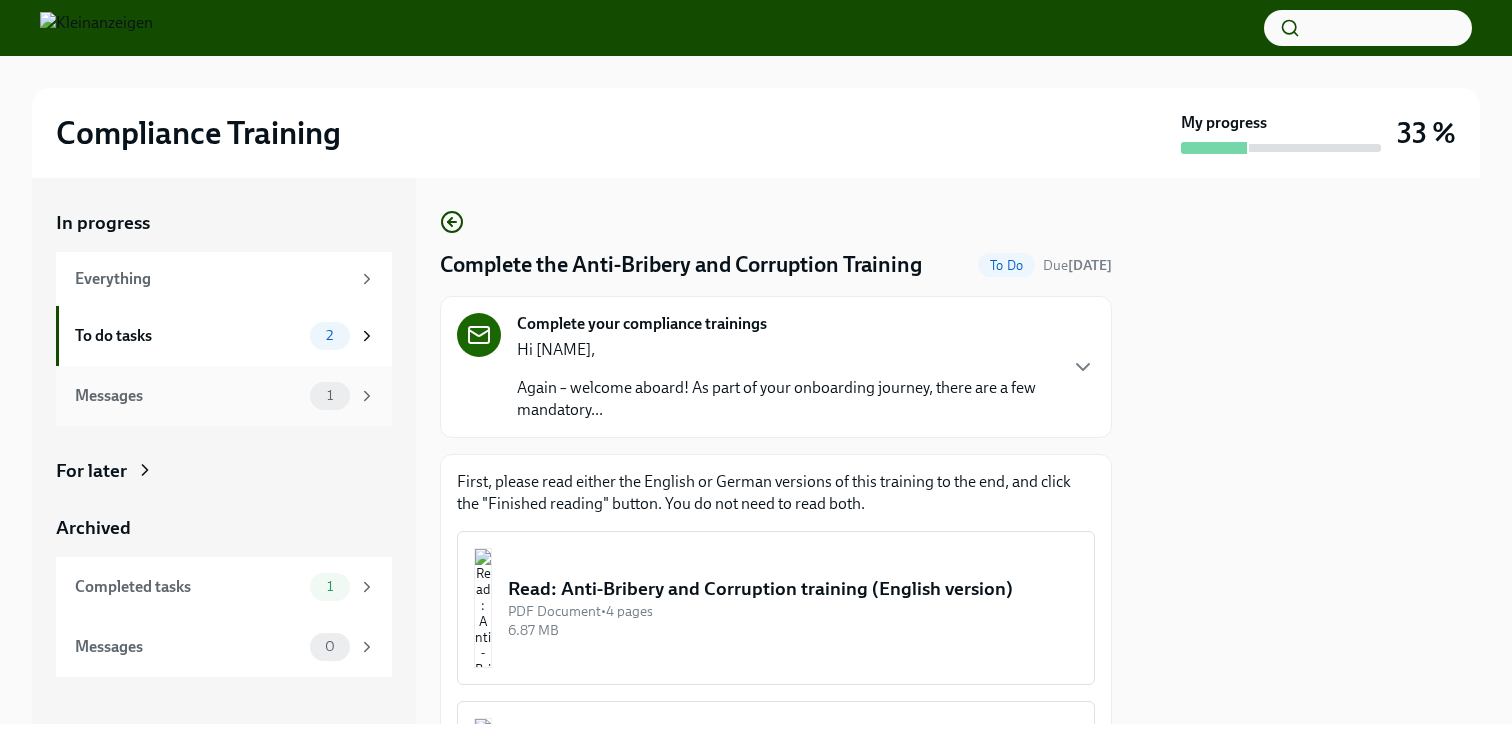 click on "Messages" at bounding box center [188, 396] 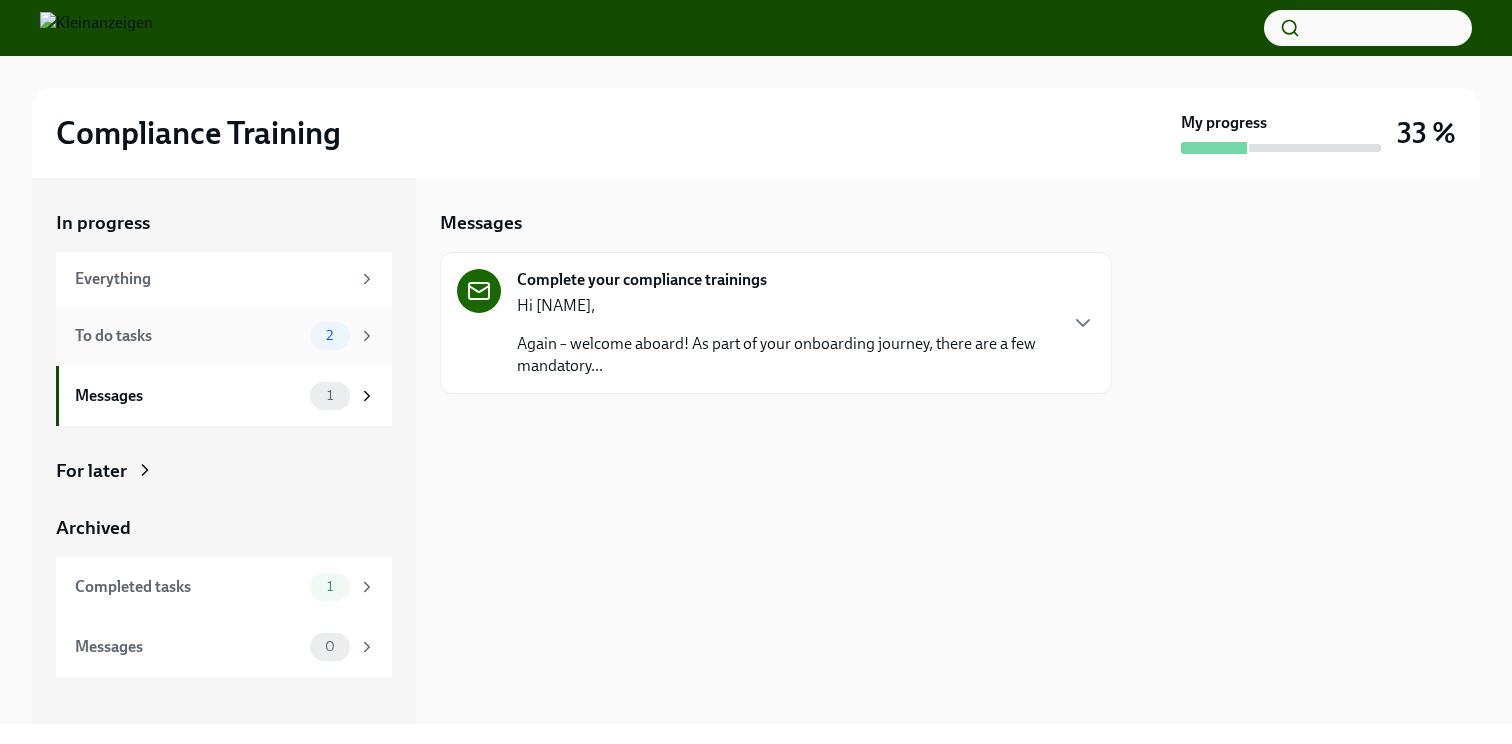 click on "To do tasks" at bounding box center [188, 336] 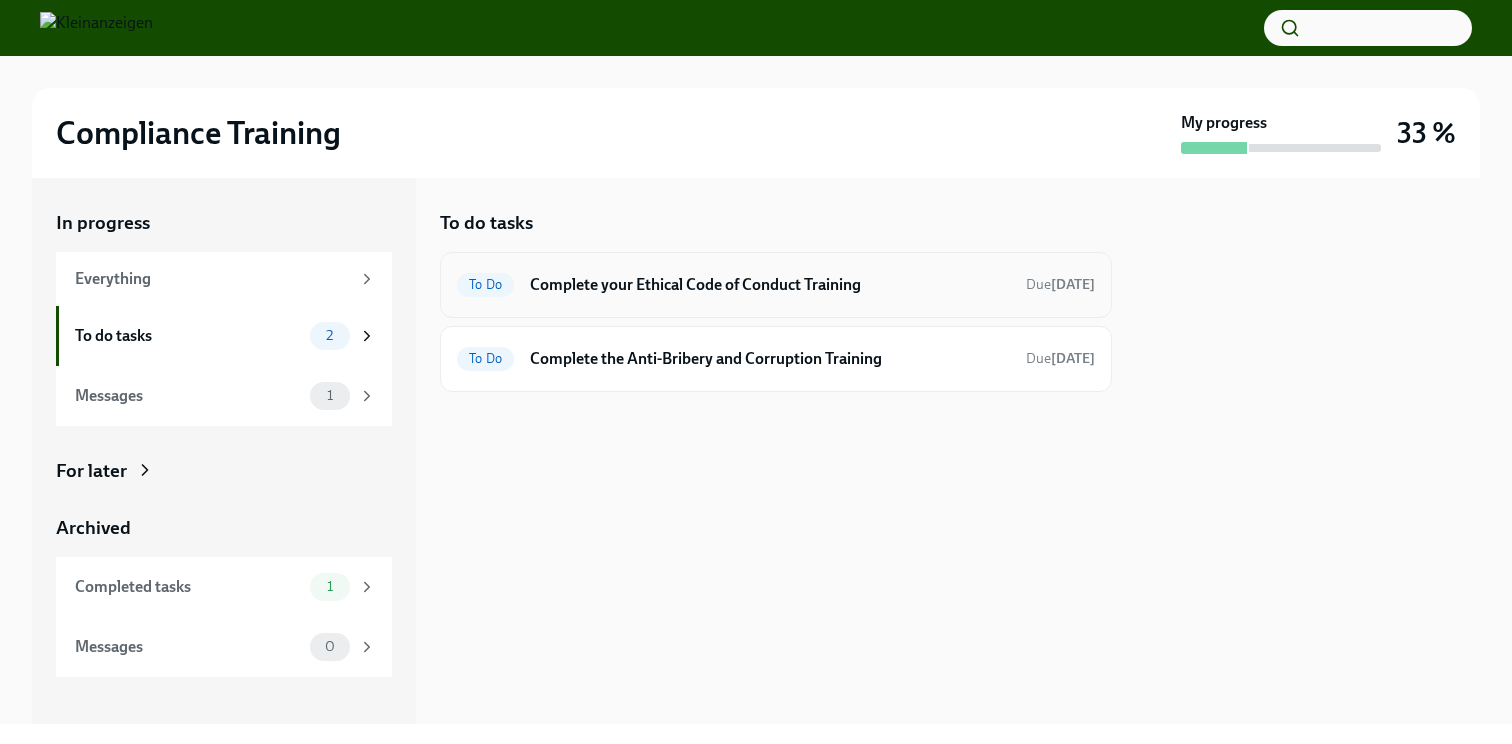 click on "To Do Complete your Ethical Code of Conduct Training Due  Aug 31st" at bounding box center (776, 285) 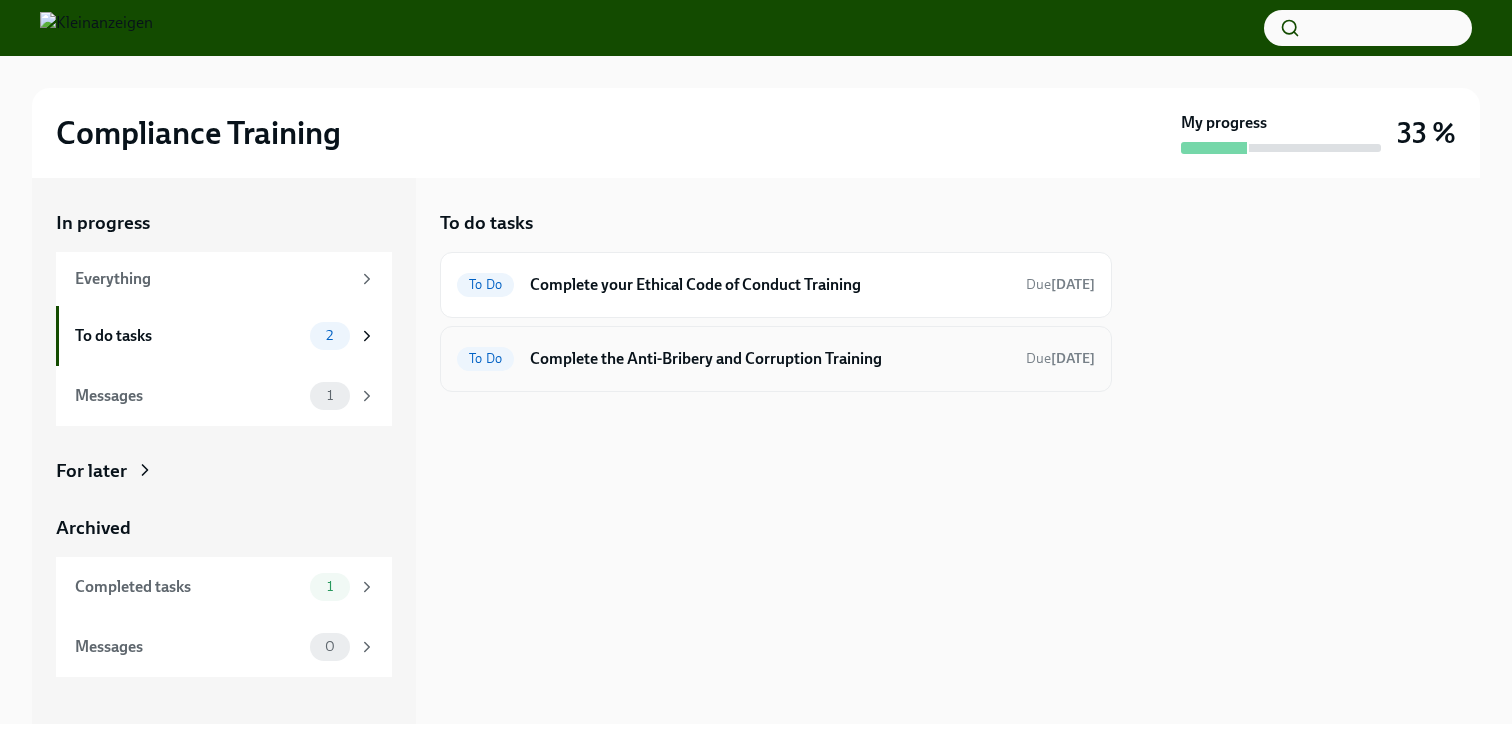 click on "To Do Complete the Anti-Bribery and Corruption Training Due  [MONTH] [DAY]st" at bounding box center (776, 359) 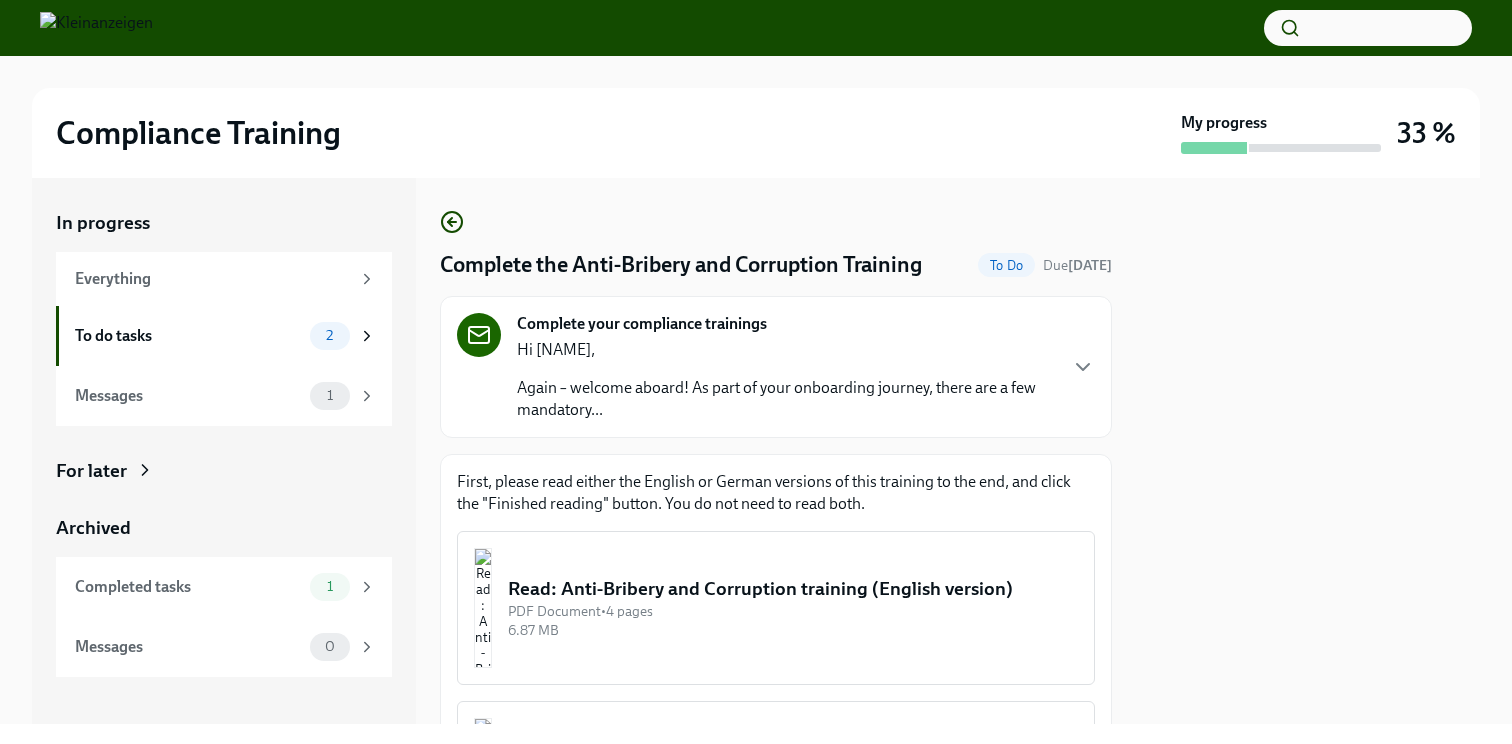 click on "Again – welcome aboard! As part of your onboarding journey, there are a few mandatory..." at bounding box center (786, 399) 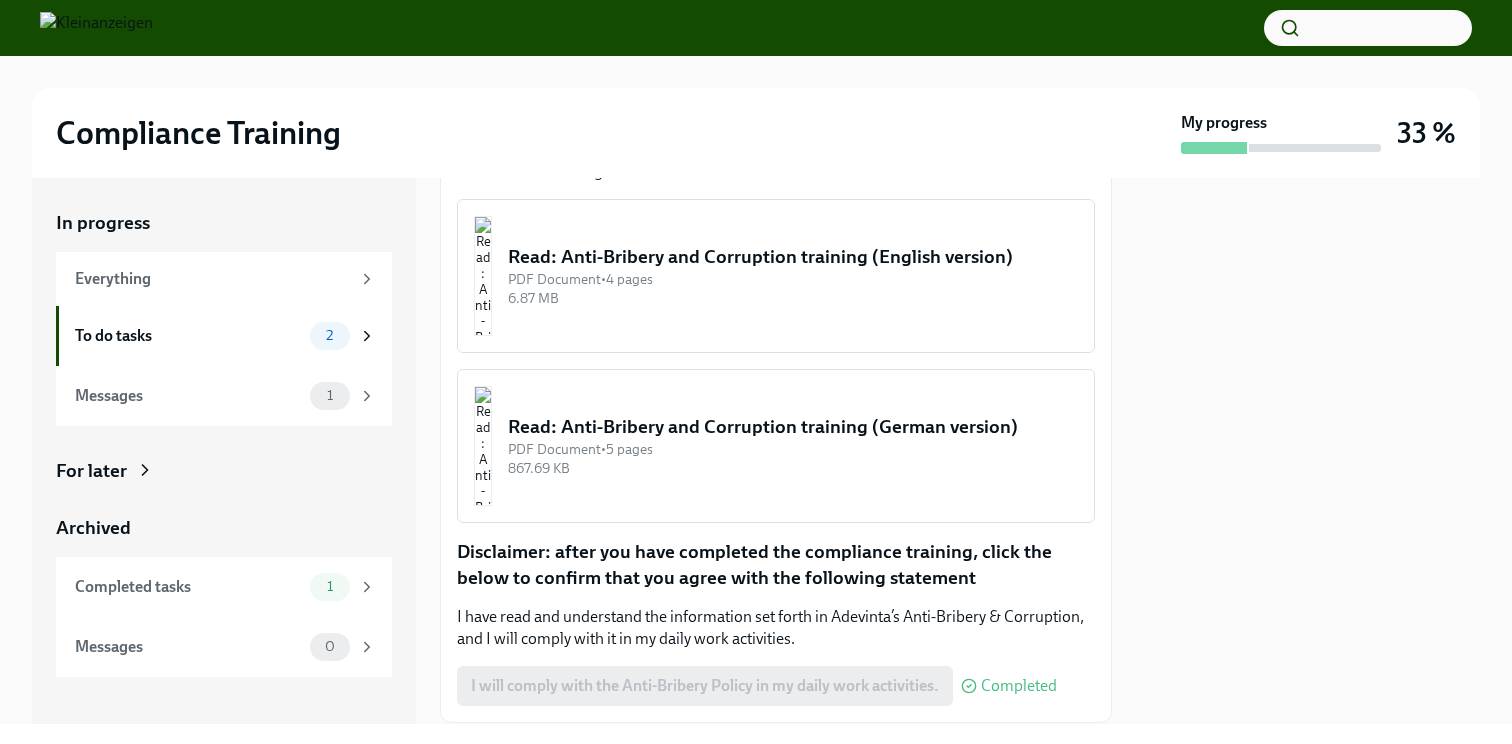 scroll, scrollTop: 555, scrollLeft: 0, axis: vertical 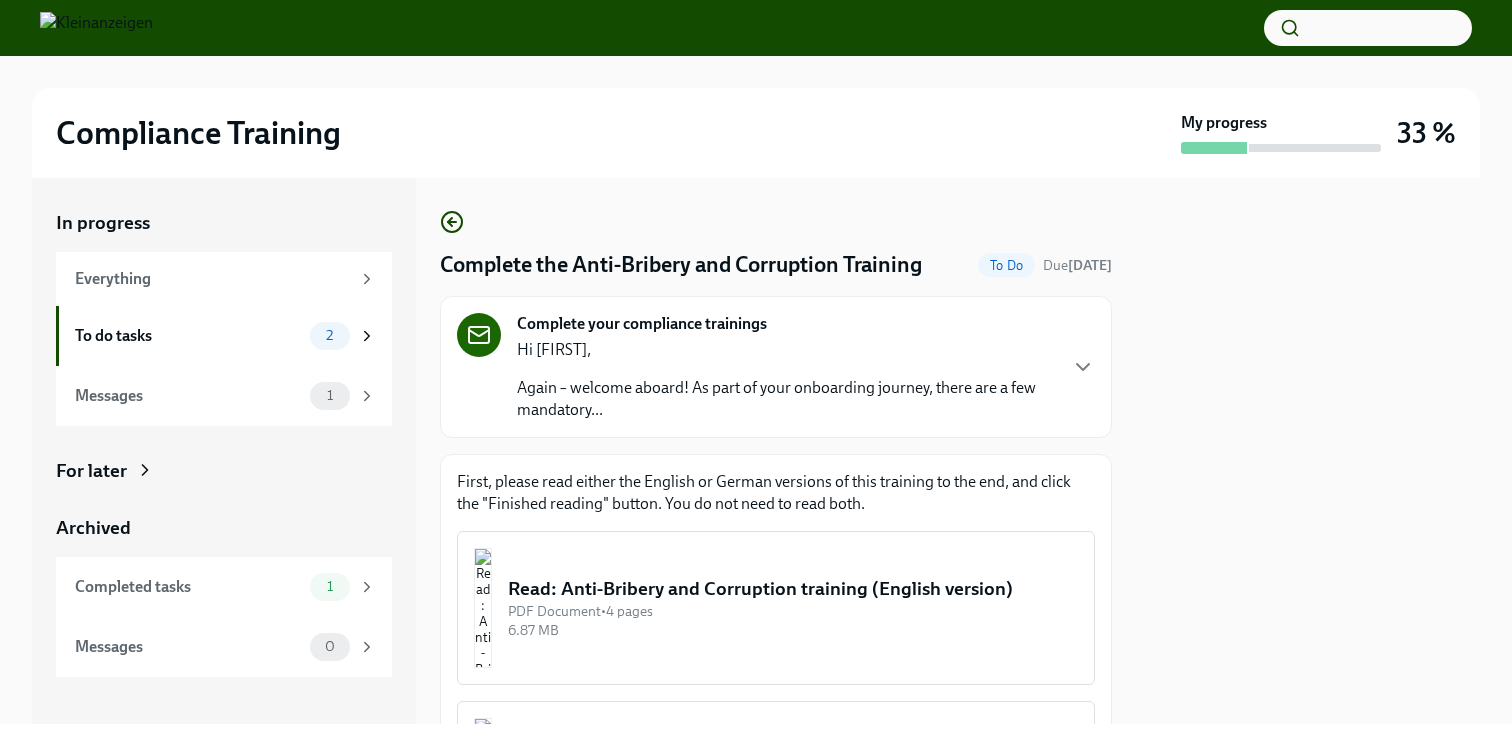 click on "Again – welcome aboard! As part of your onboarding journey, there are a few mandatory..." at bounding box center [786, 399] 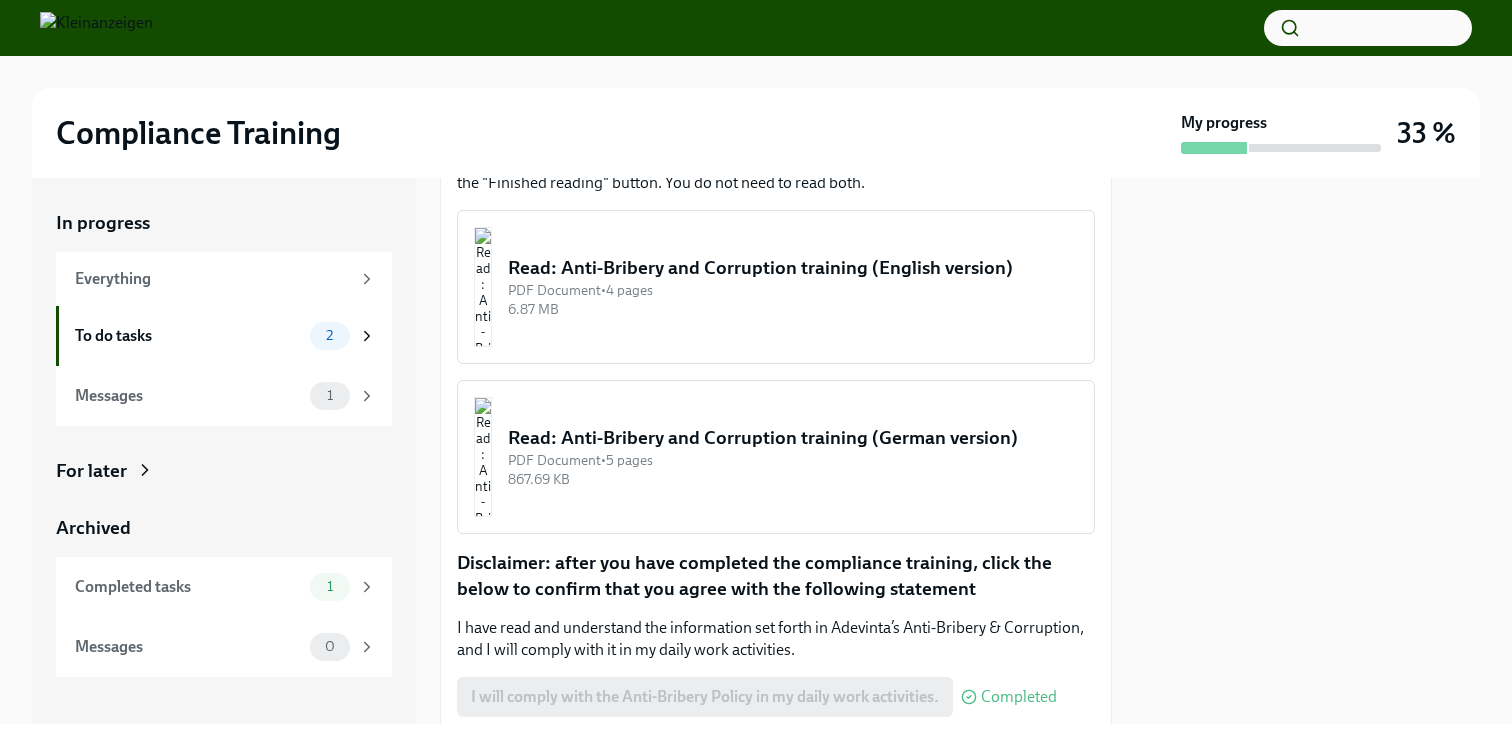 scroll, scrollTop: 555, scrollLeft: 0, axis: vertical 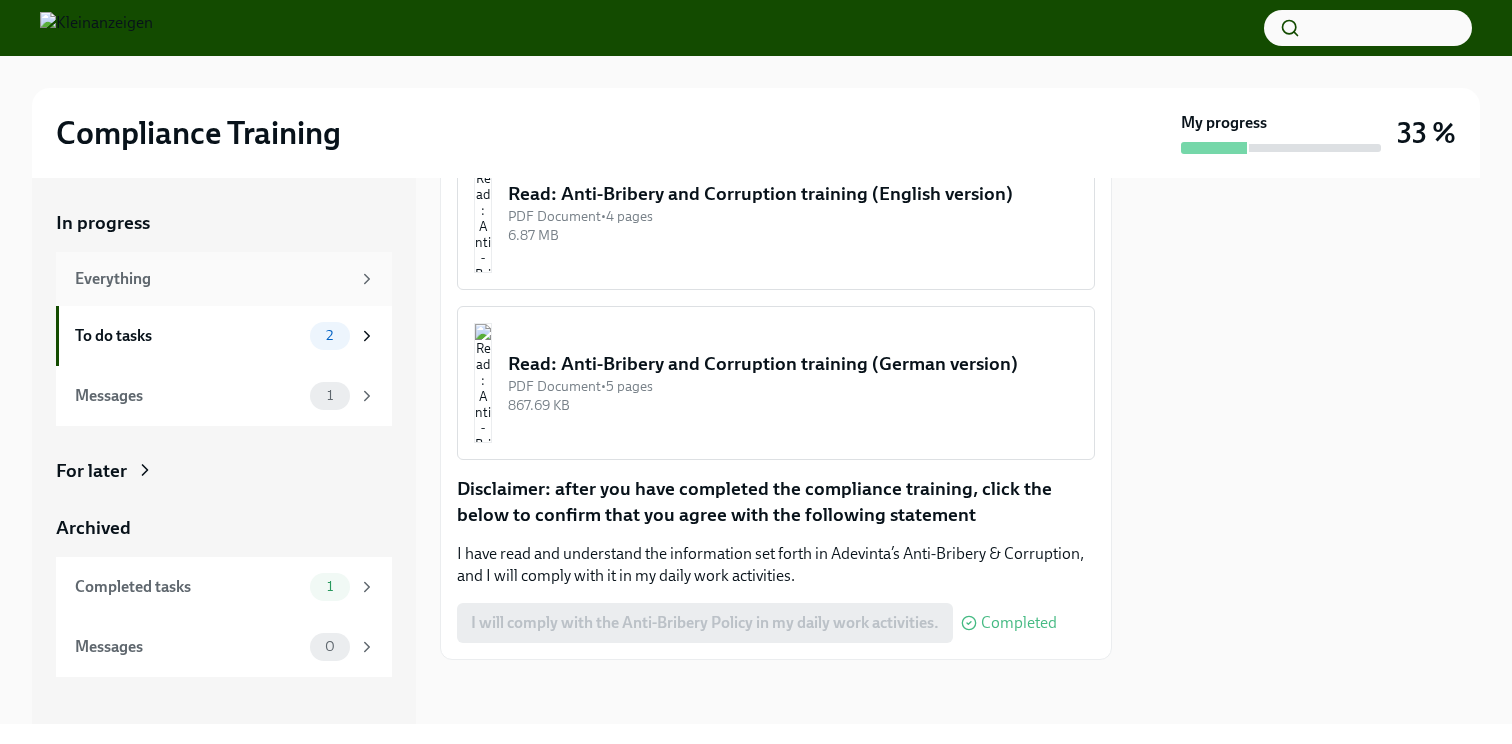 click on "Everything" at bounding box center [224, 279] 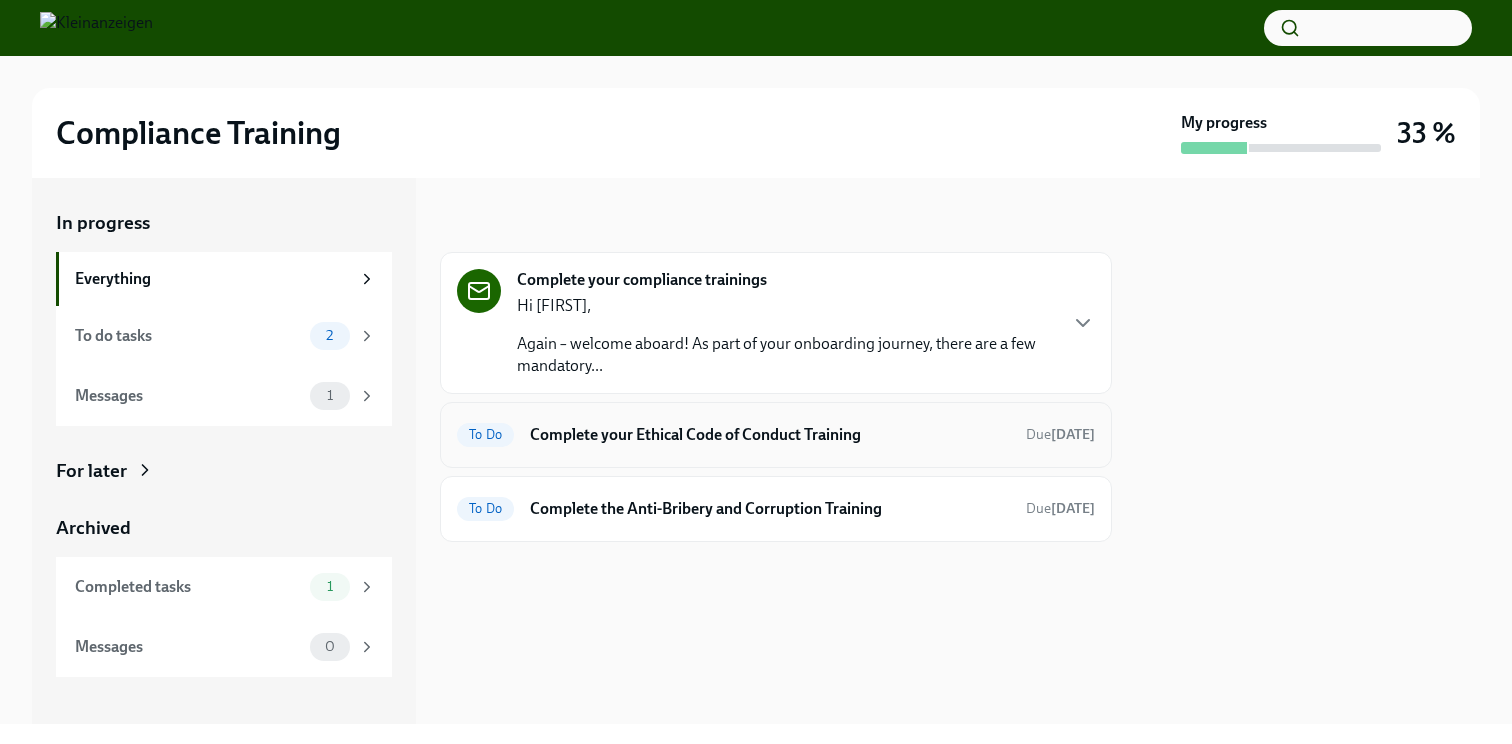 click on "To Do Complete your Ethical Code of Conduct Training Due  [DATE]" at bounding box center [776, 435] 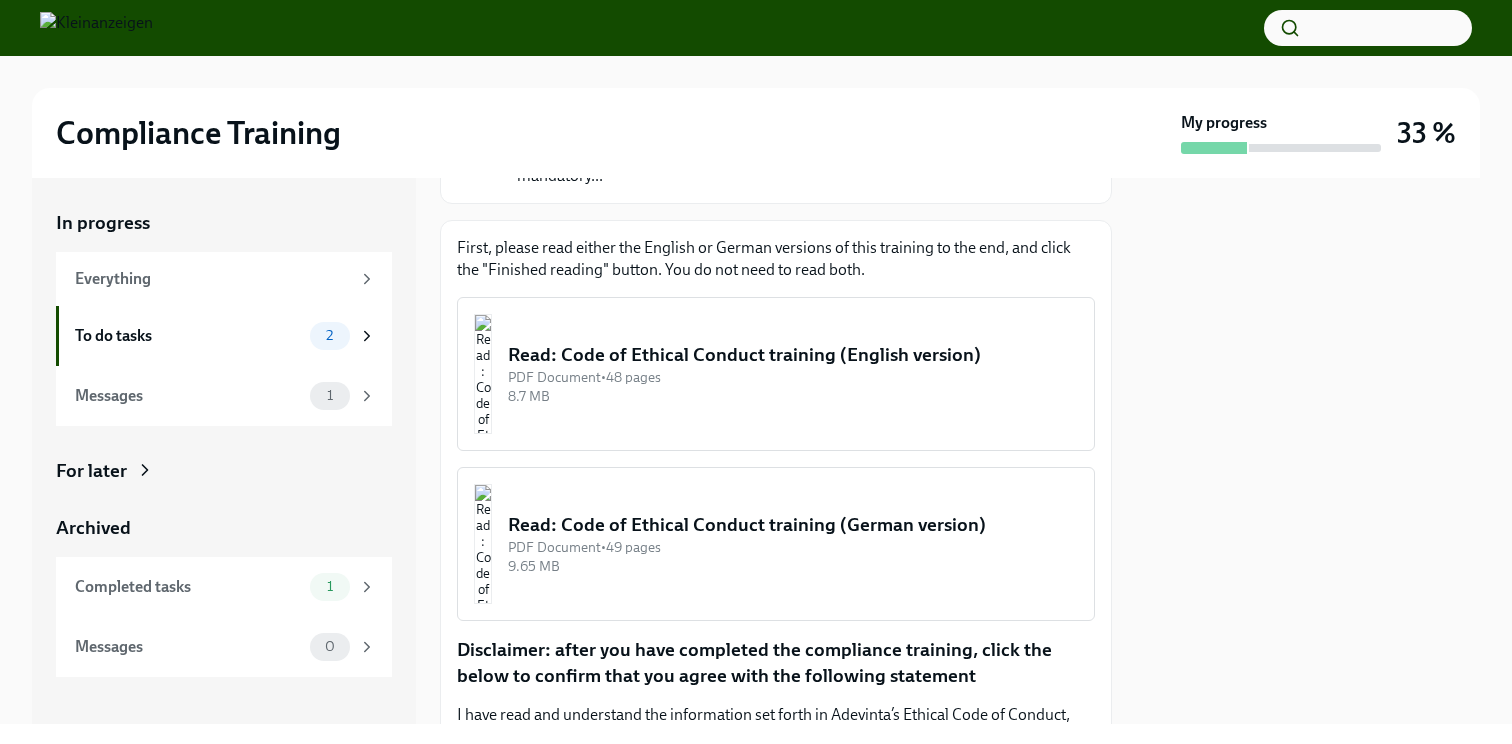 scroll, scrollTop: 460, scrollLeft: 0, axis: vertical 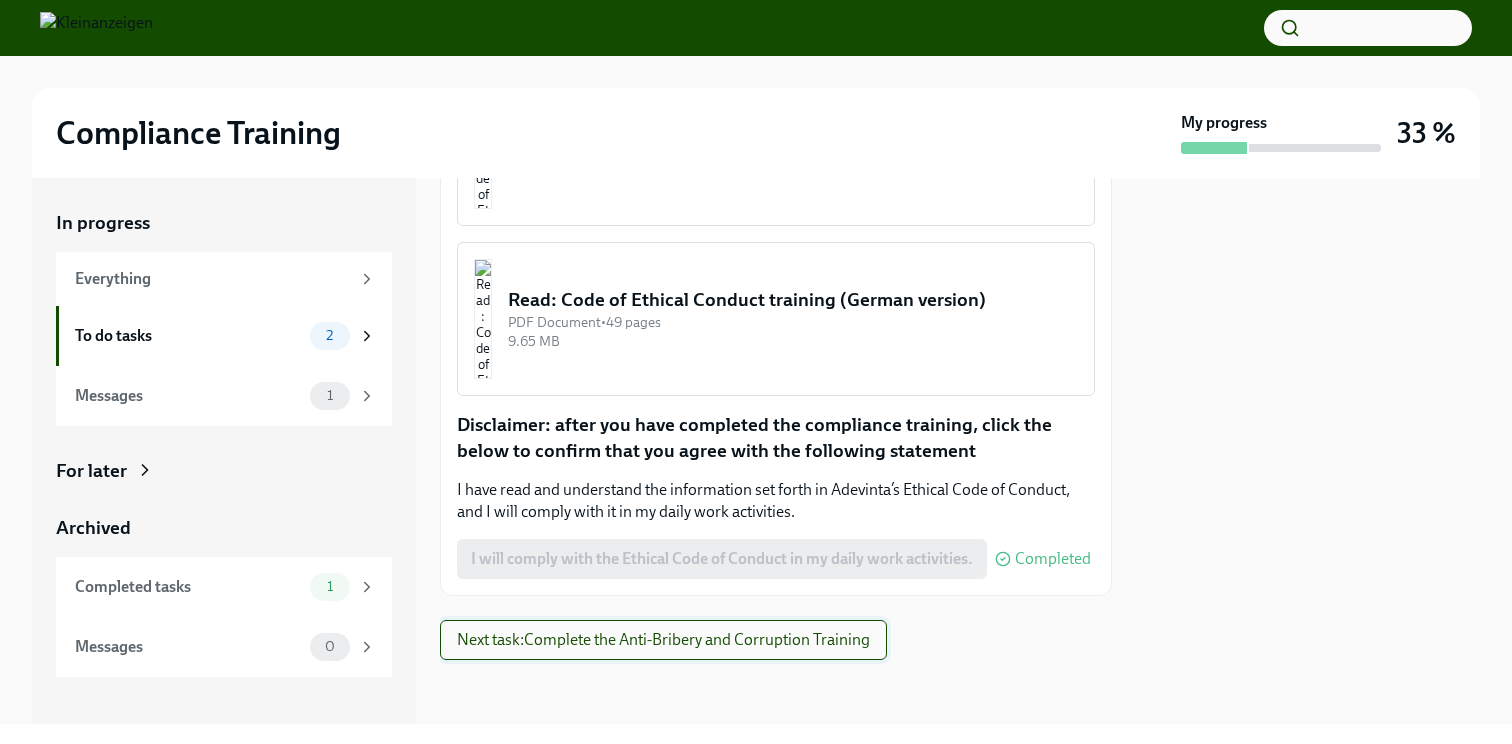 click on "Next task :  Complete the Anti-Bribery and Corruption Training" at bounding box center [663, 640] 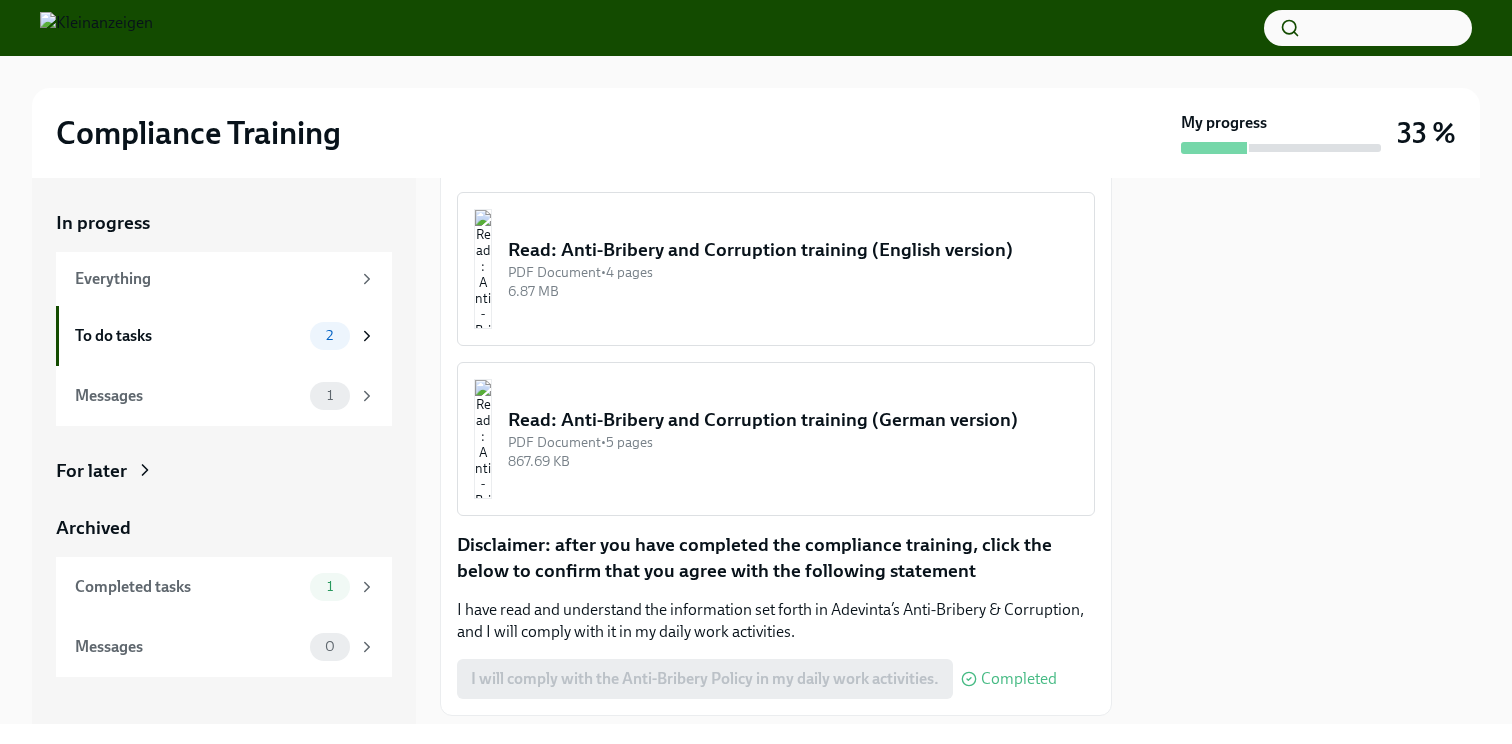 scroll, scrollTop: 396, scrollLeft: 0, axis: vertical 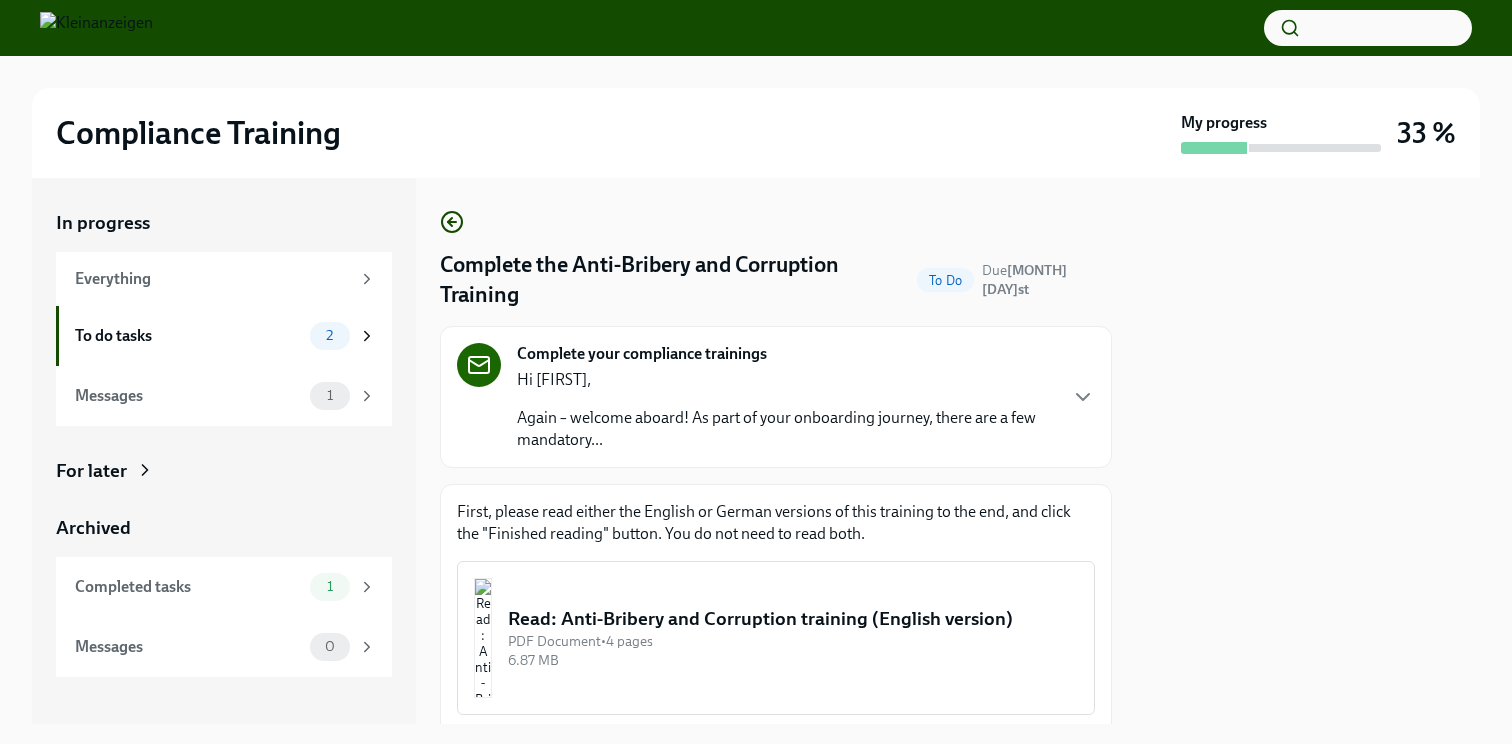 click on "Again – welcome aboard! As part of your onboarding journey, there are a few mandatory..." at bounding box center (786, 429) 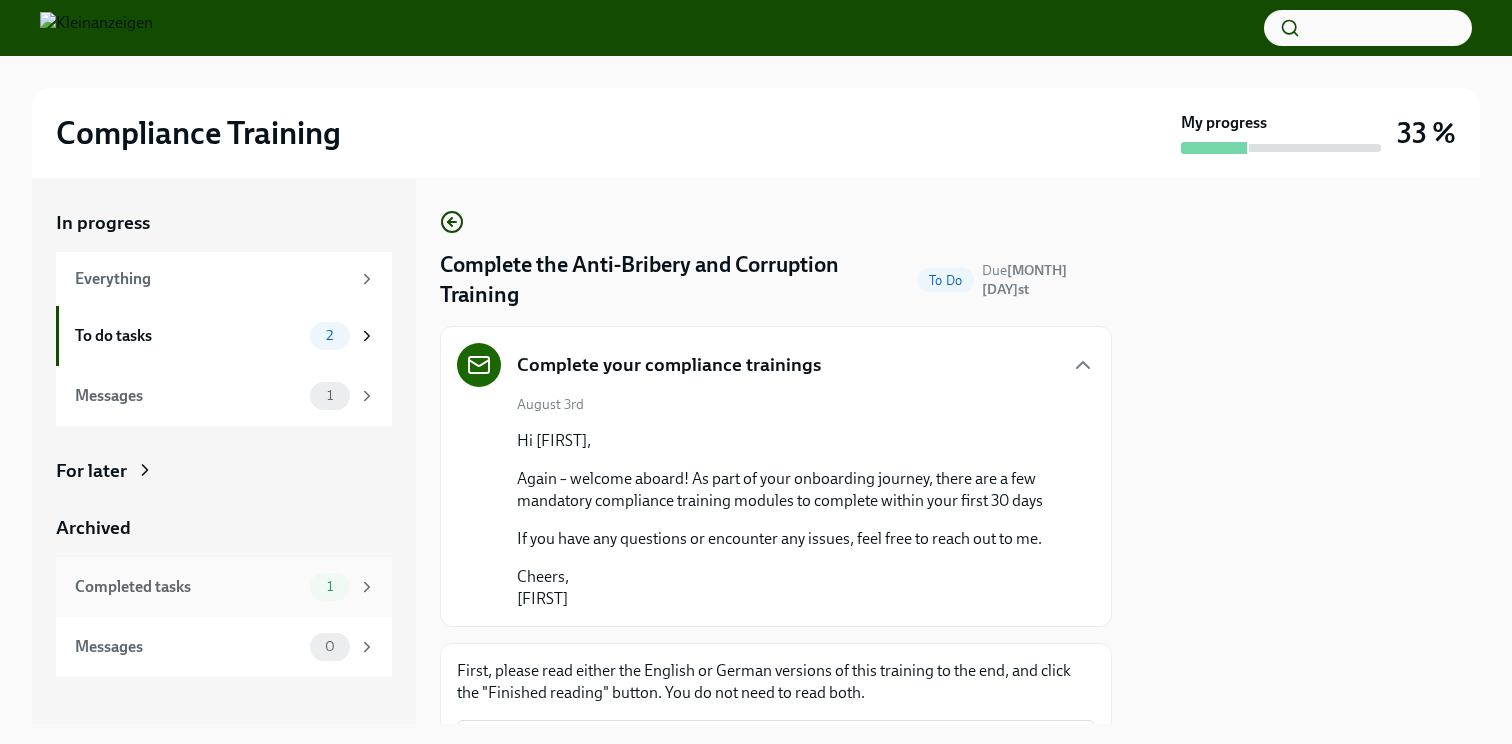 click on "Completed tasks 1" at bounding box center (224, 587) 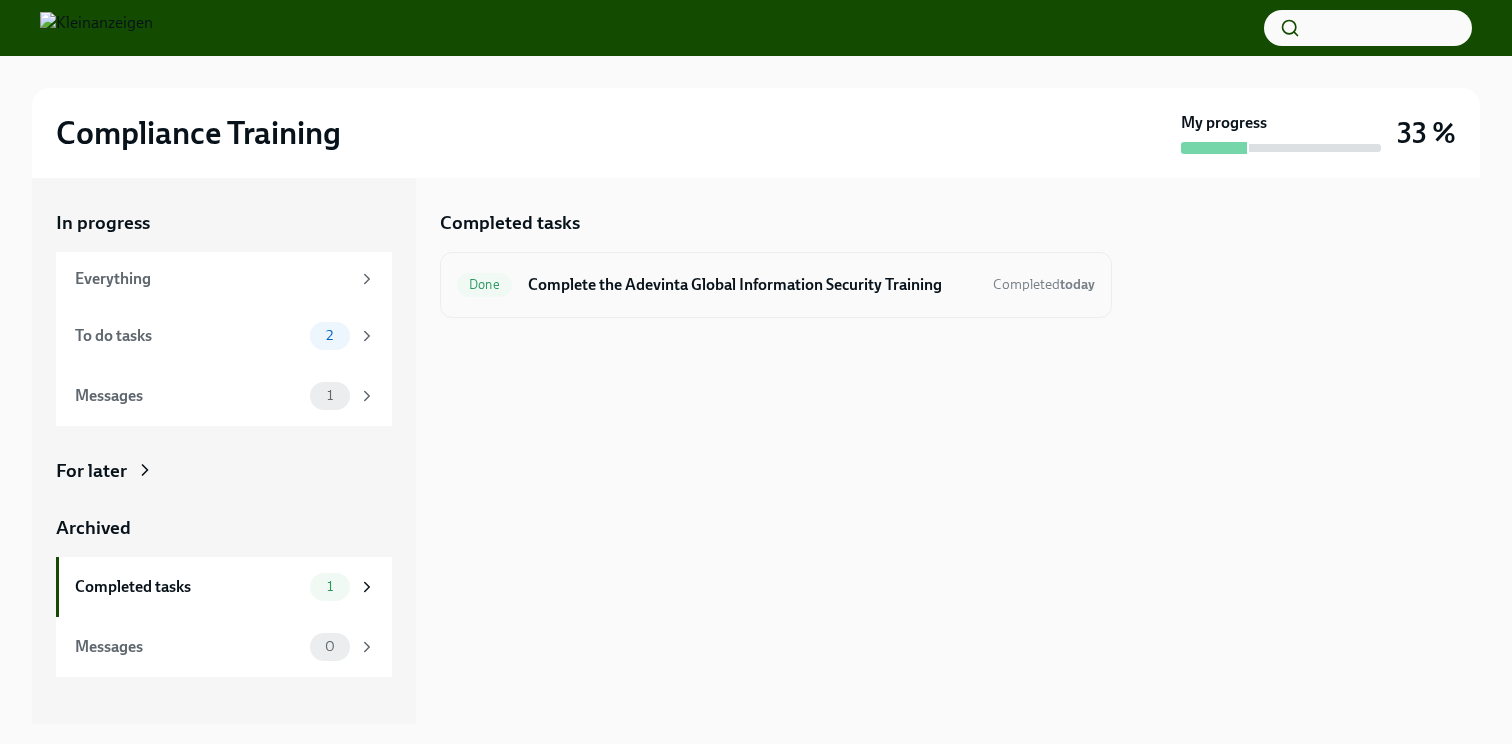 click on "Complete the Adevinta Global Information Security Training" at bounding box center (752, 285) 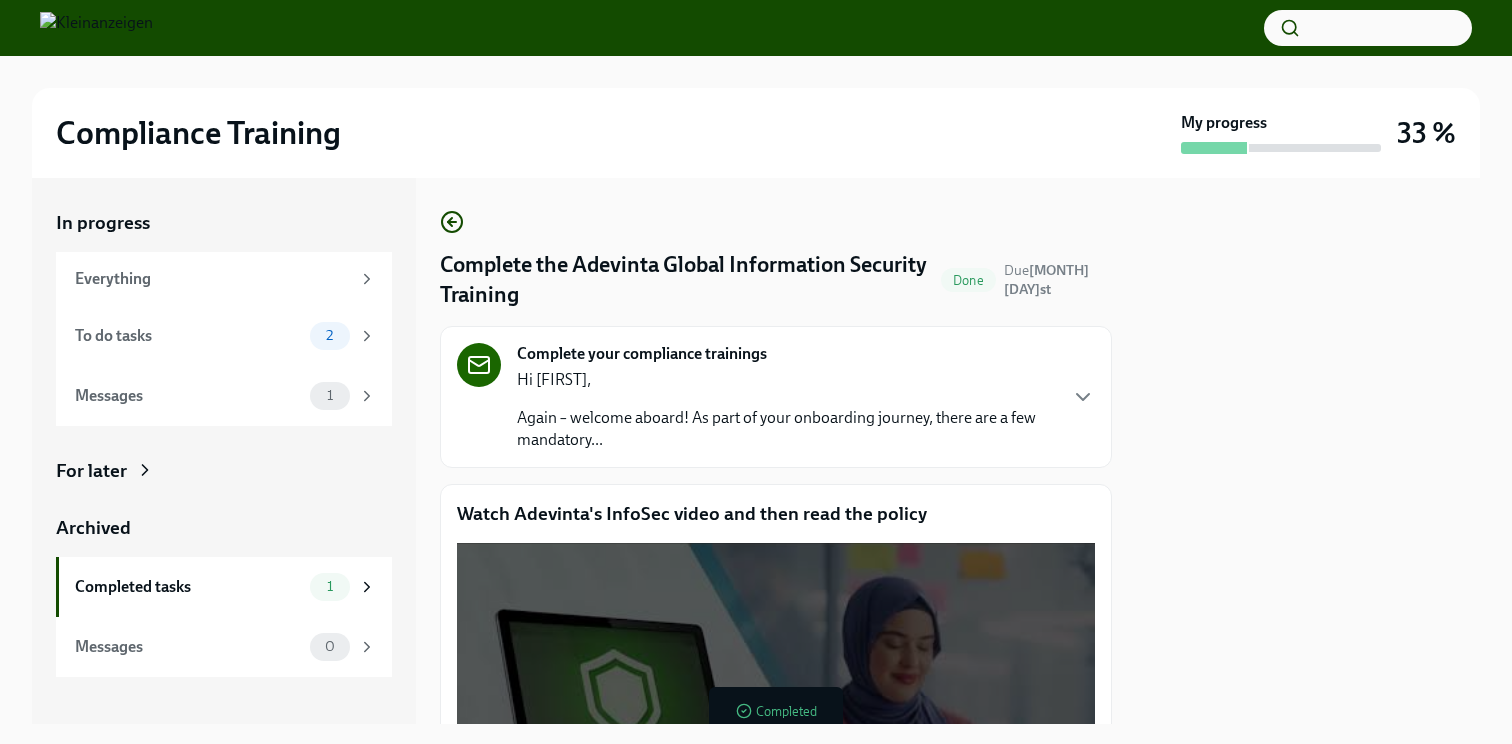 click on "Hi [FIRST]," at bounding box center [786, 380] 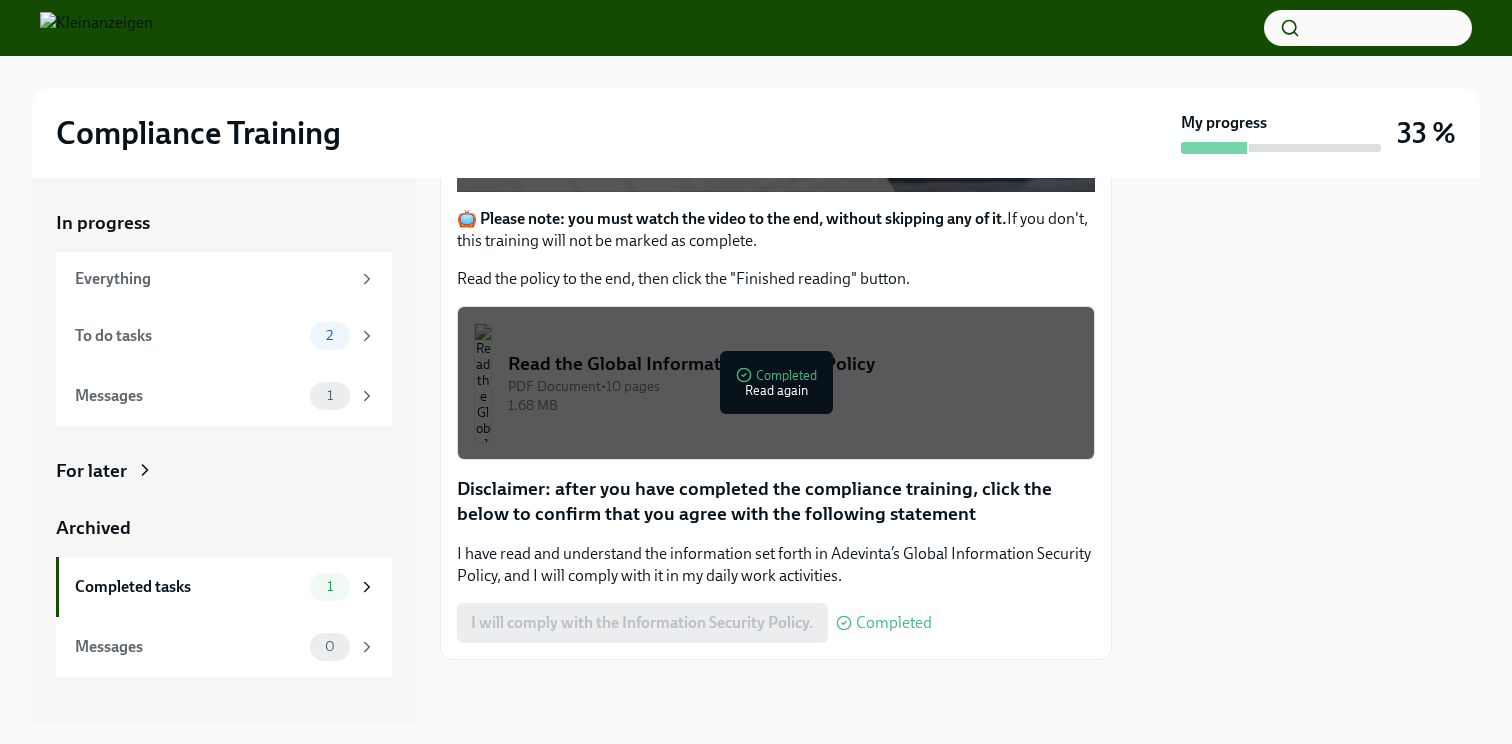scroll, scrollTop: 869, scrollLeft: 0, axis: vertical 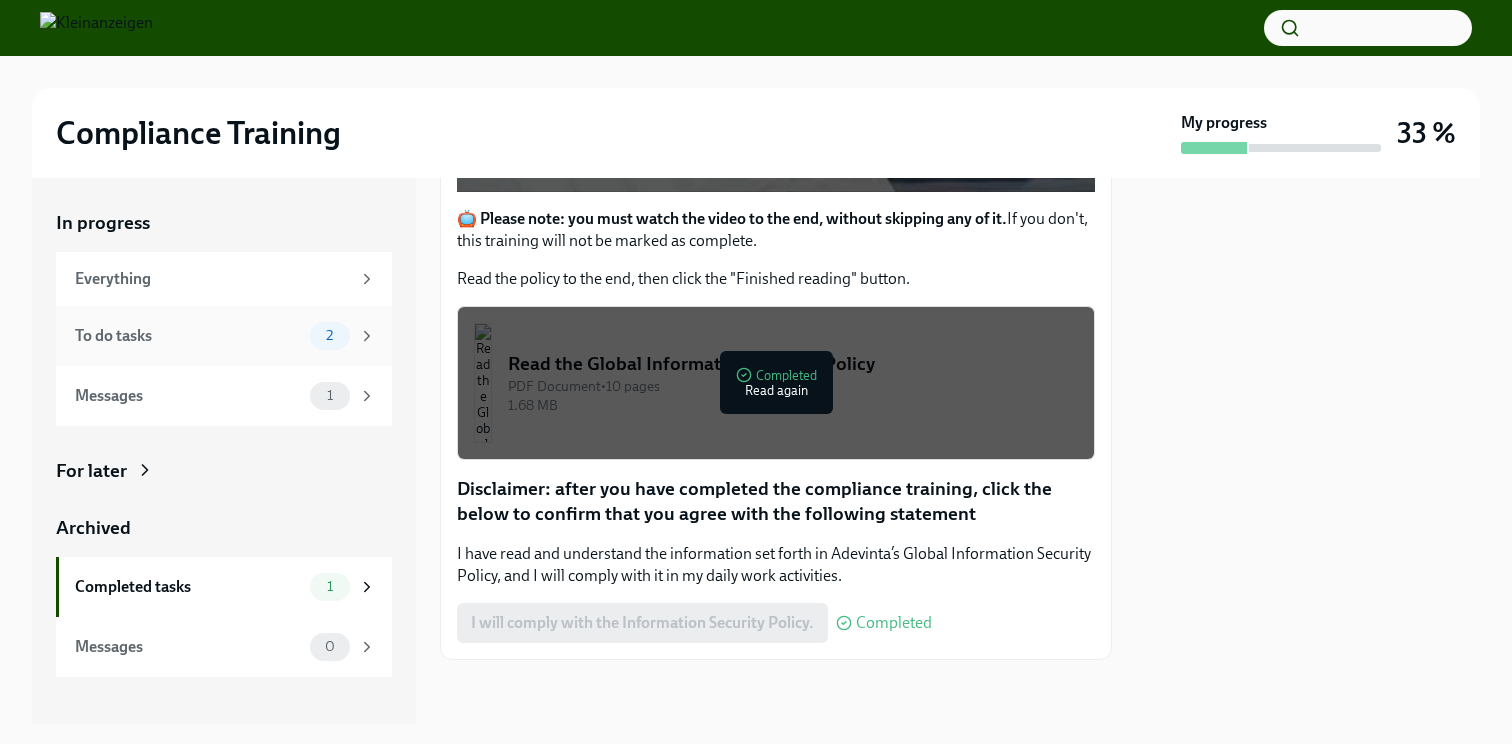 click on "To do tasks 2" at bounding box center [225, 336] 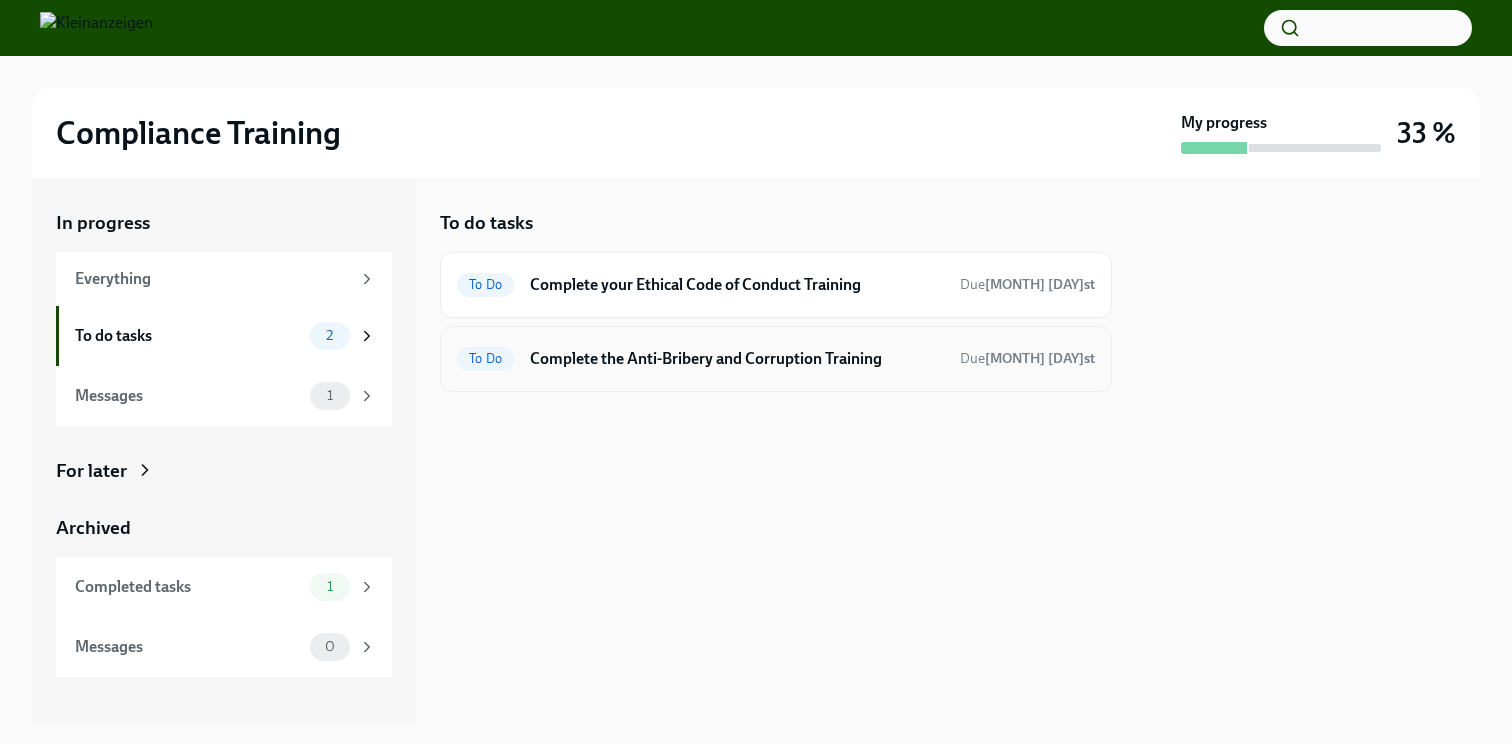 click on "To Do Complete the Anti-Bribery and Corruption Training Due  [MONTH] [DAY]st" at bounding box center (776, 359) 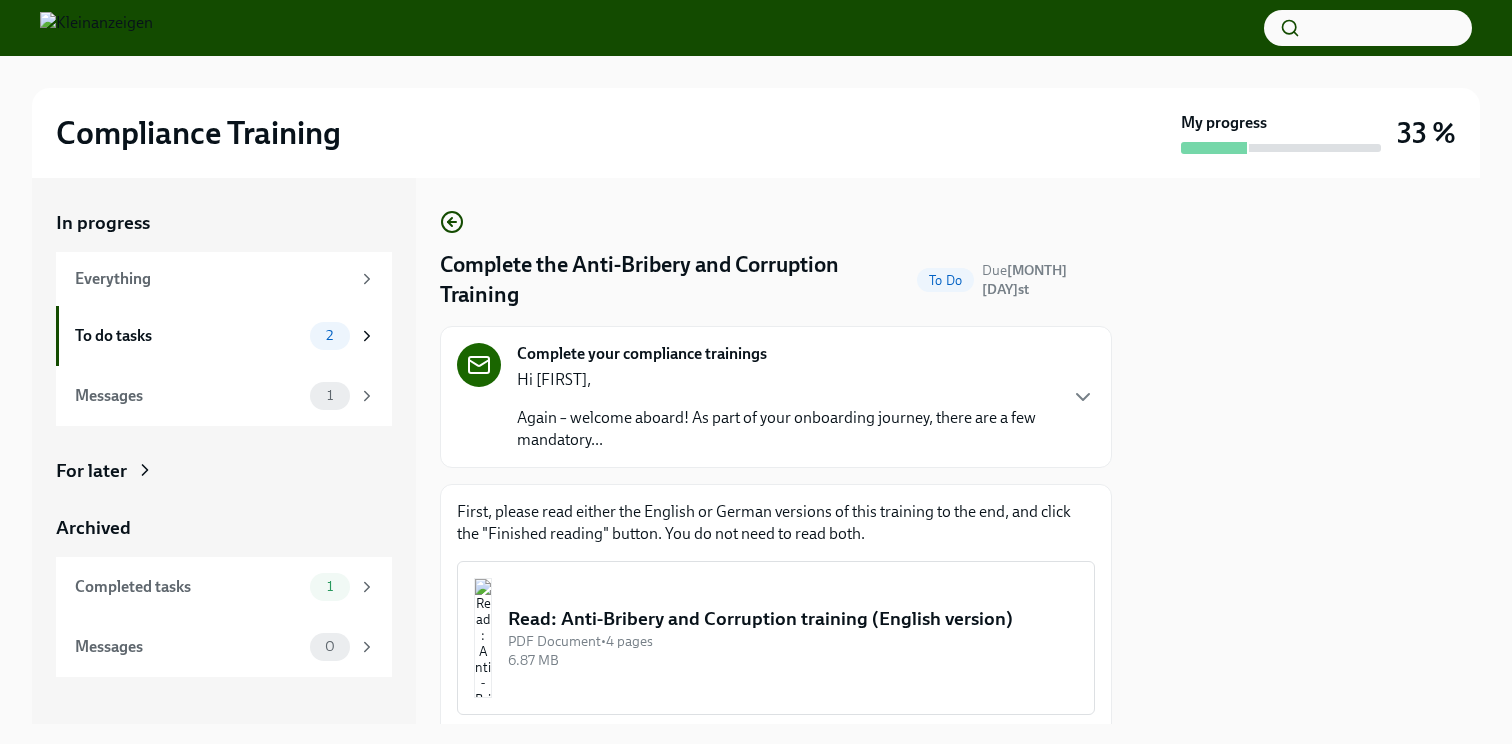 click on "Hi [FIRST]," at bounding box center [786, 380] 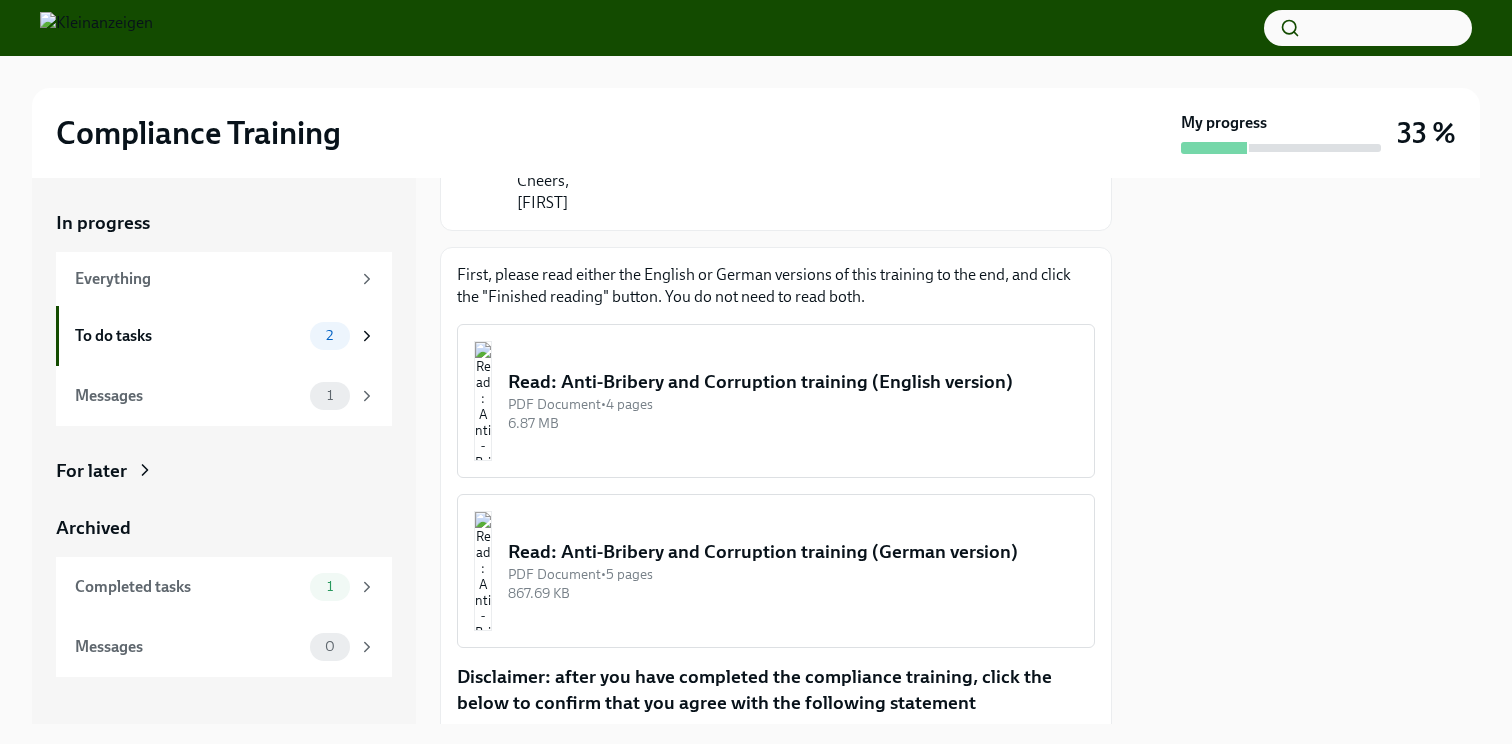 scroll, scrollTop: 555, scrollLeft: 0, axis: vertical 